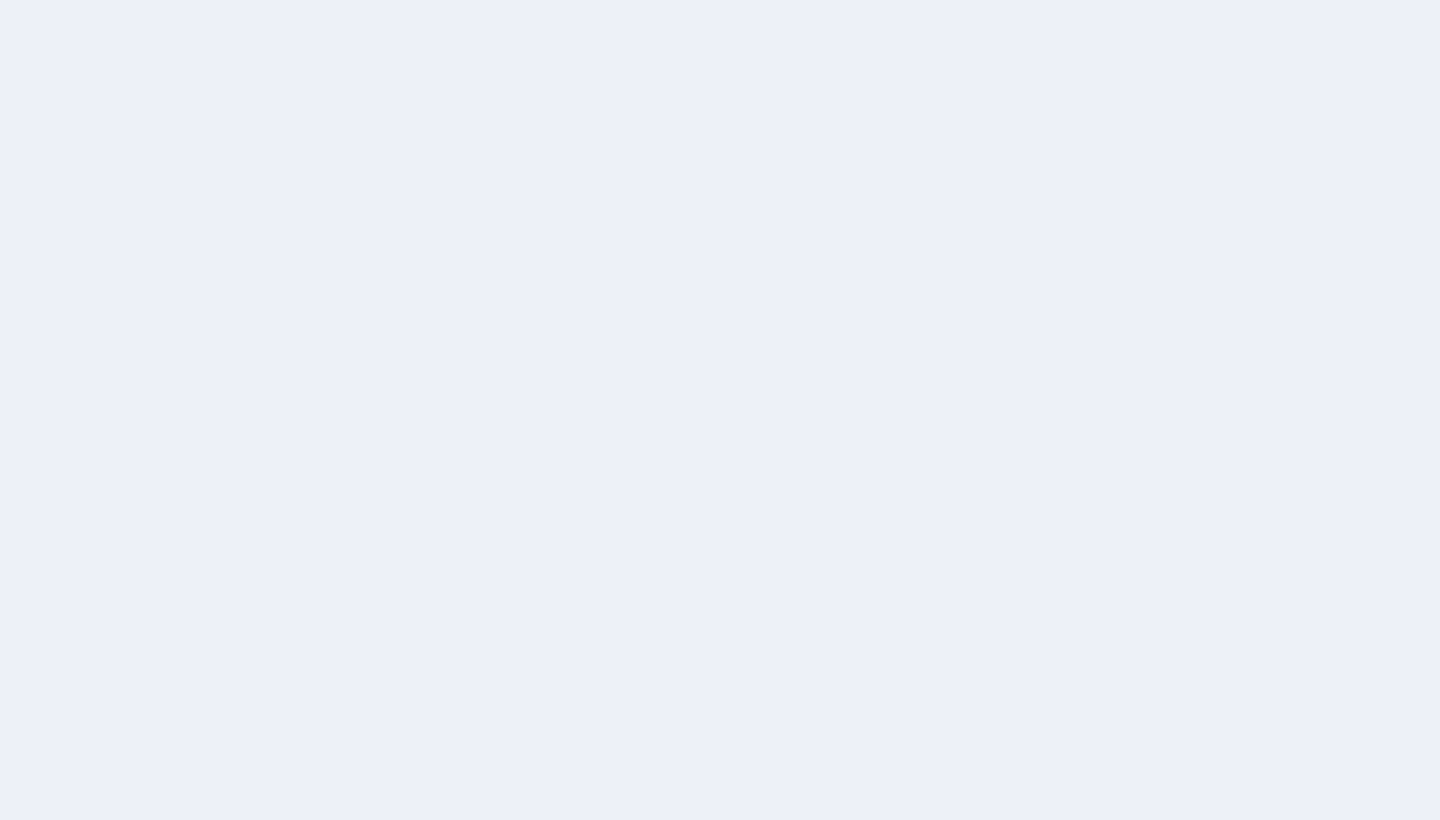 scroll, scrollTop: 0, scrollLeft: 0, axis: both 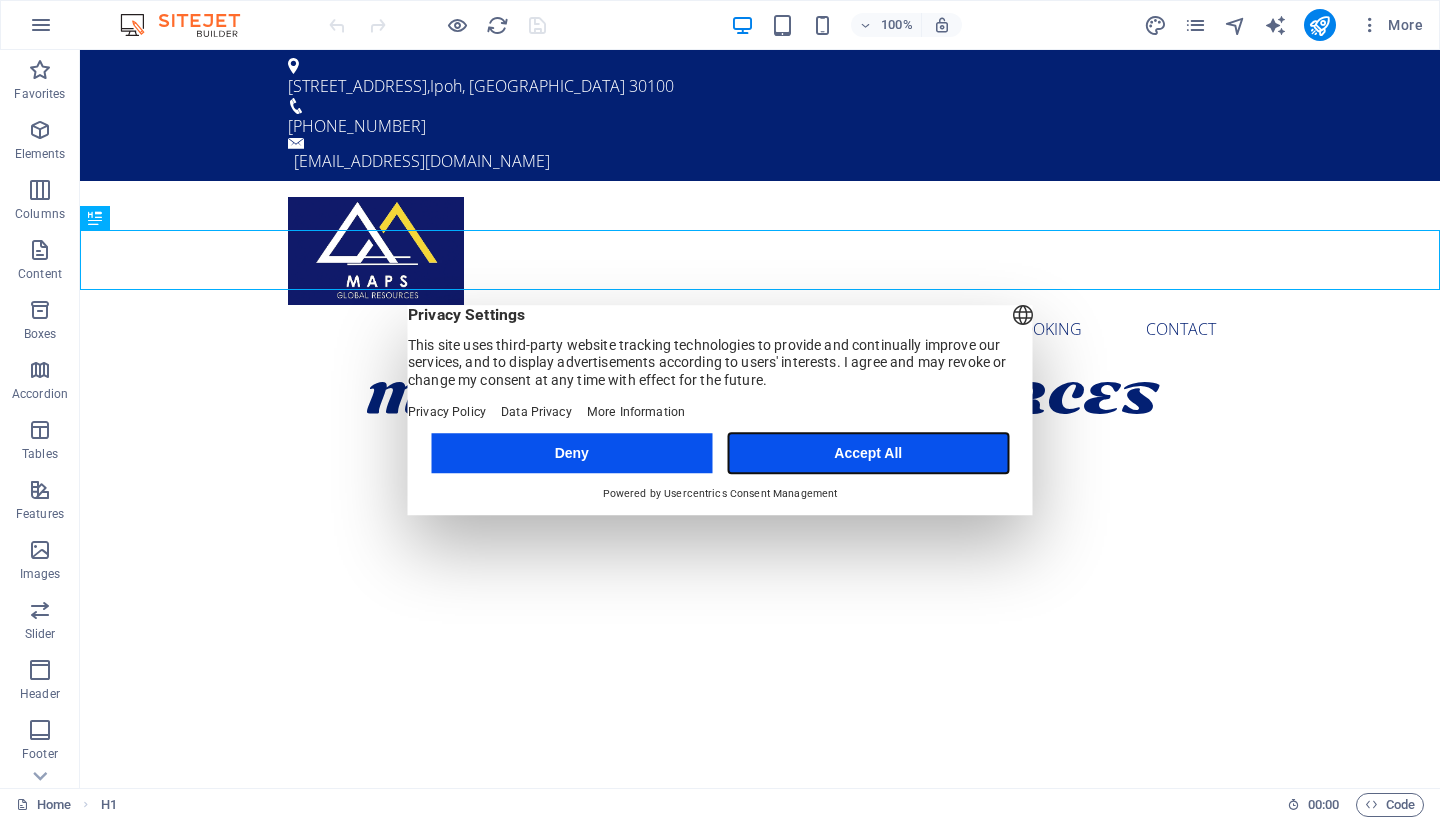 click on "Accept All" at bounding box center [868, 453] 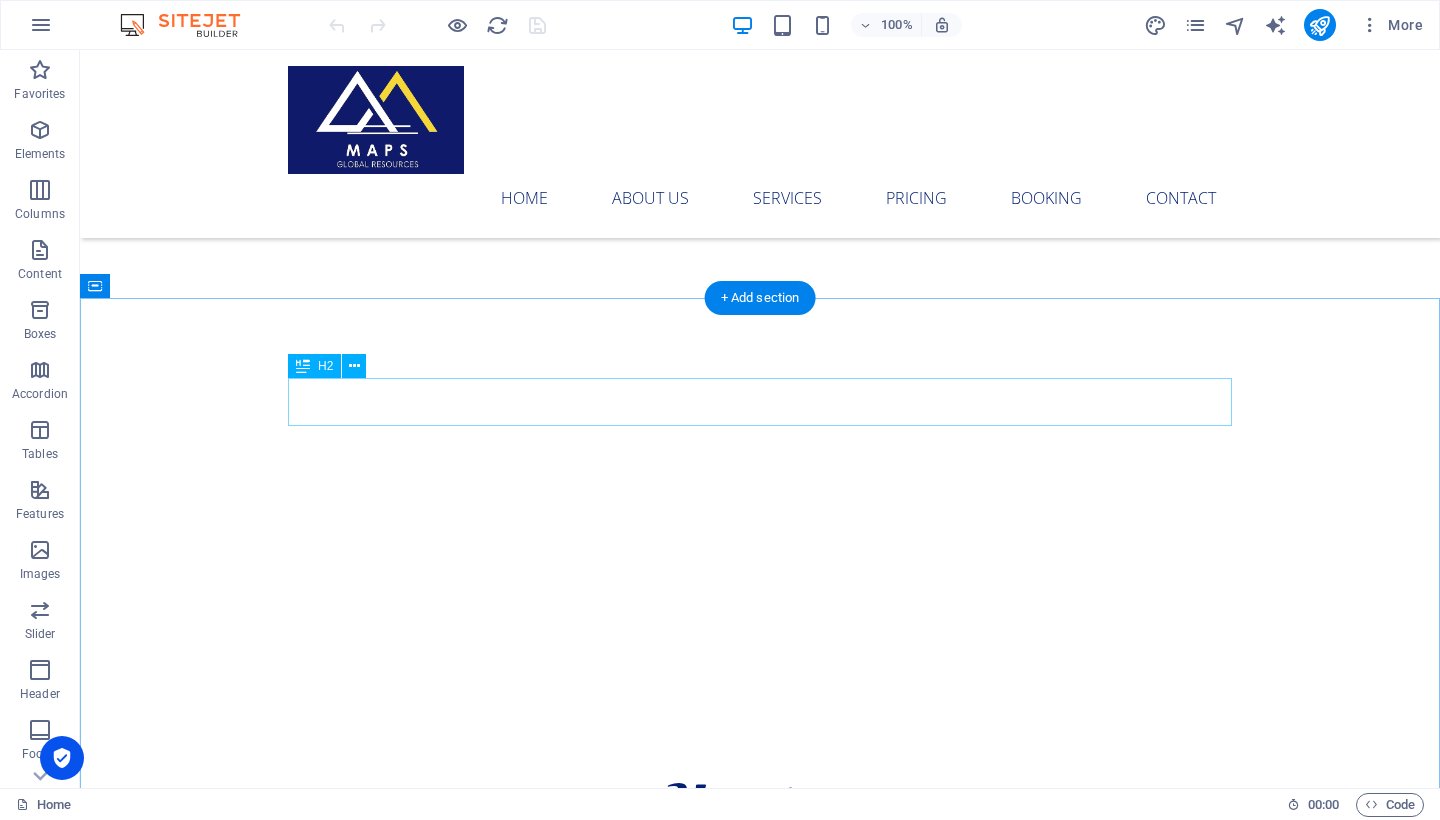 scroll, scrollTop: 635, scrollLeft: 0, axis: vertical 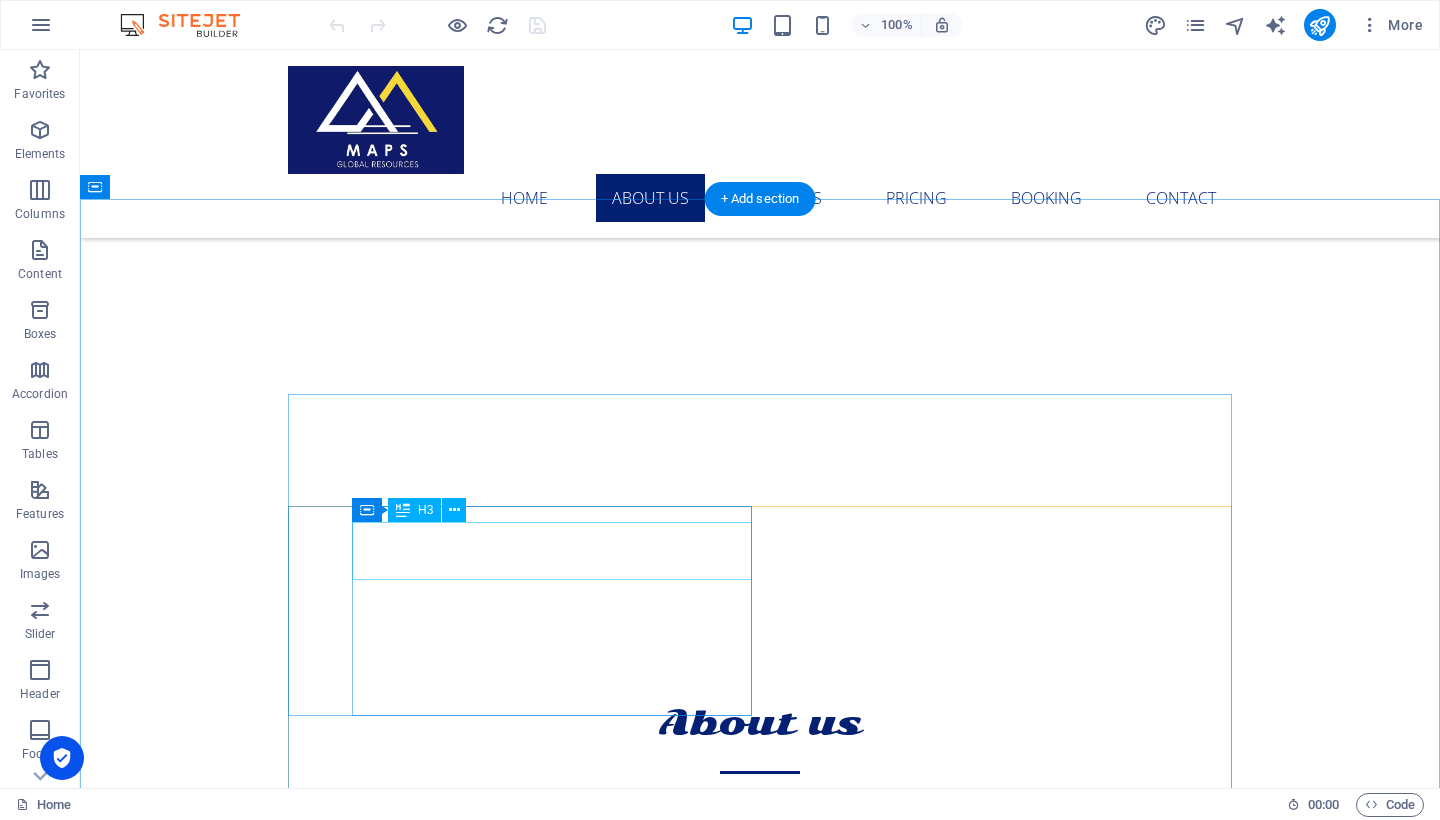 click on "Fair Prices" at bounding box center [760, 1035] 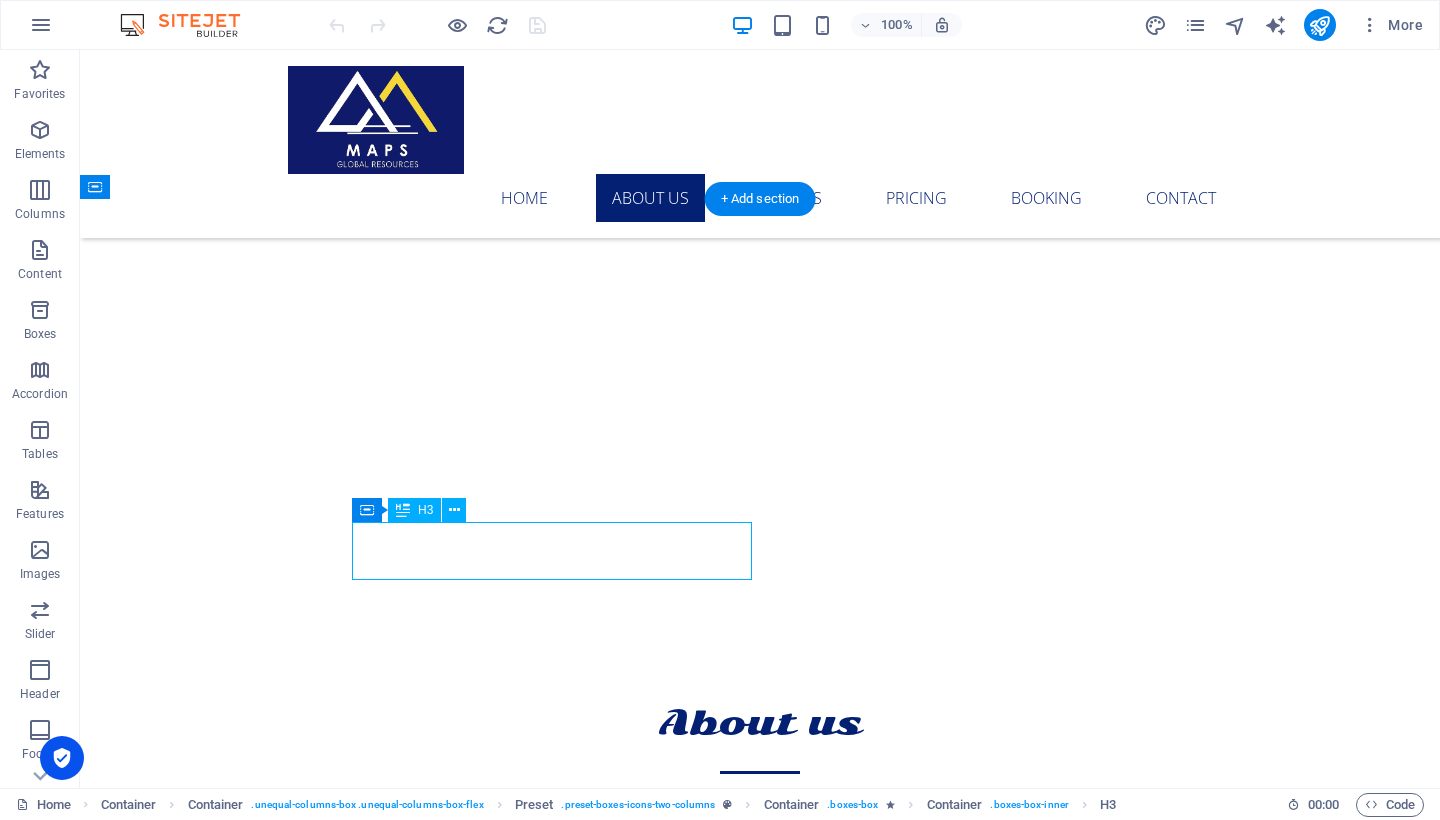 click on "Fair Prices" at bounding box center (760, 1035) 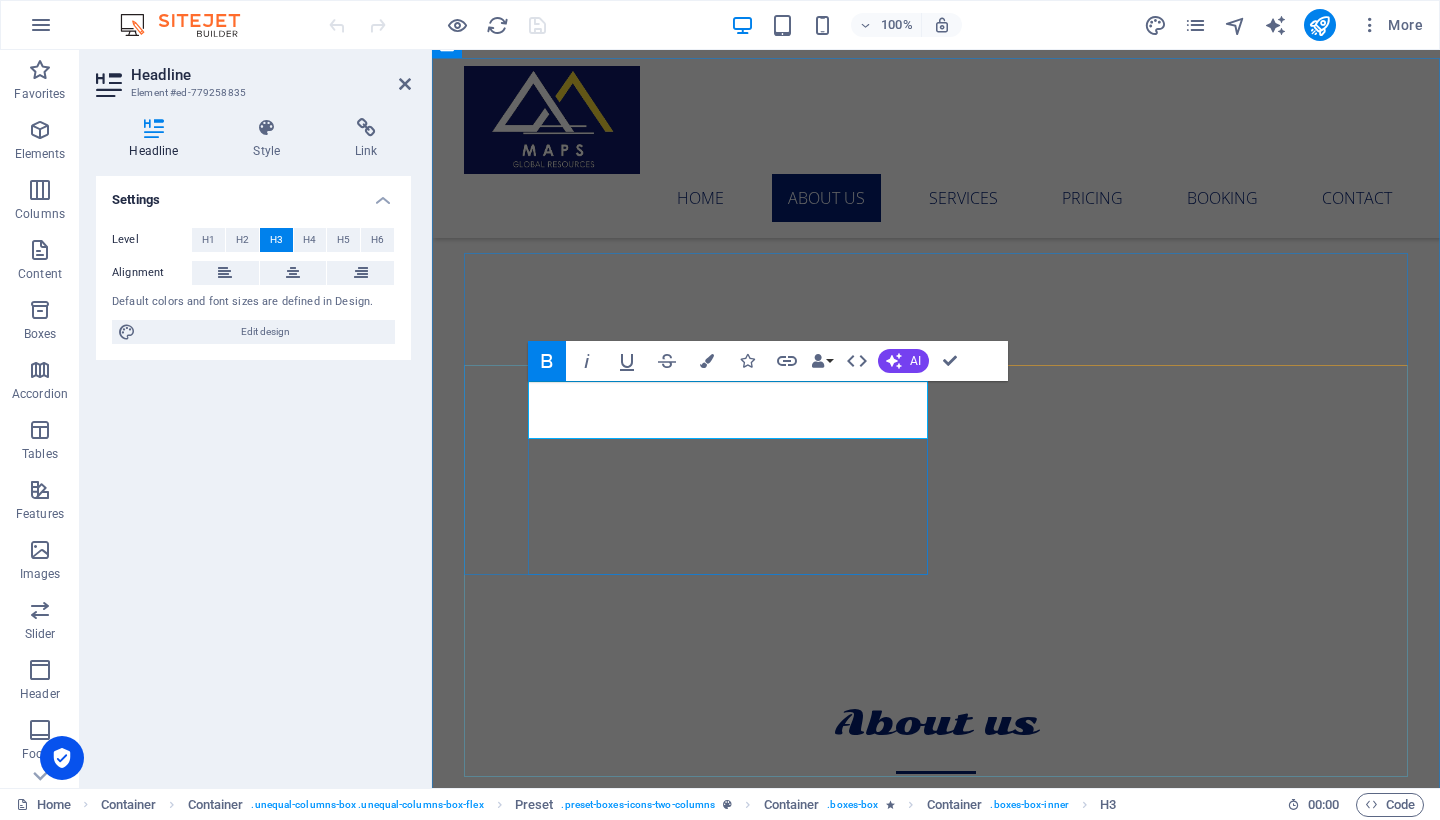 click on "Fair Prices" at bounding box center (936, 1035) 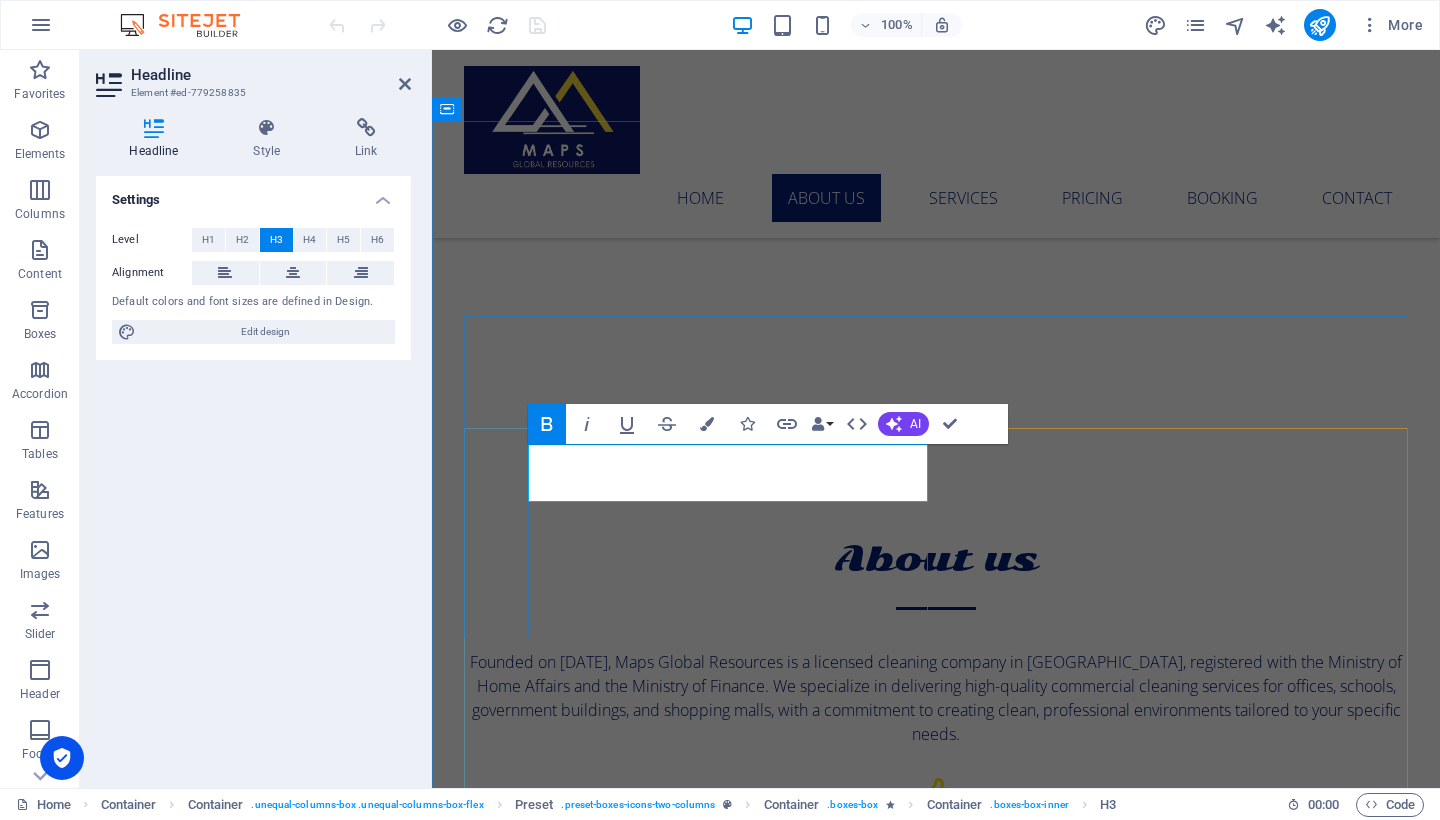 scroll, scrollTop: 804, scrollLeft: 0, axis: vertical 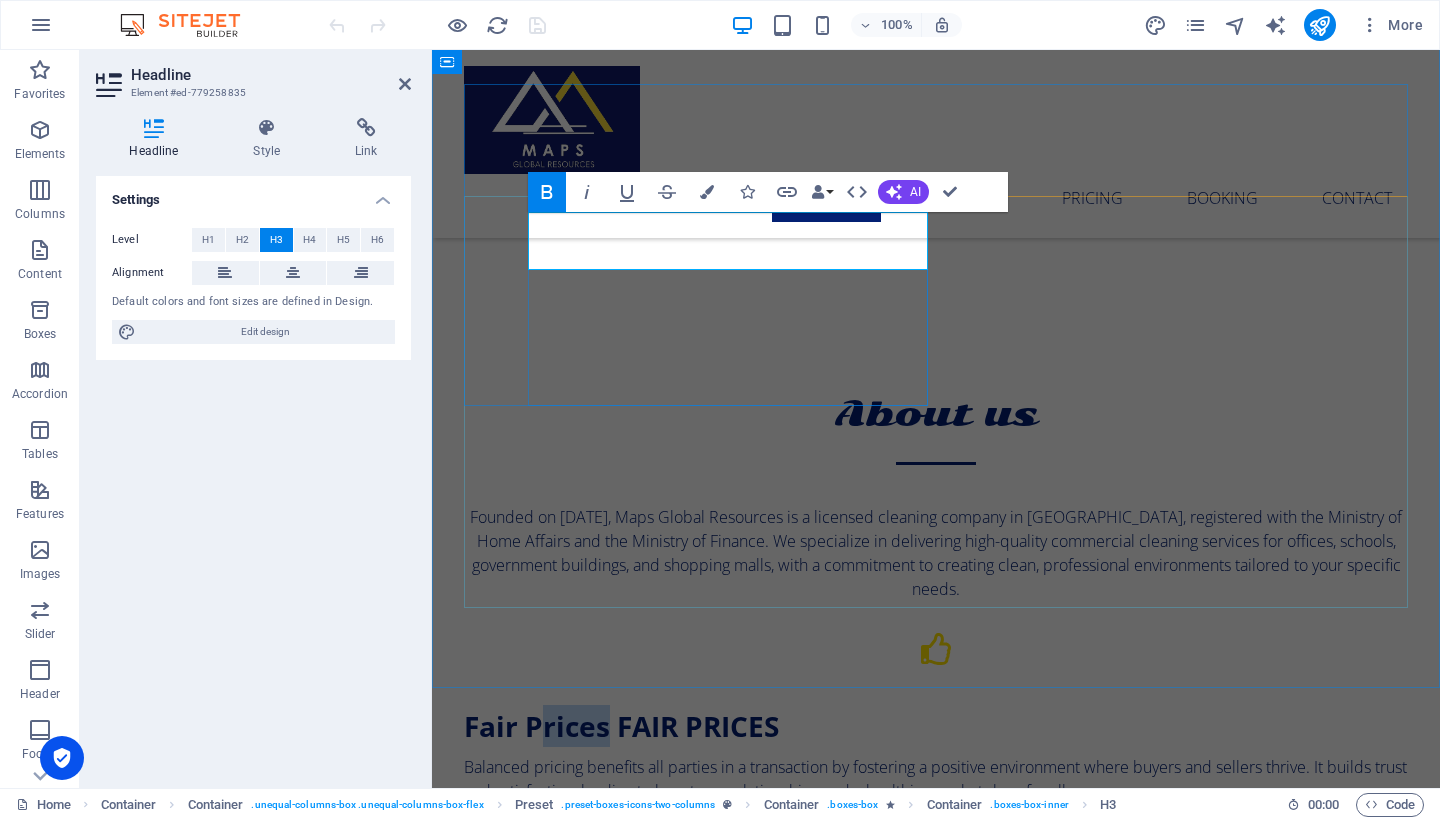 drag, startPoint x: 672, startPoint y: 241, endPoint x: 607, endPoint y: 239, distance: 65.03076 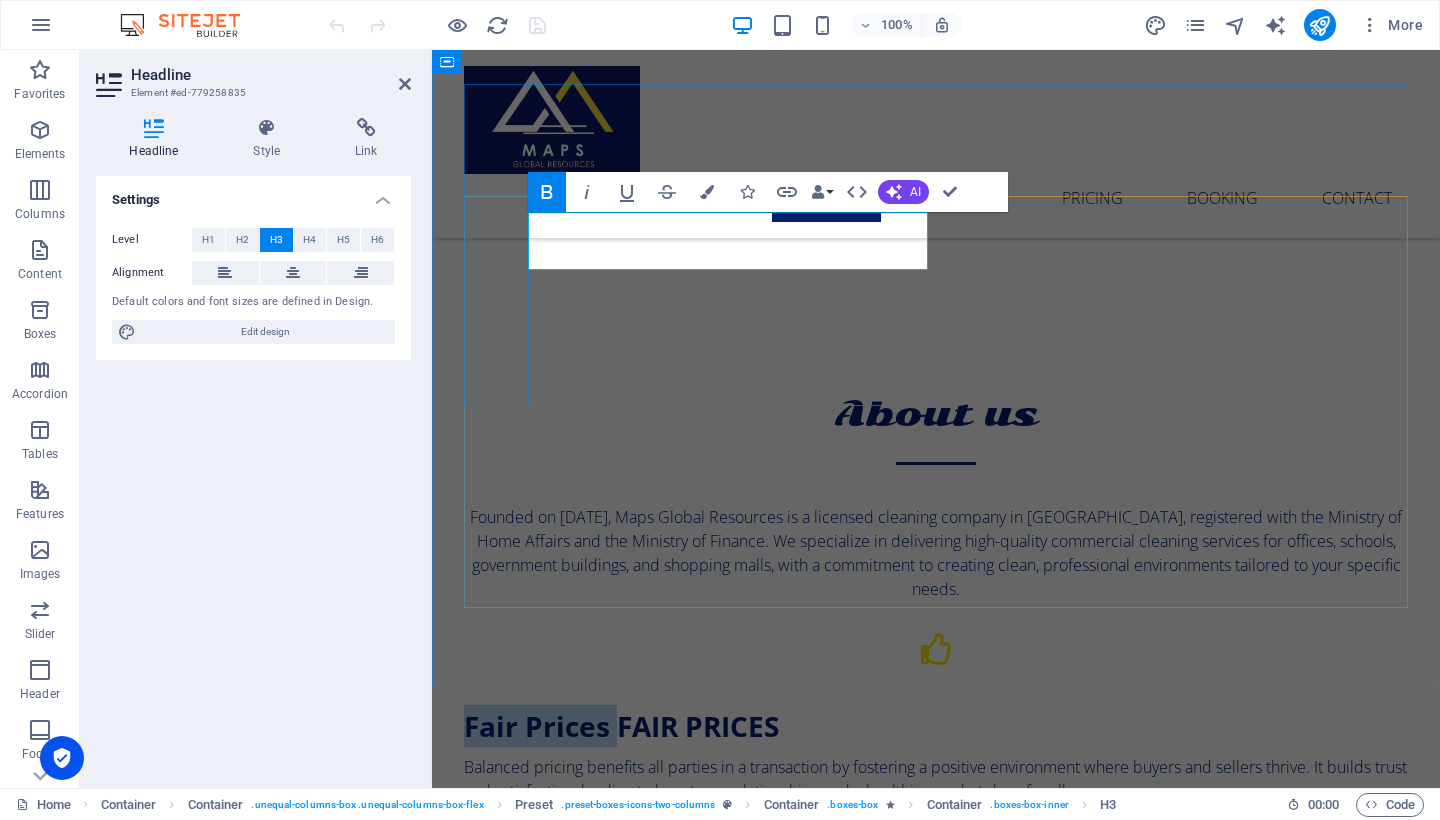 drag, startPoint x: 679, startPoint y: 241, endPoint x: 529, endPoint y: 236, distance: 150.08331 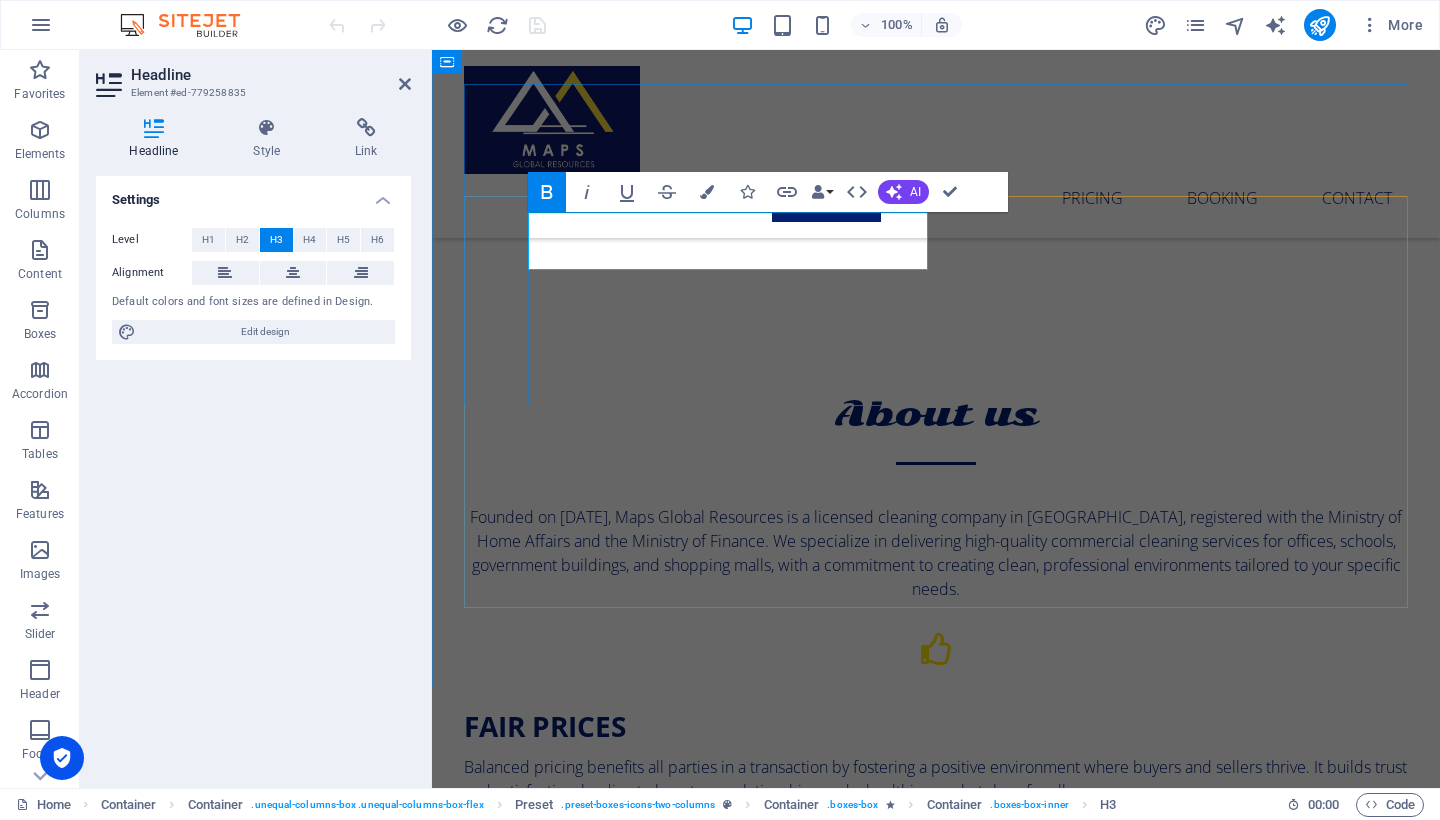 scroll, scrollTop: 807, scrollLeft: 0, axis: vertical 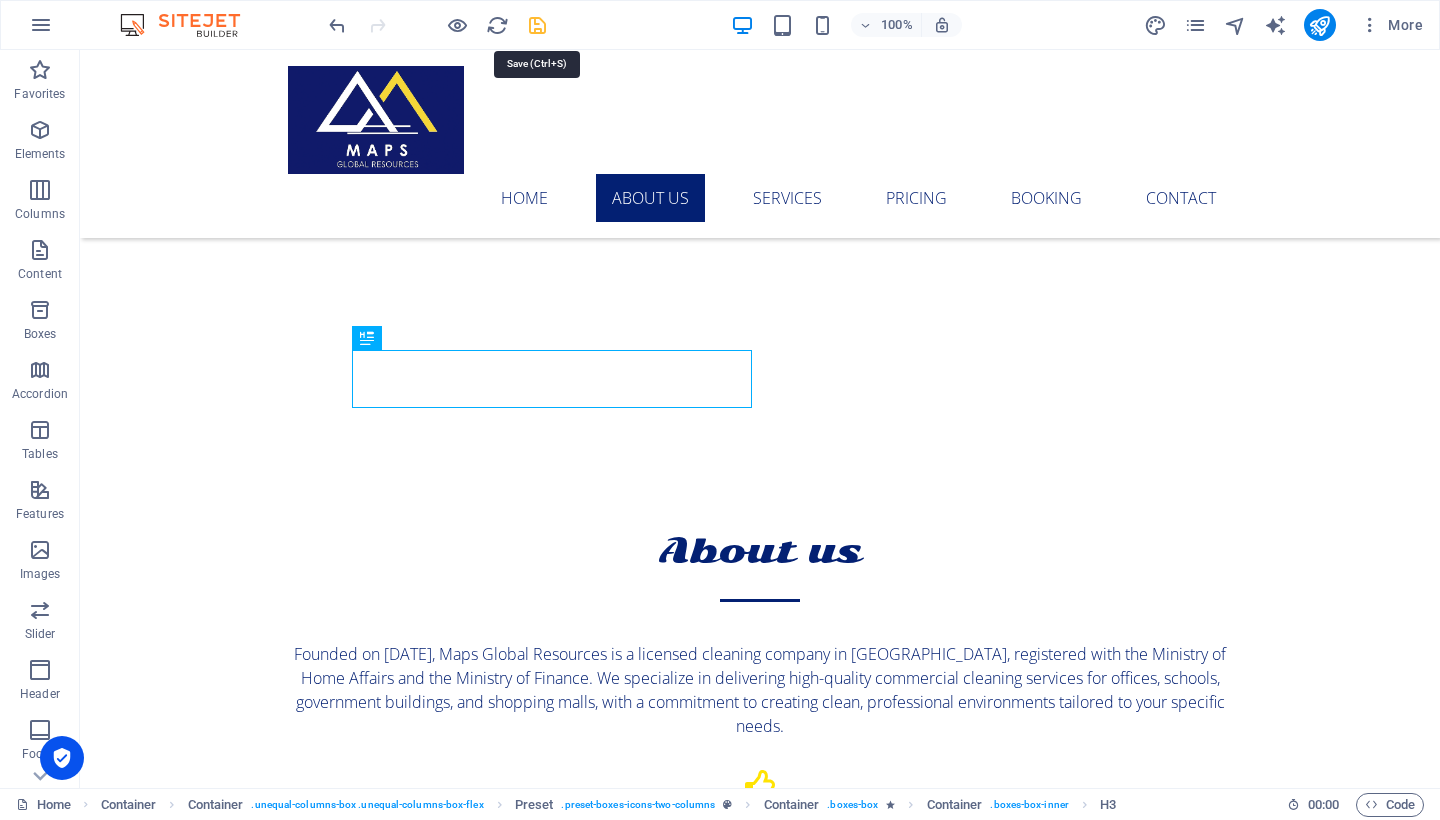 click at bounding box center (537, 25) 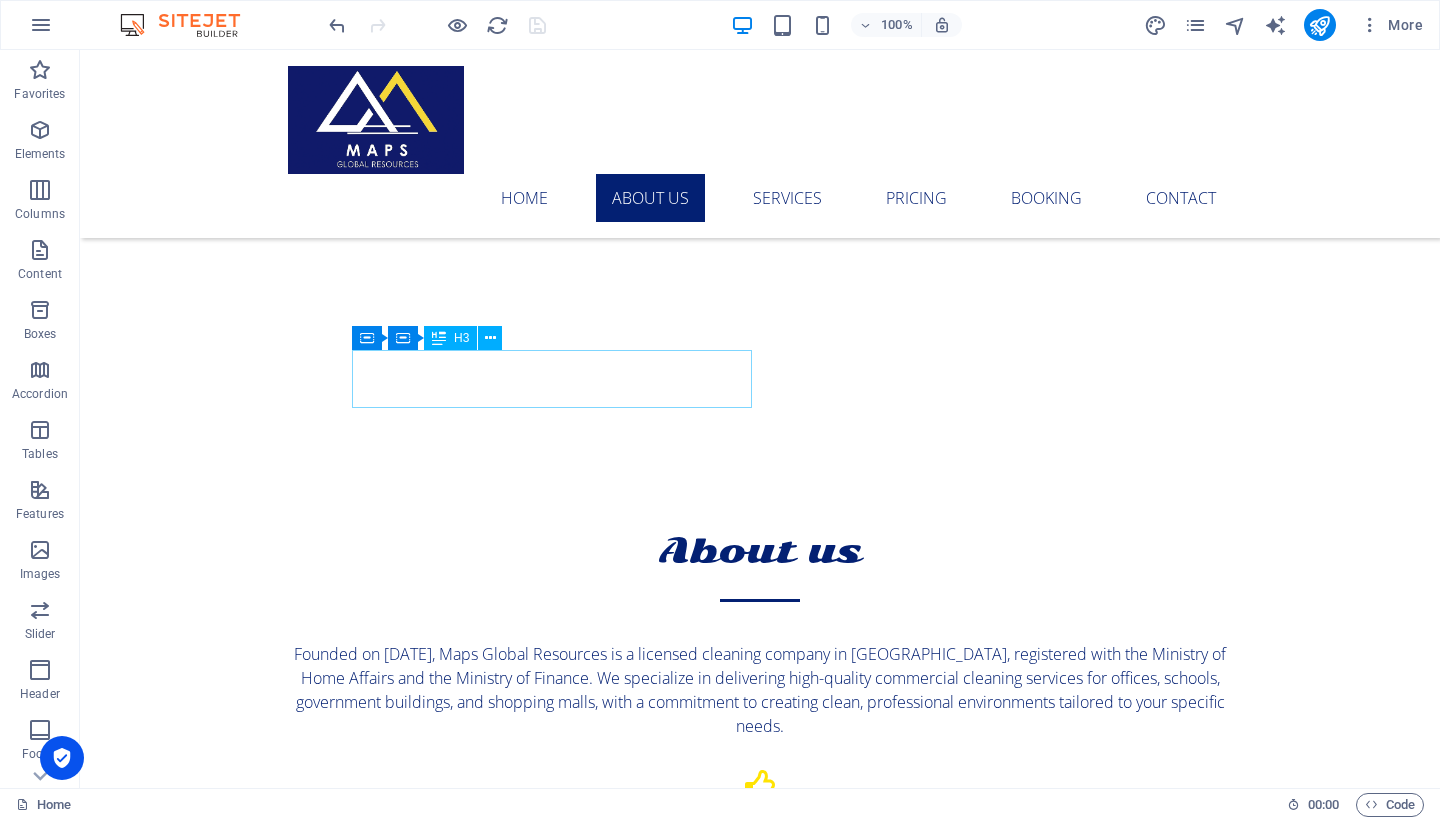 click on "FAIR PRICES" at bounding box center [760, 863] 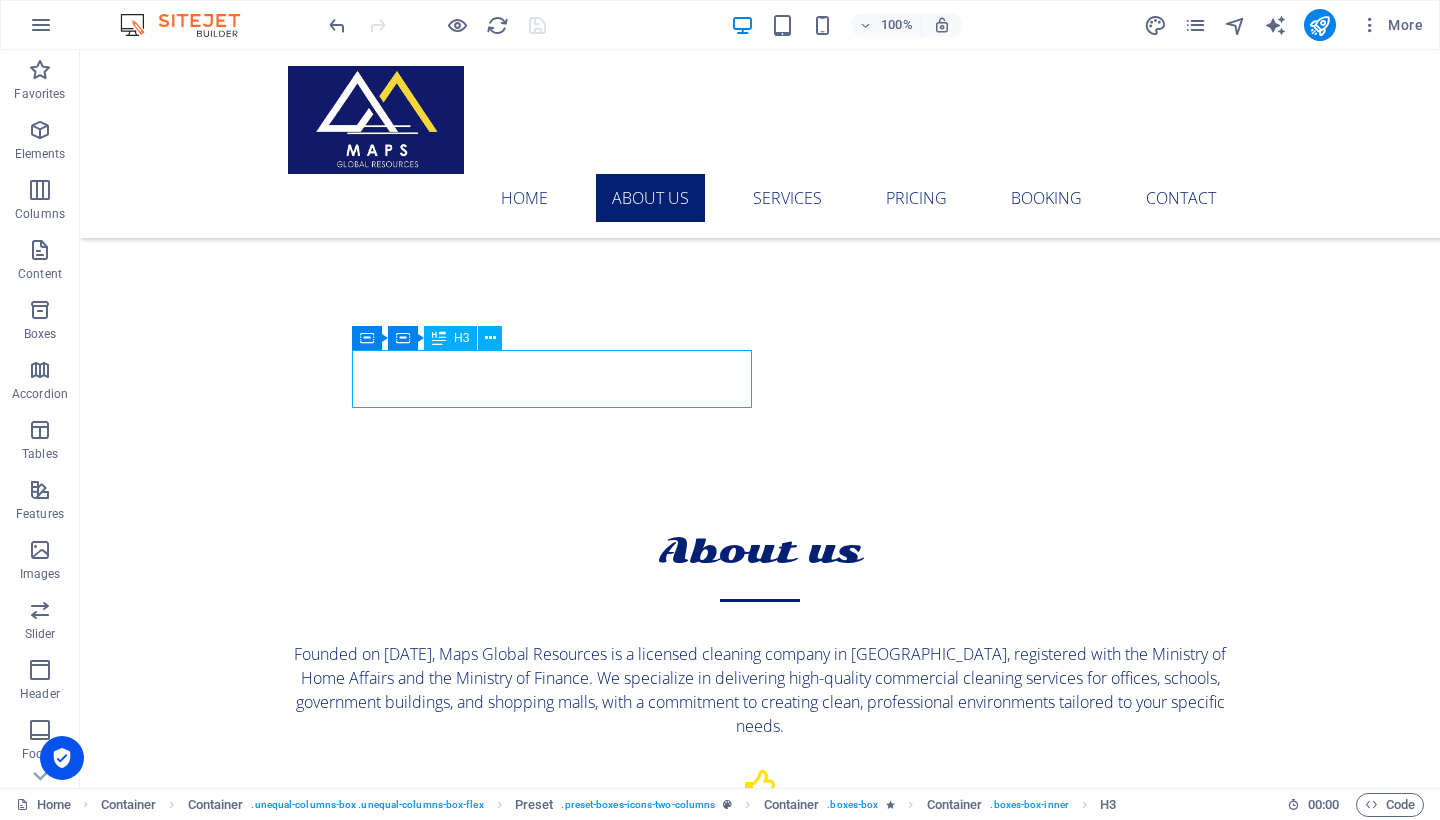 click on "FAIR PRICES" at bounding box center (760, 863) 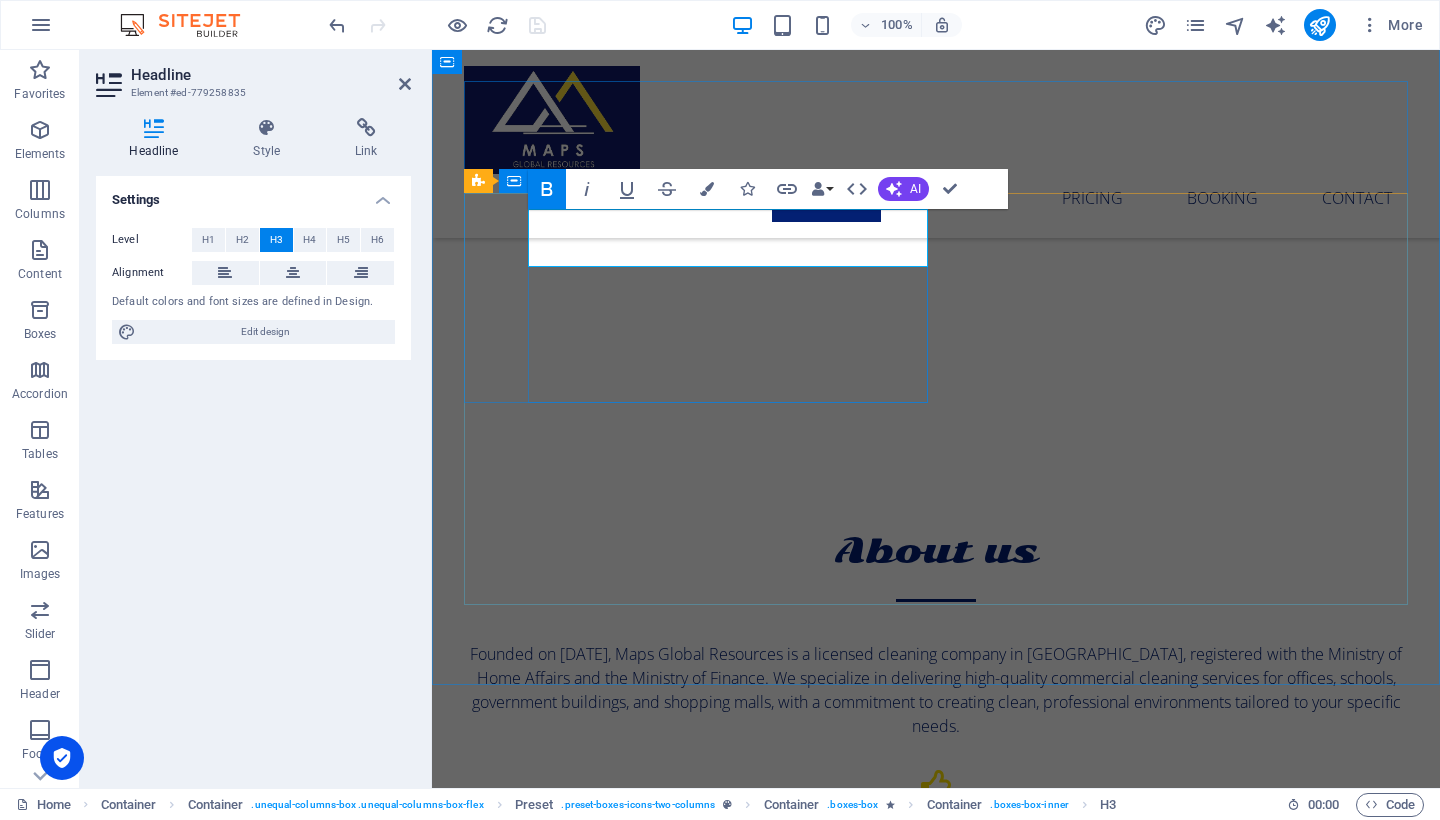 click on "FAIR PRICES" at bounding box center (545, 863) 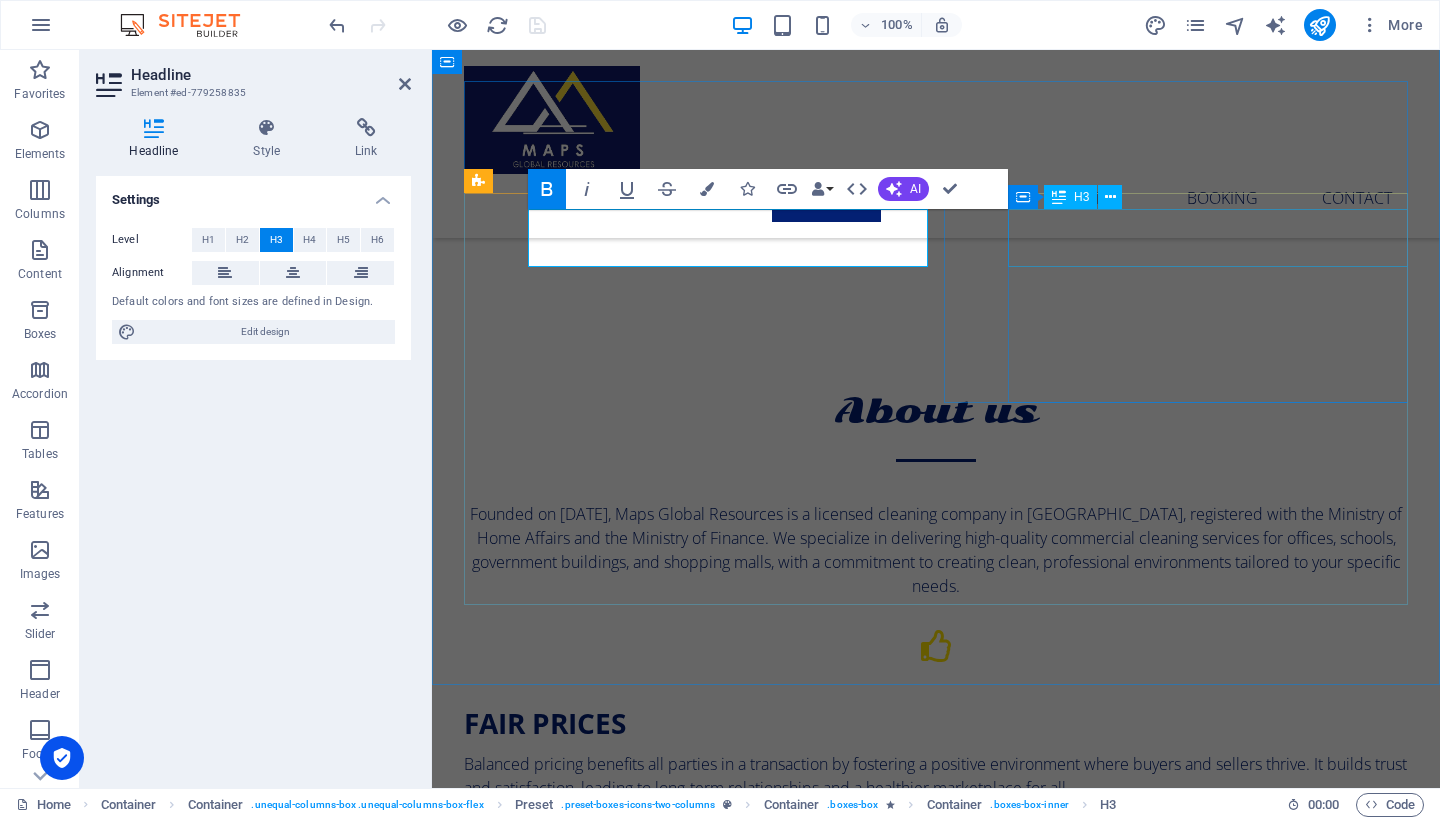 click on "Certification" at bounding box center (936, 933) 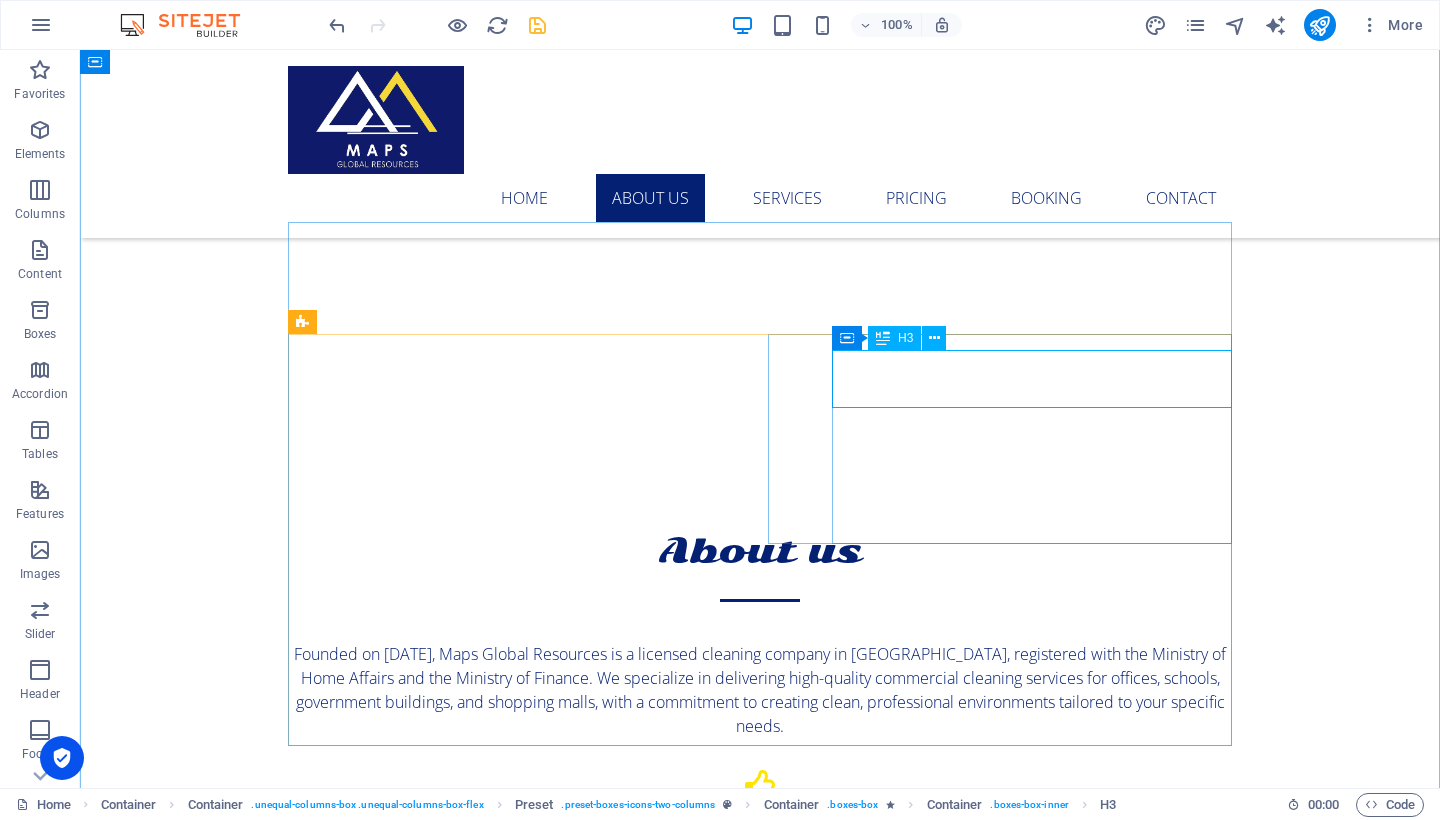 click on "Certification" at bounding box center (760, 1073) 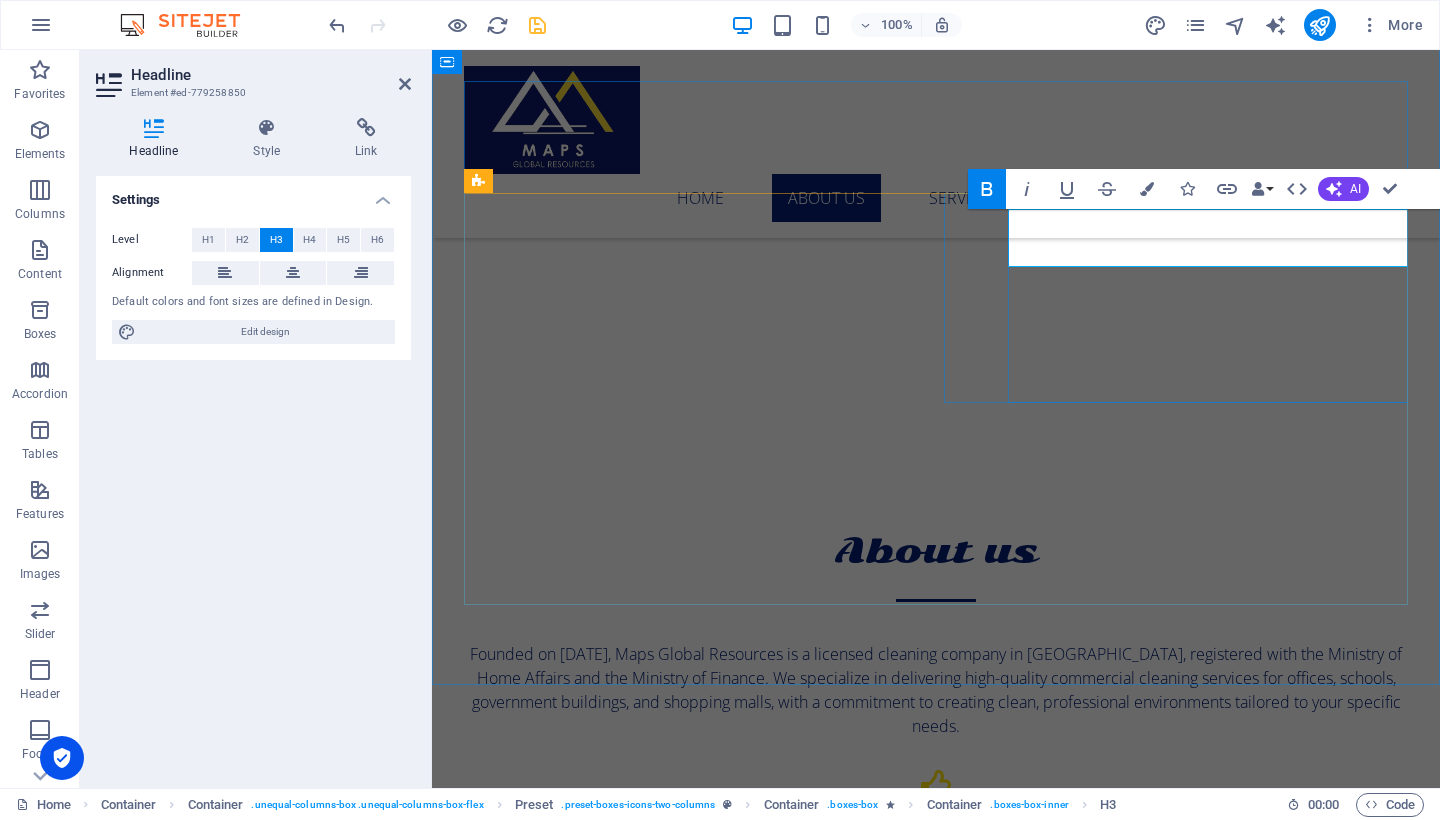 click on "Certification" at bounding box center [936, 1073] 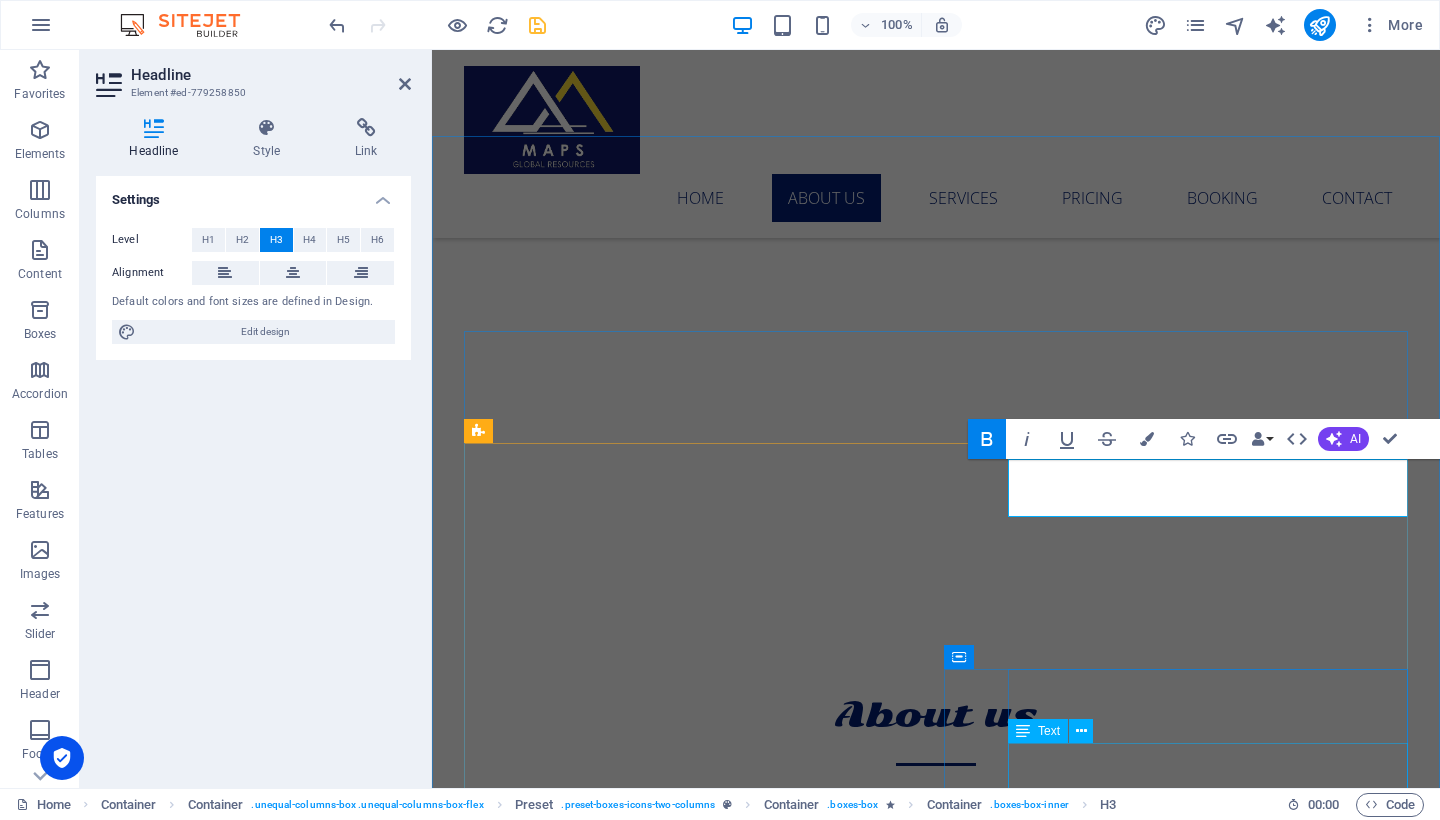 scroll, scrollTop: 480, scrollLeft: 0, axis: vertical 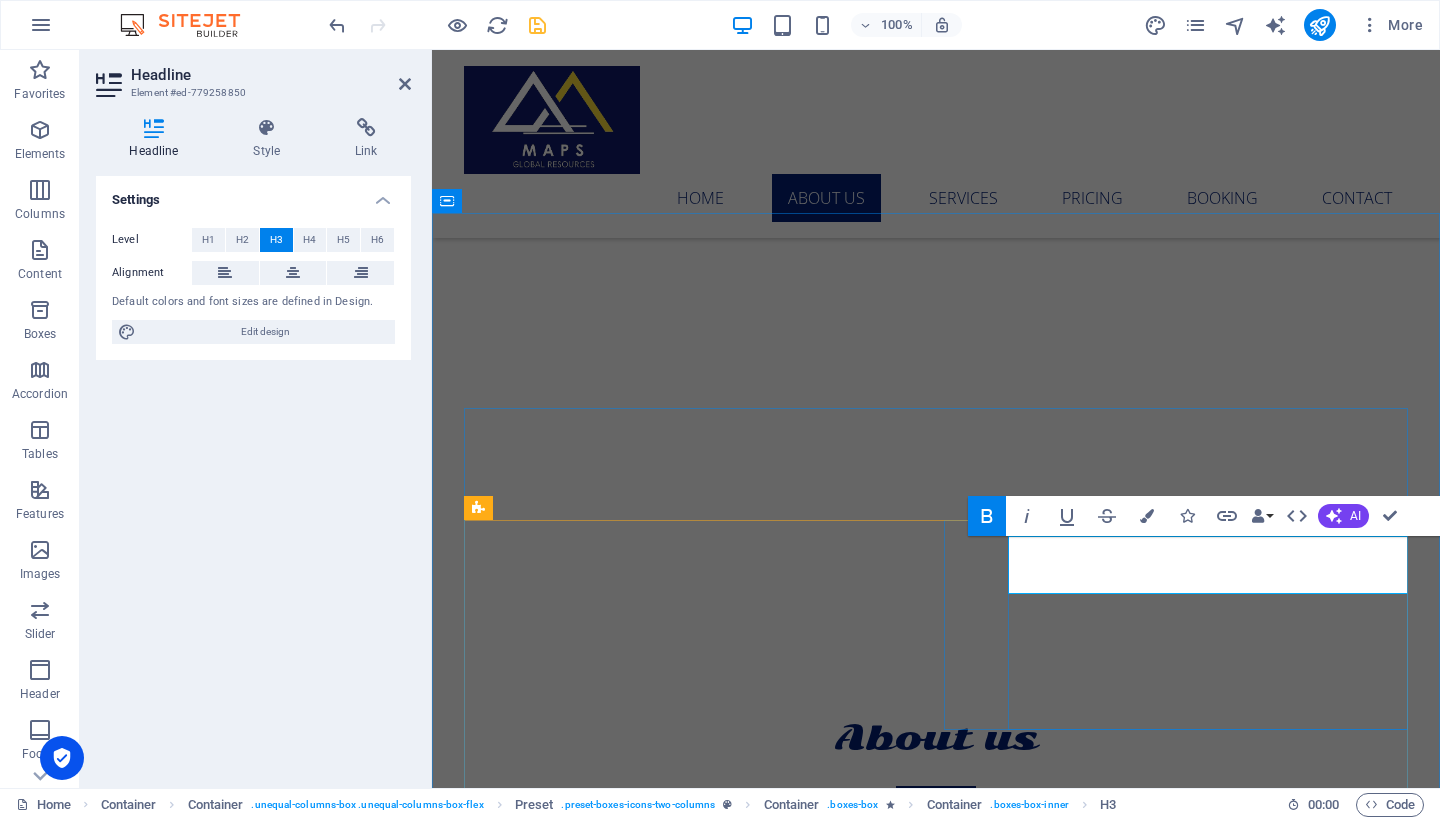drag, startPoint x: 1188, startPoint y: 565, endPoint x: 1013, endPoint y: 553, distance: 175.41095 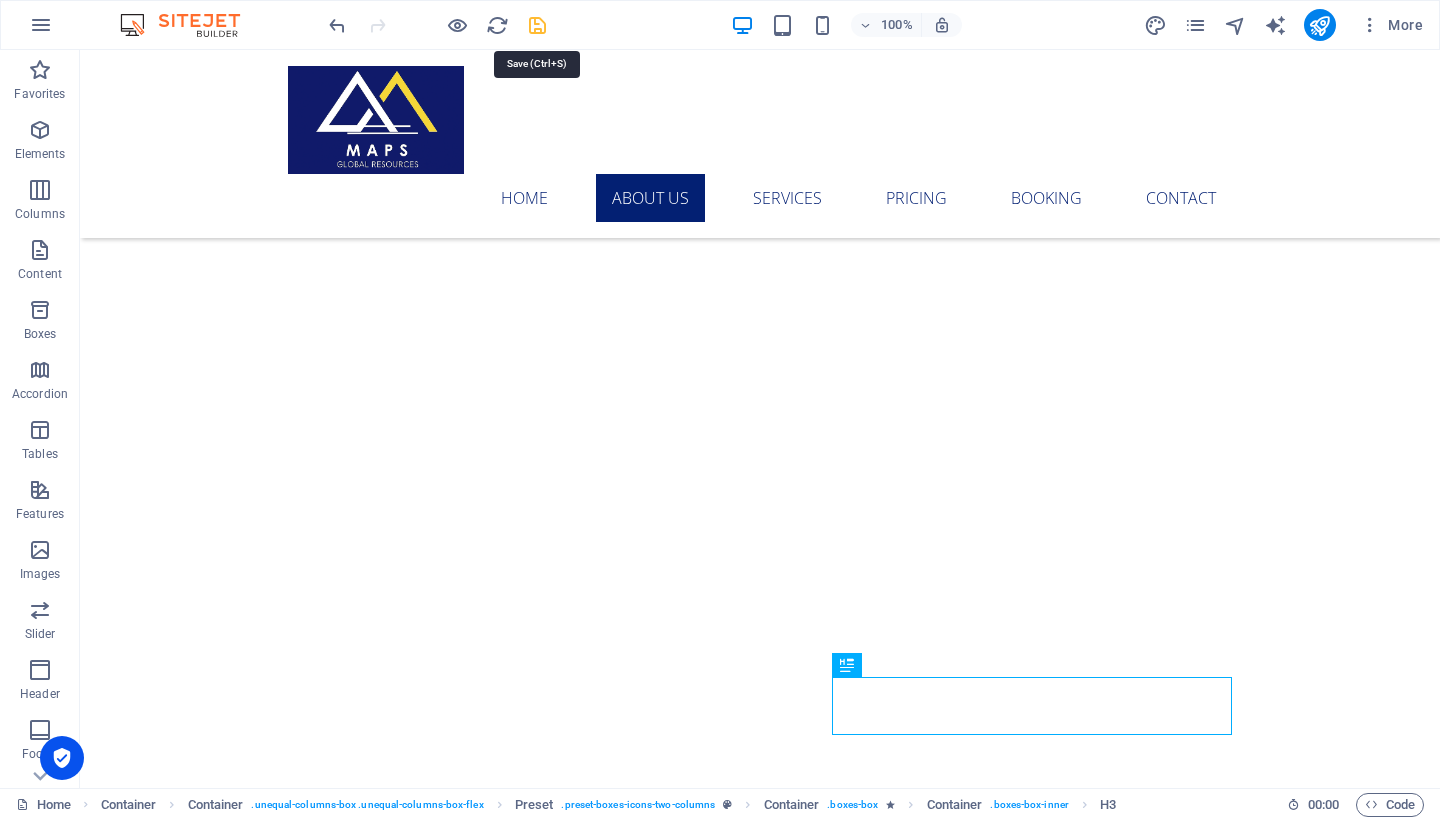 click at bounding box center (537, 25) 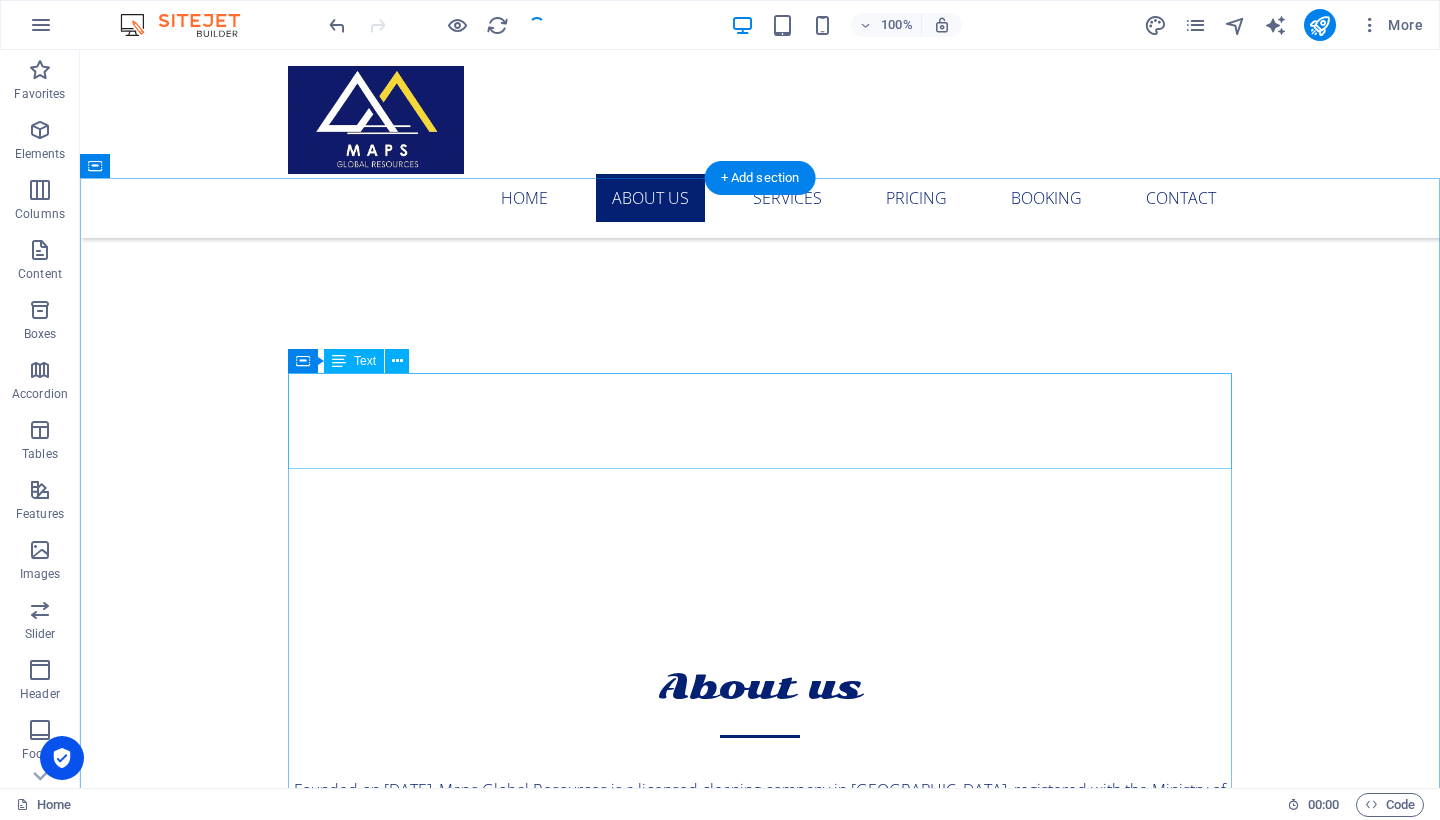 scroll, scrollTop: 768, scrollLeft: 0, axis: vertical 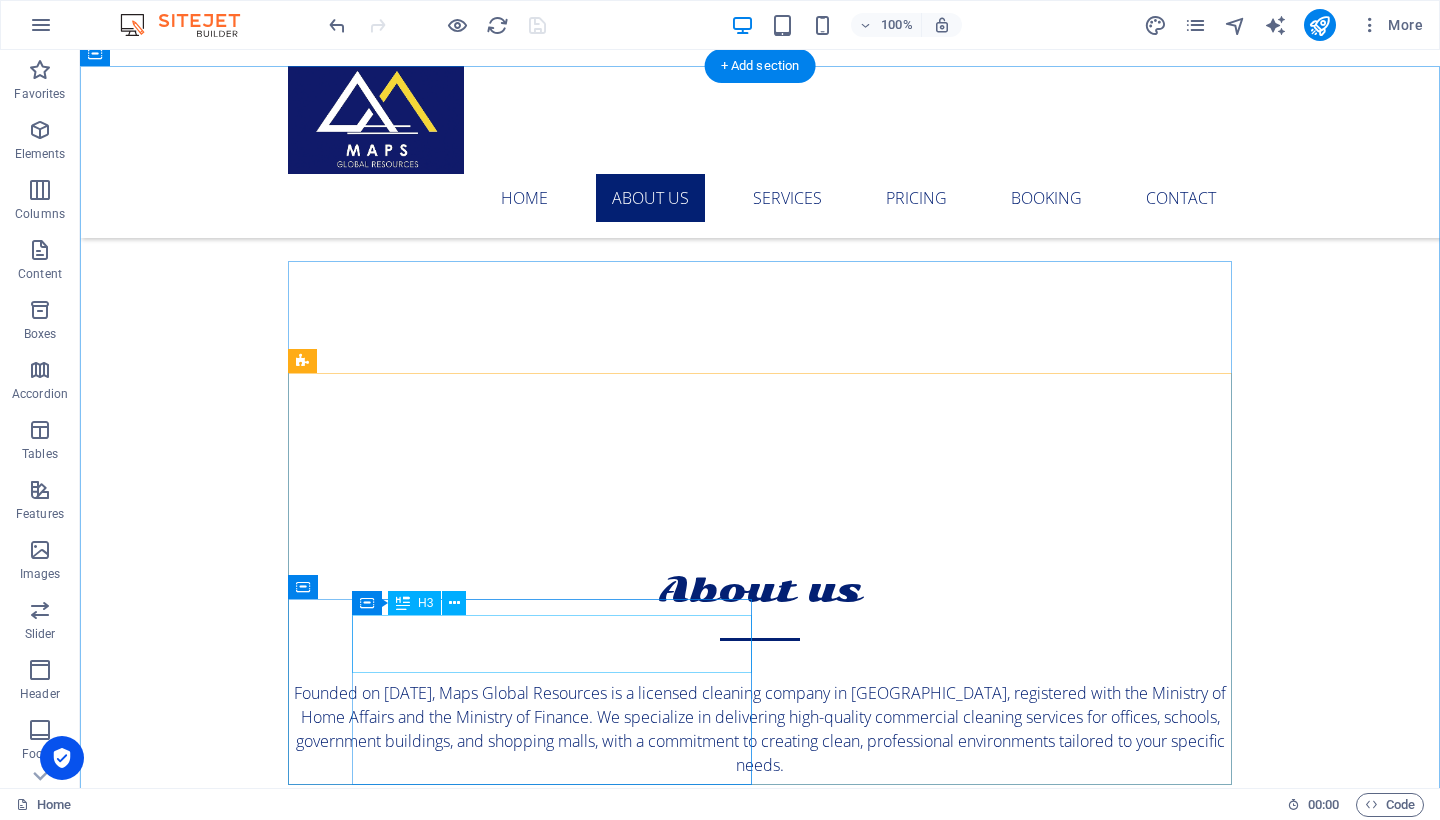 click on "Professional Staff" at bounding box center [760, 1298] 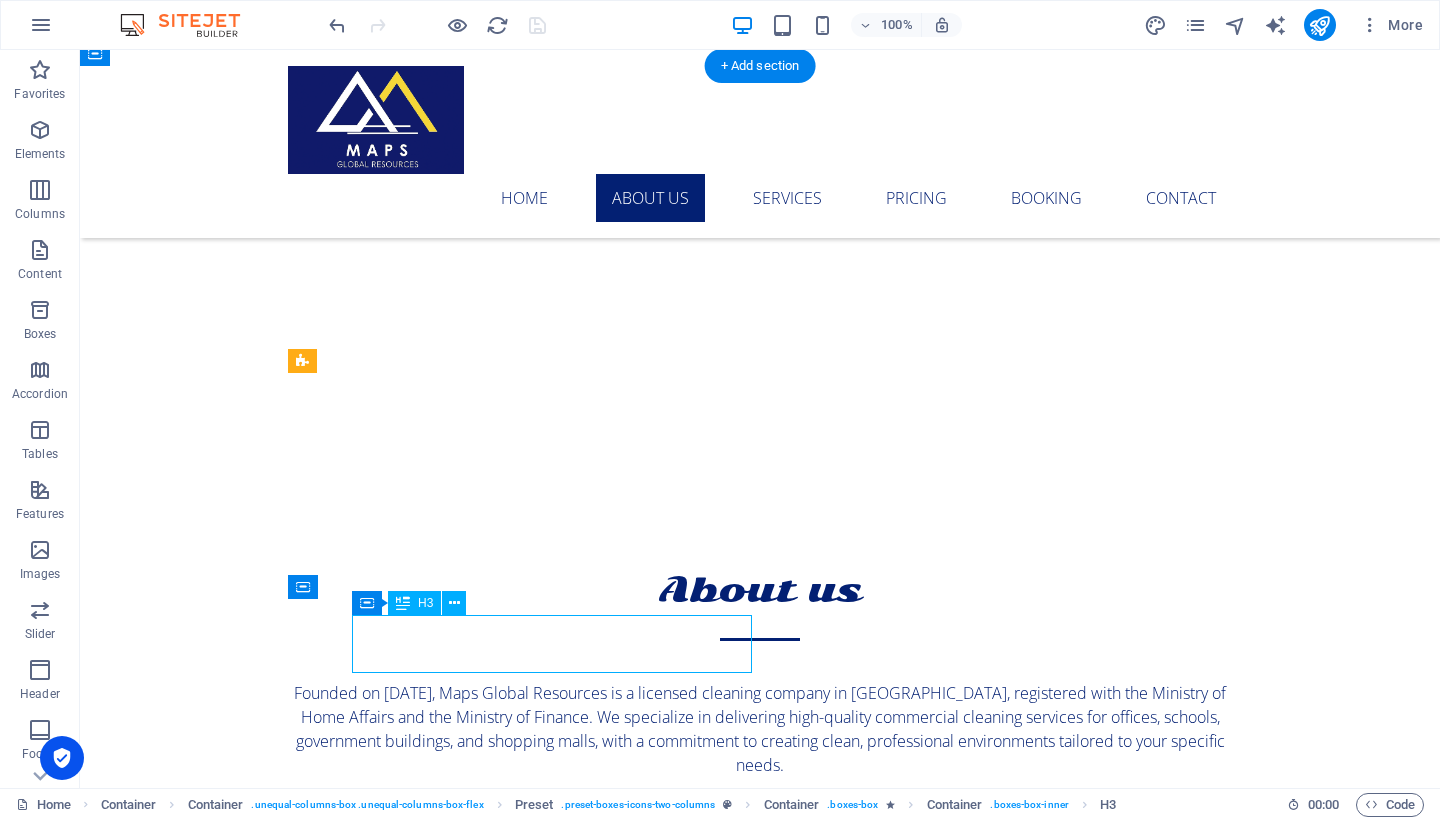 click on "Professional Staff" at bounding box center (760, 1298) 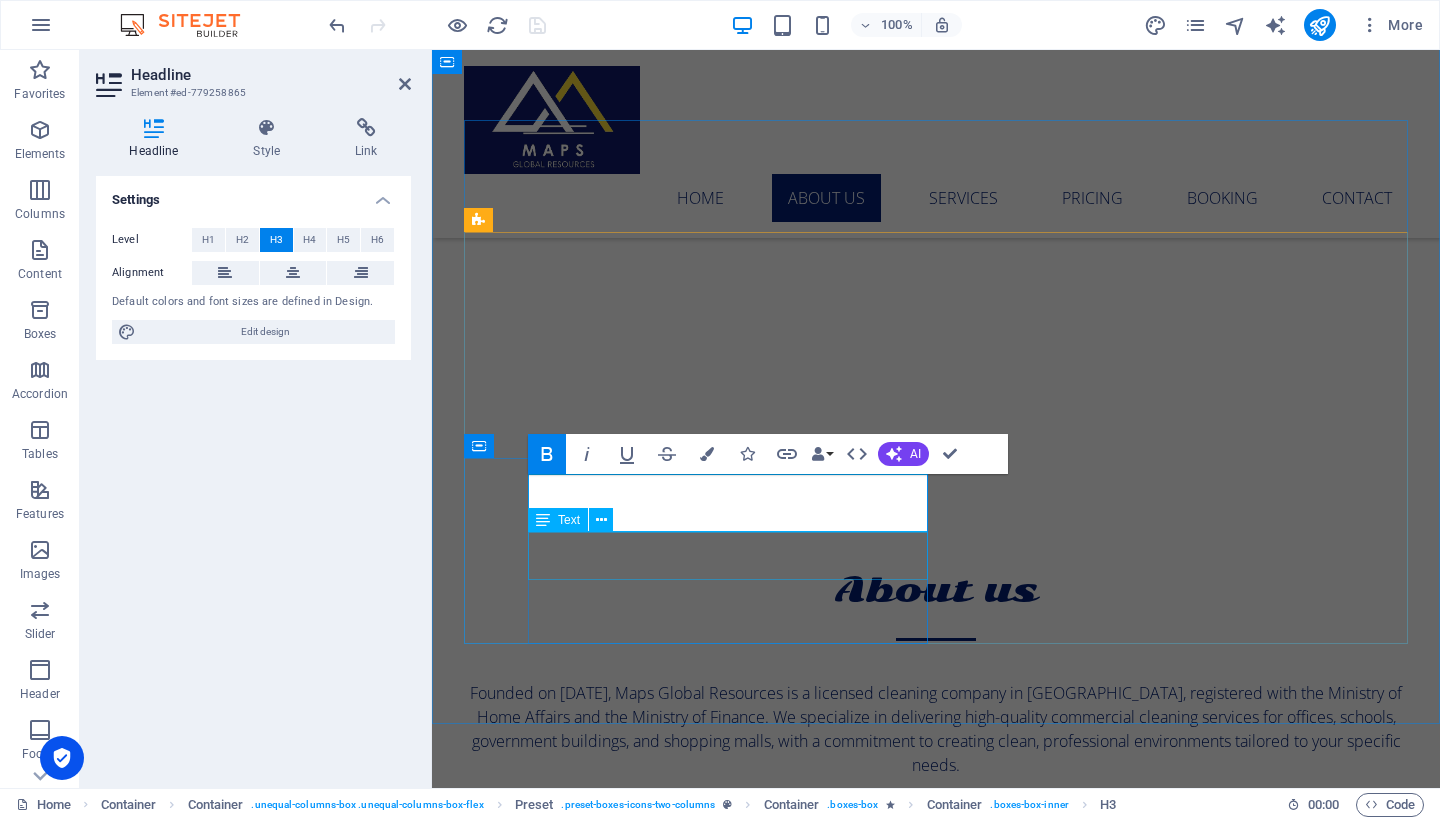 type 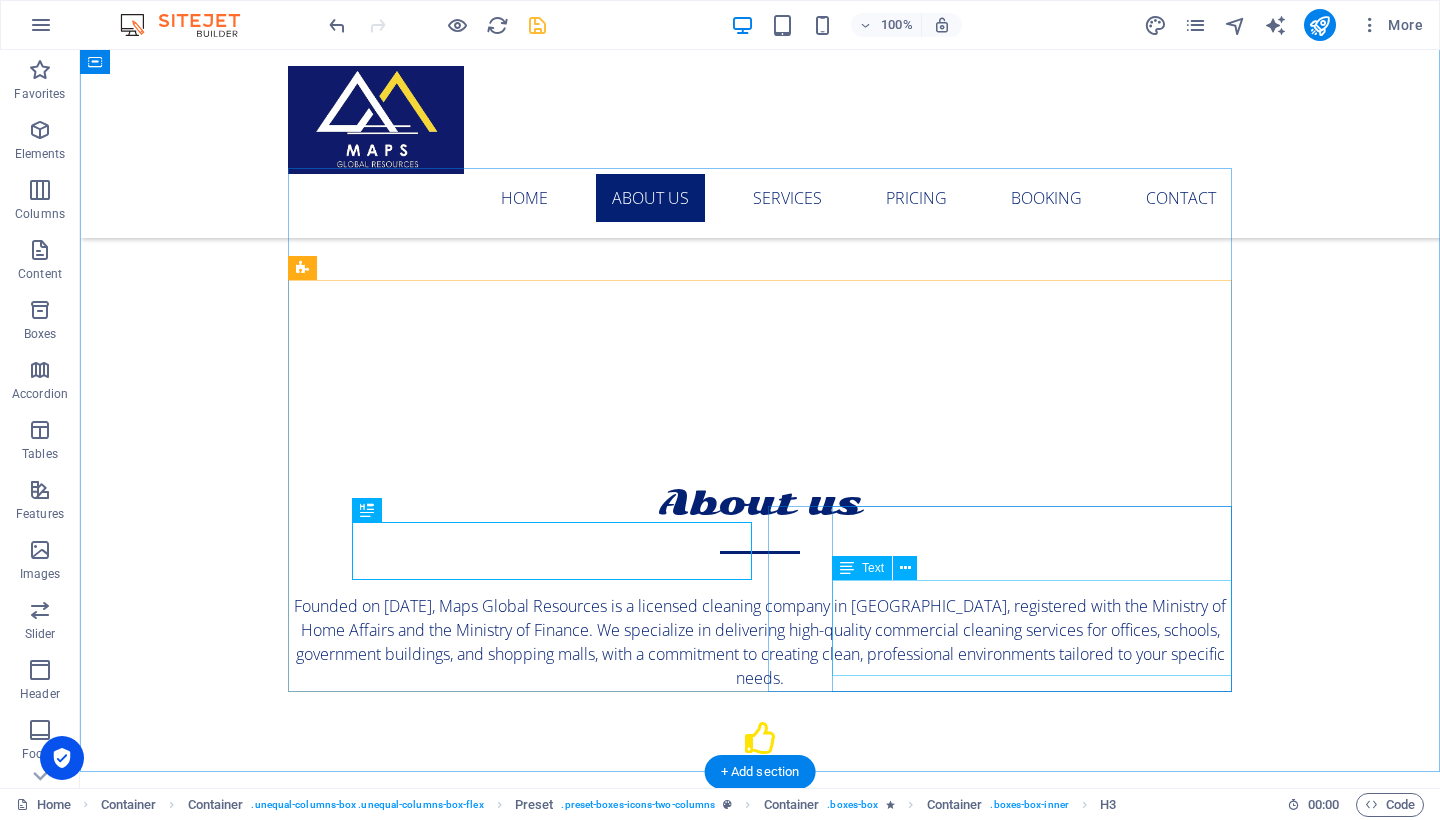 scroll, scrollTop: 861, scrollLeft: 0, axis: vertical 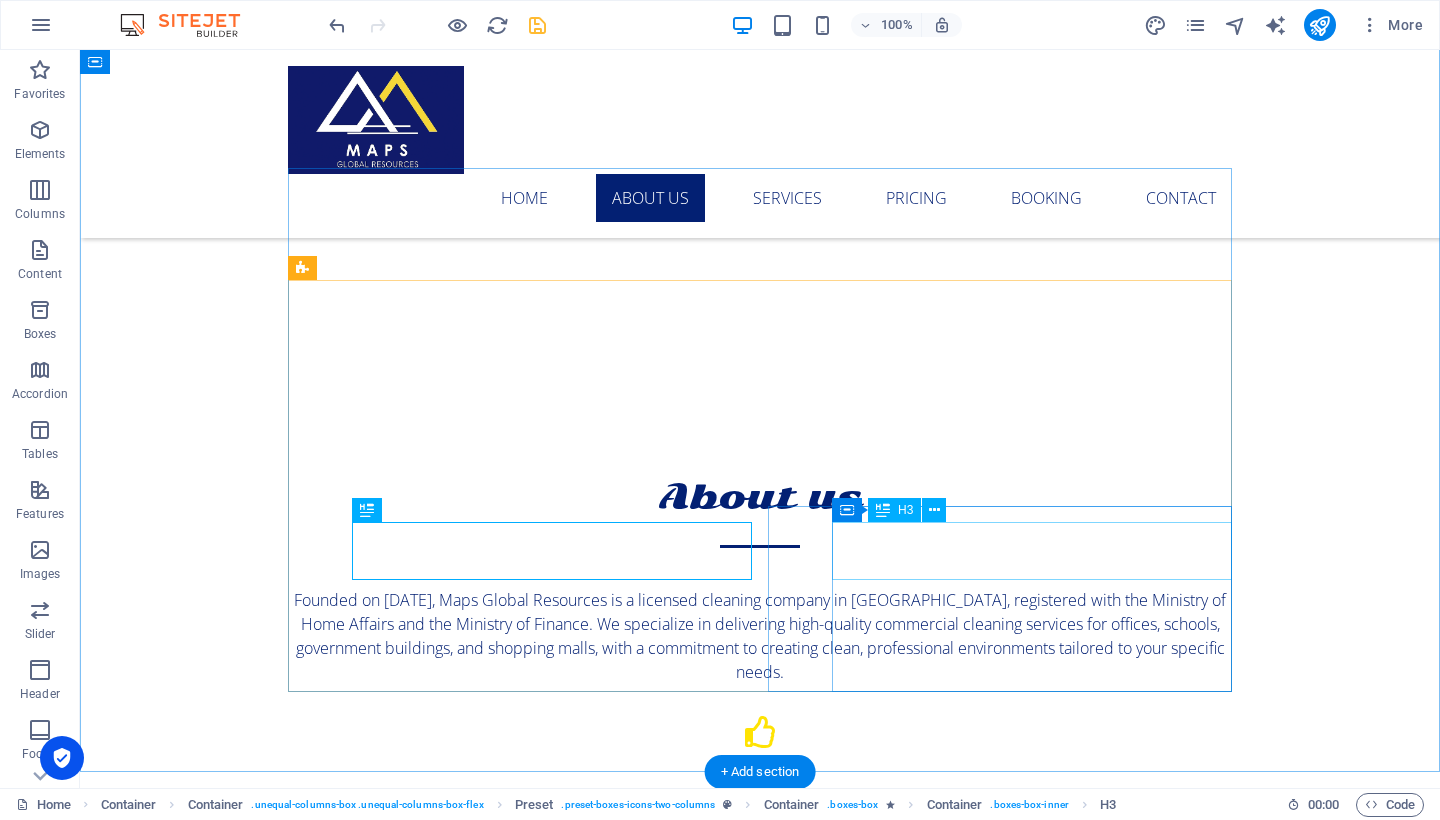 click on "Reliable" at bounding box center [760, 1391] 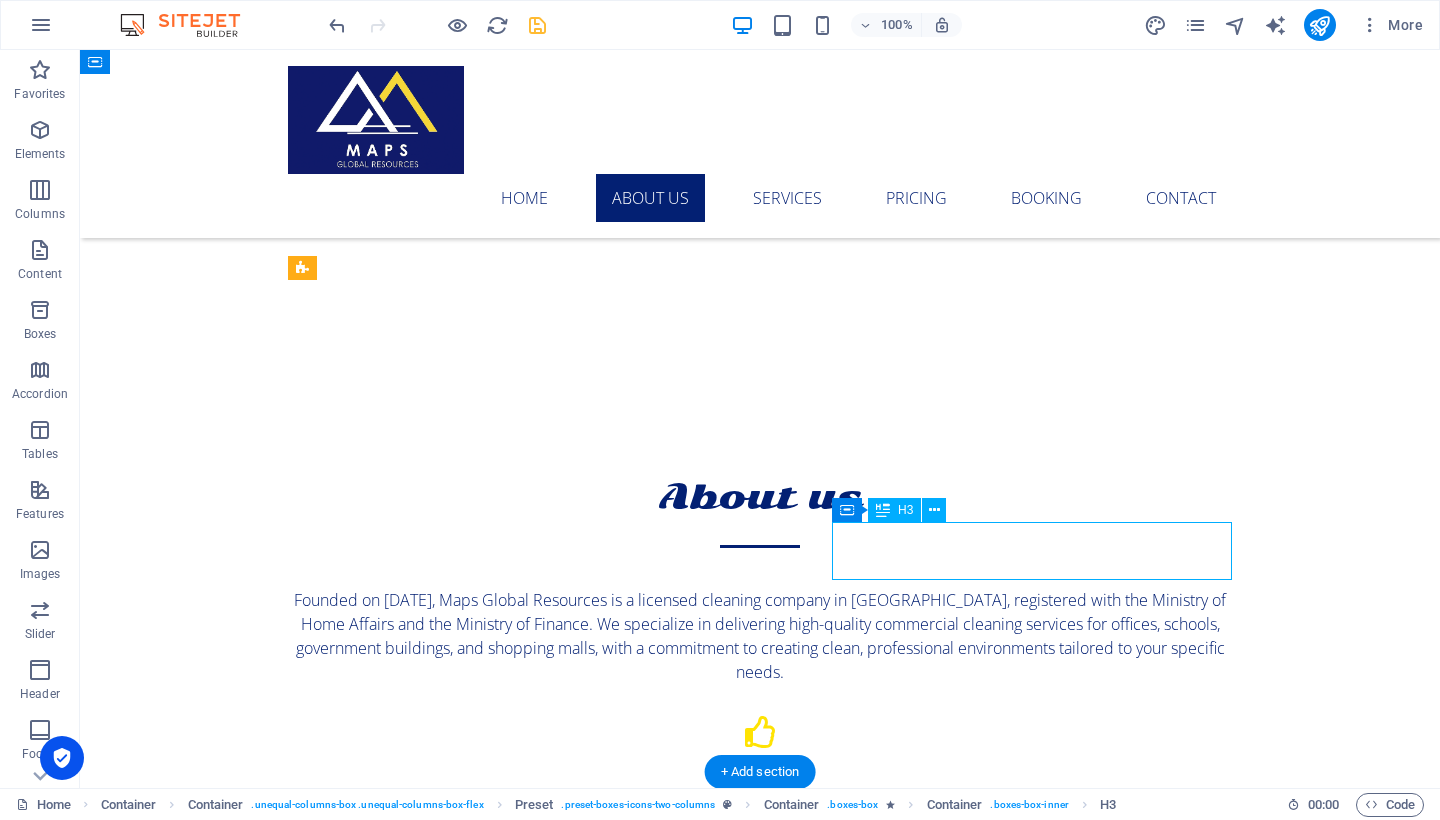 drag, startPoint x: 879, startPoint y: 554, endPoint x: 567, endPoint y: 553, distance: 312.00162 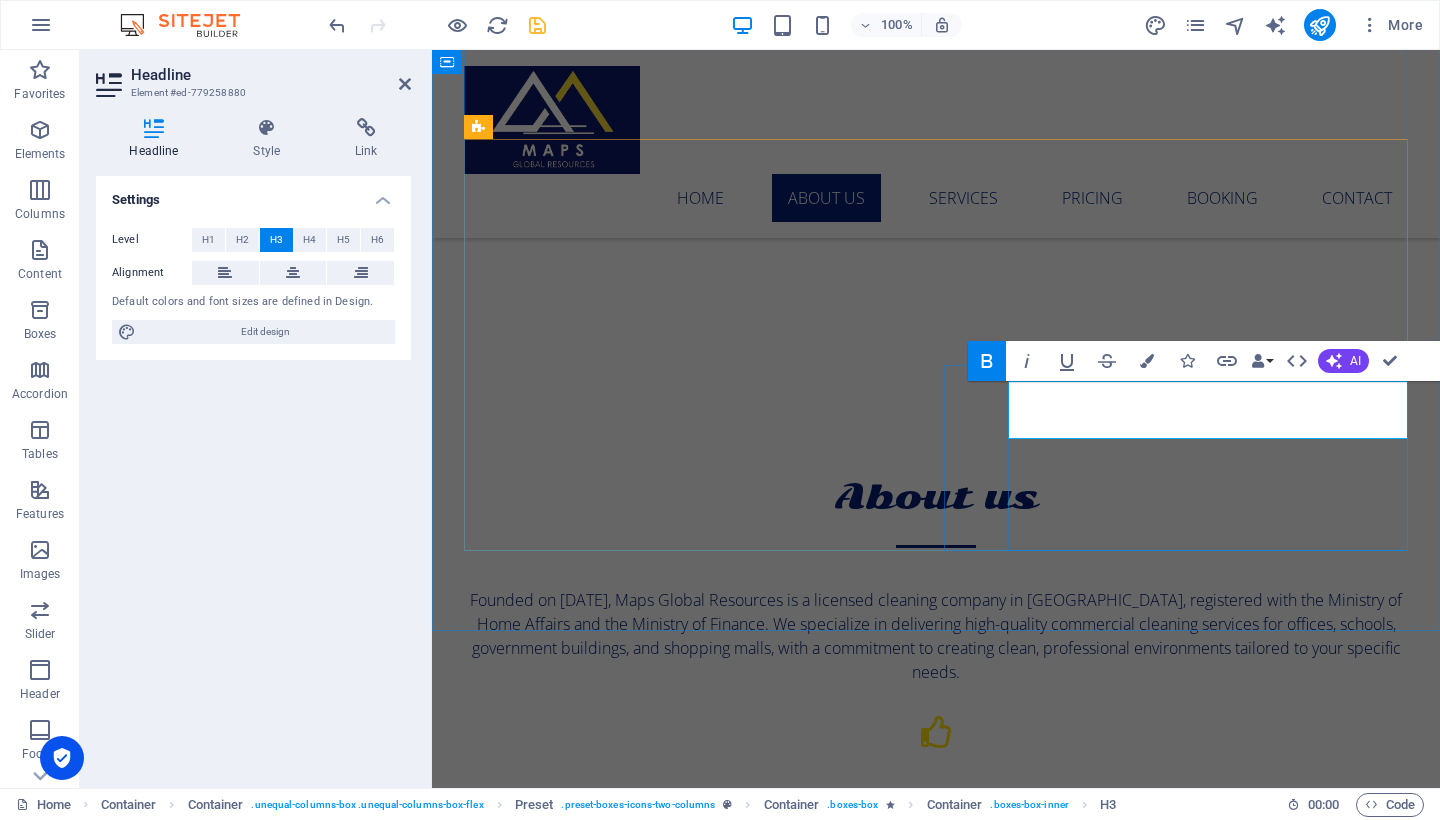 click on "Reliable" at bounding box center [936, 1391] 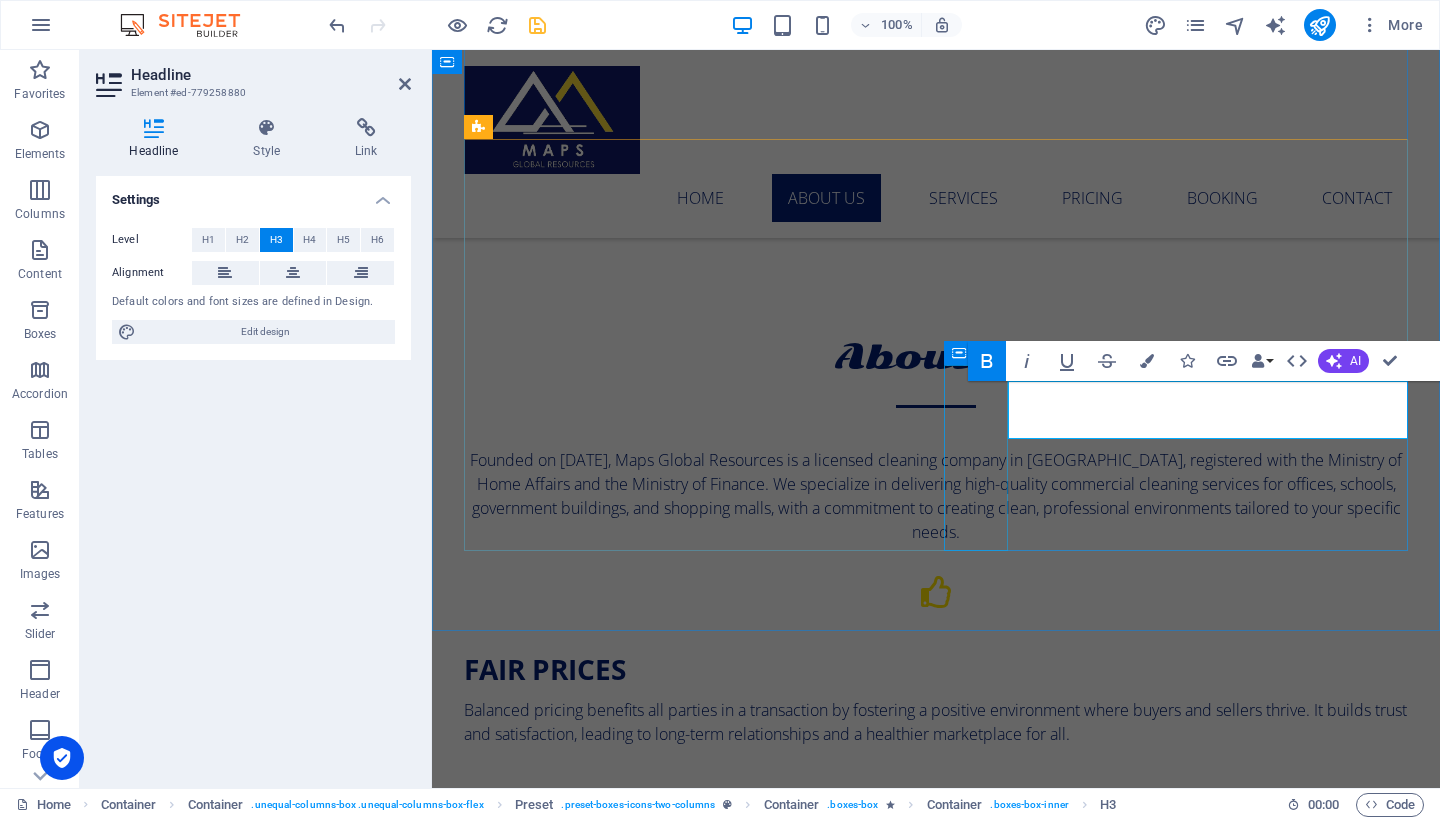 drag, startPoint x: 1129, startPoint y: 406, endPoint x: 997, endPoint y: 404, distance: 132.01515 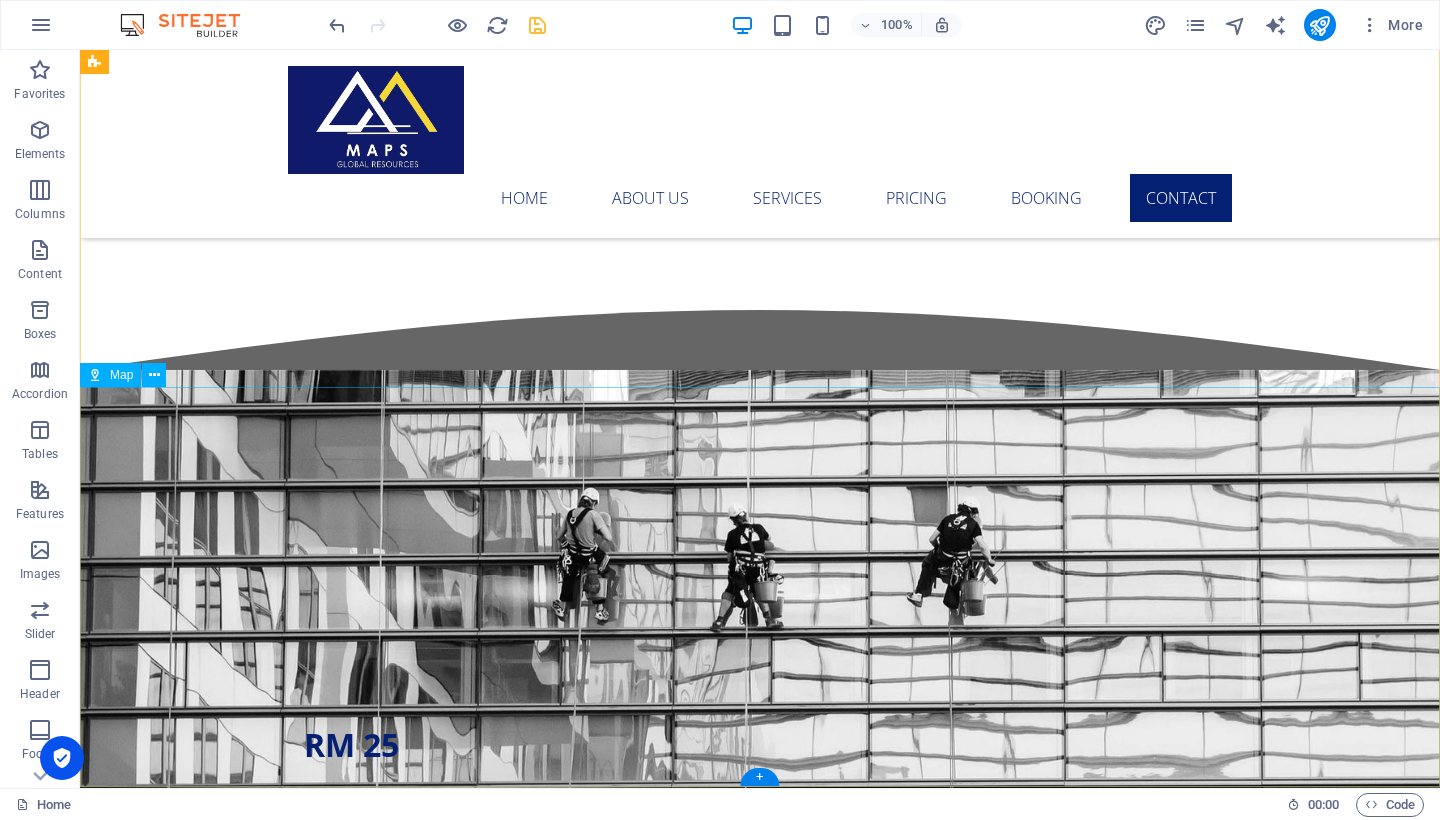 scroll, scrollTop: 5152, scrollLeft: 0, axis: vertical 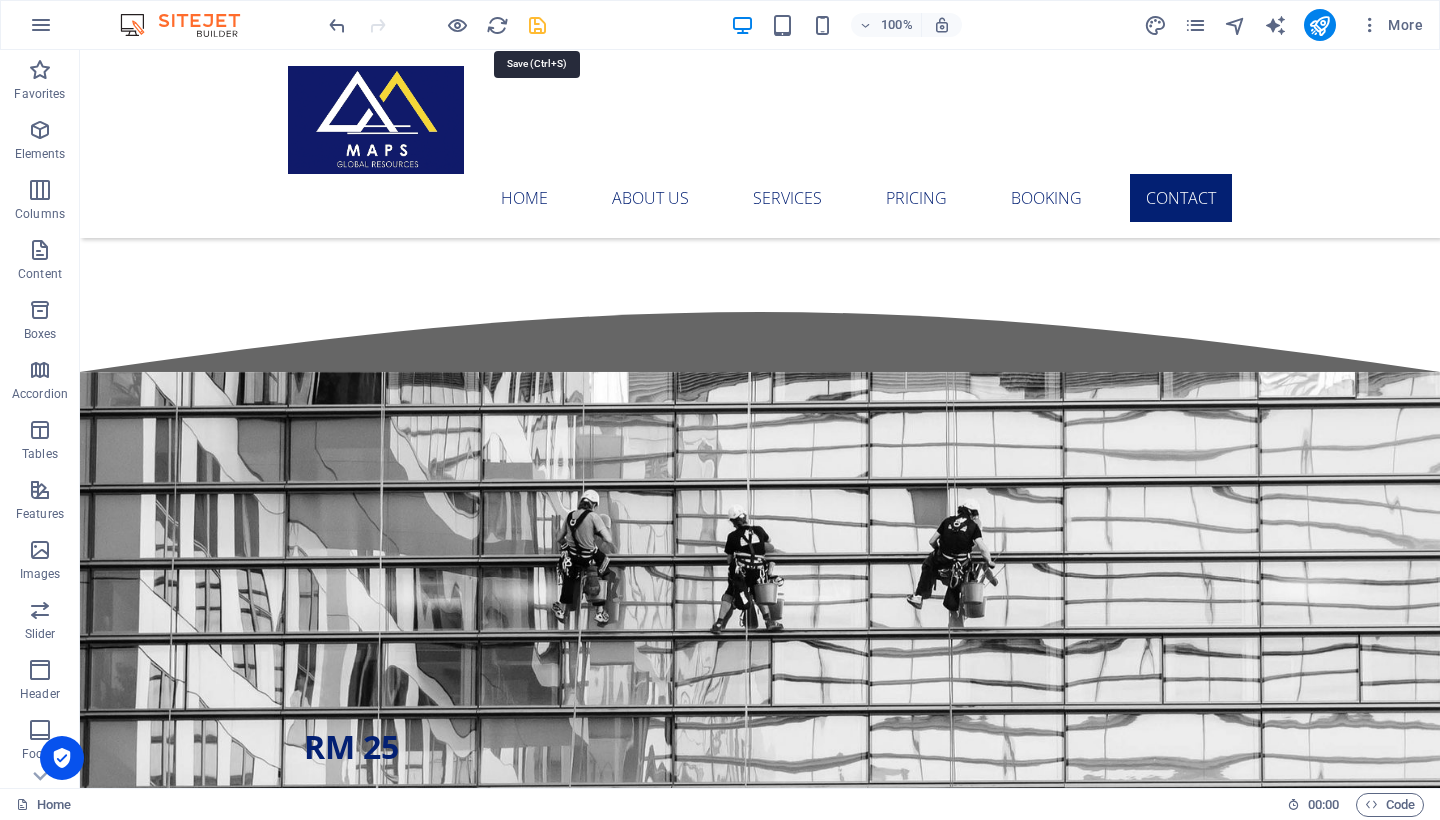 click at bounding box center (537, 25) 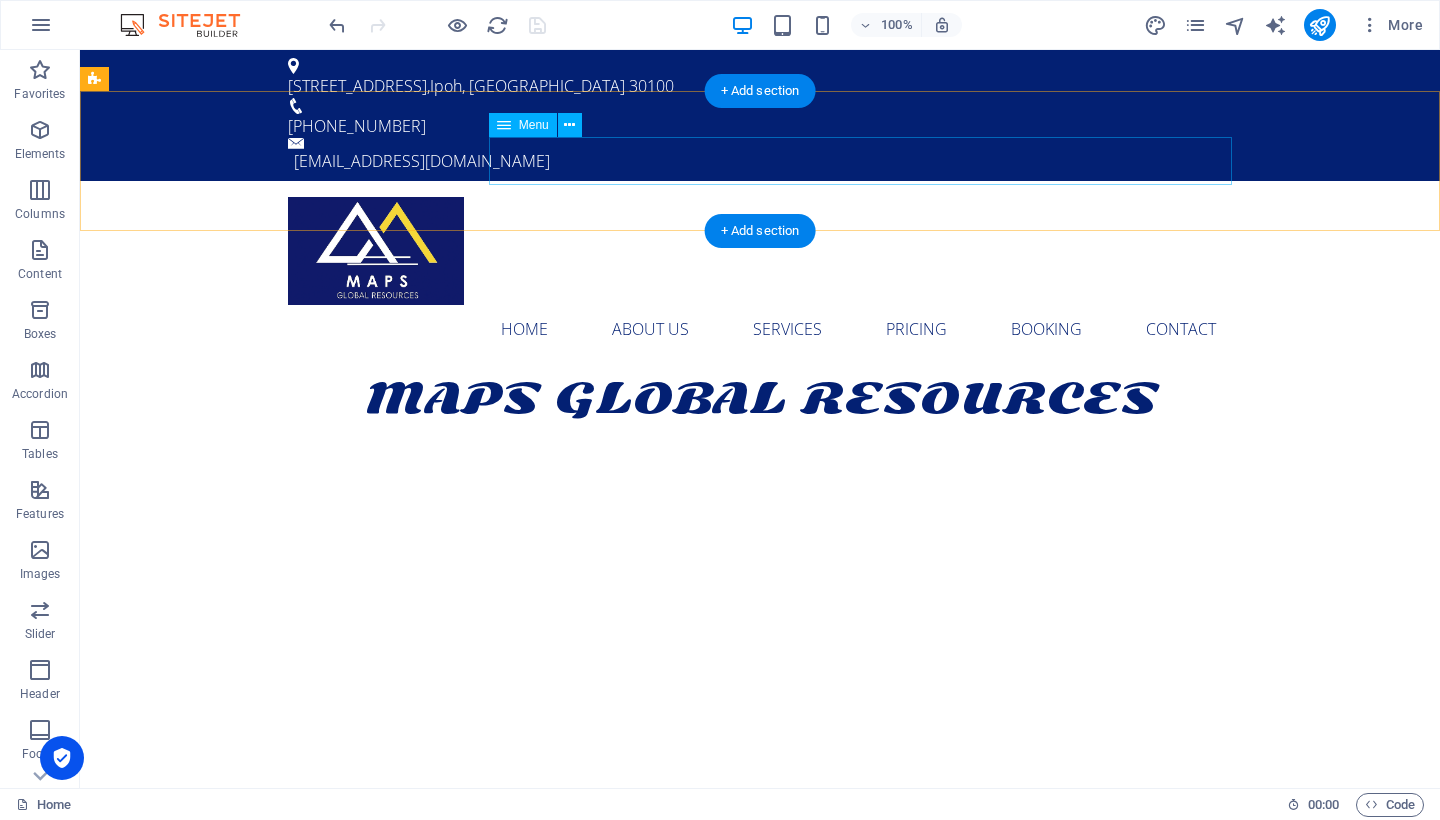 scroll, scrollTop: 0, scrollLeft: 0, axis: both 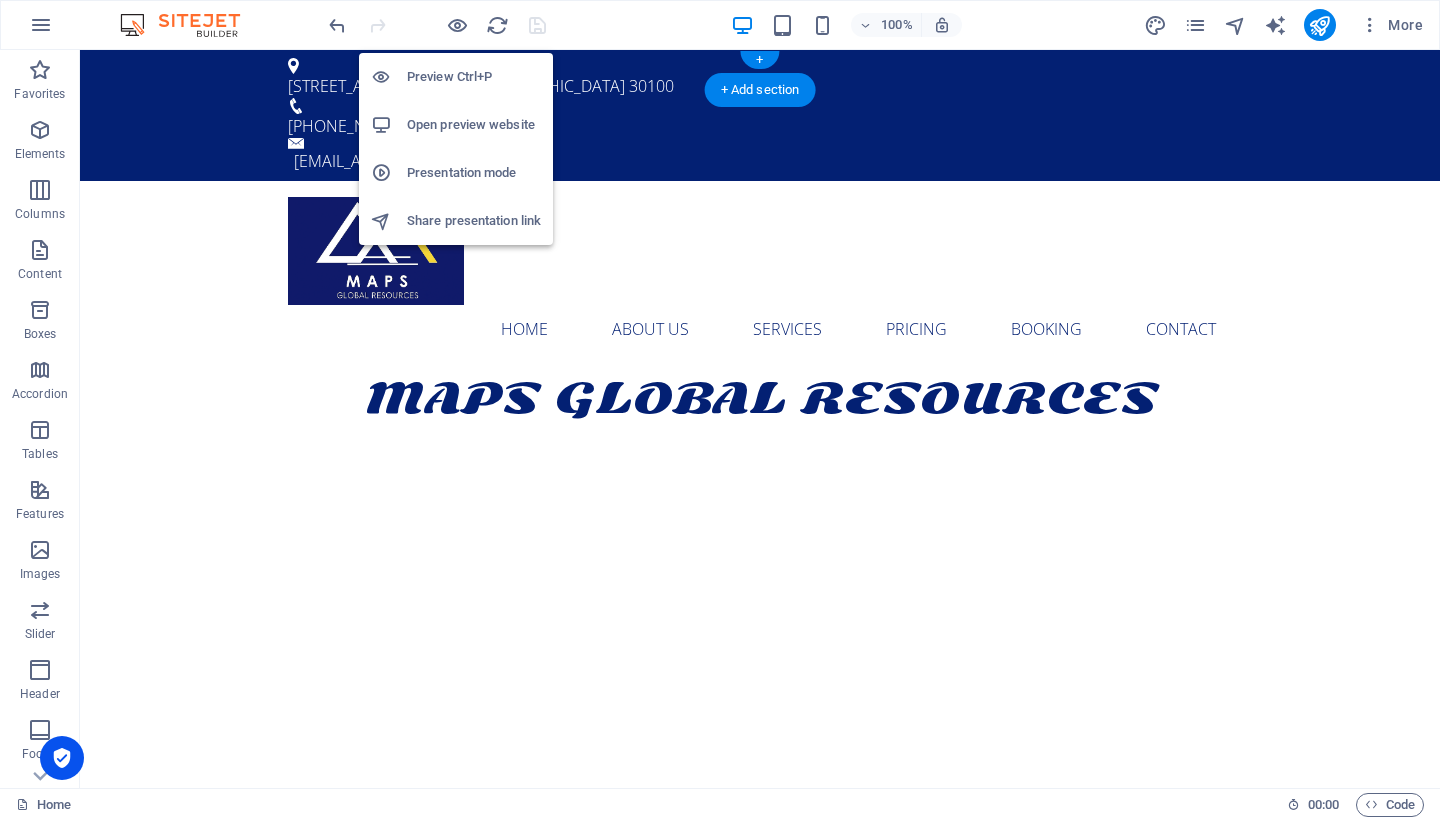 click on "Open preview website" at bounding box center (474, 125) 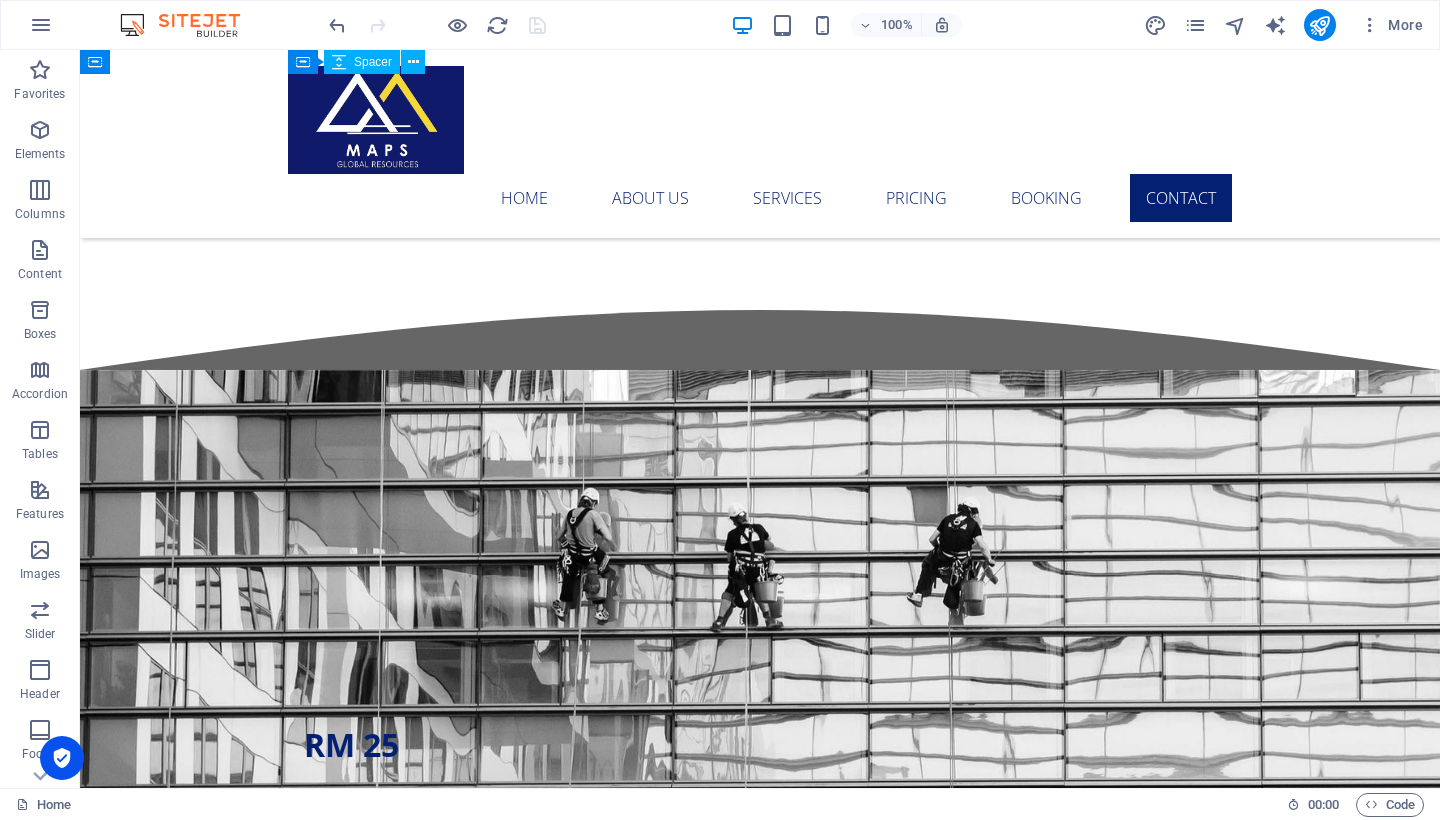 scroll, scrollTop: 5152, scrollLeft: 0, axis: vertical 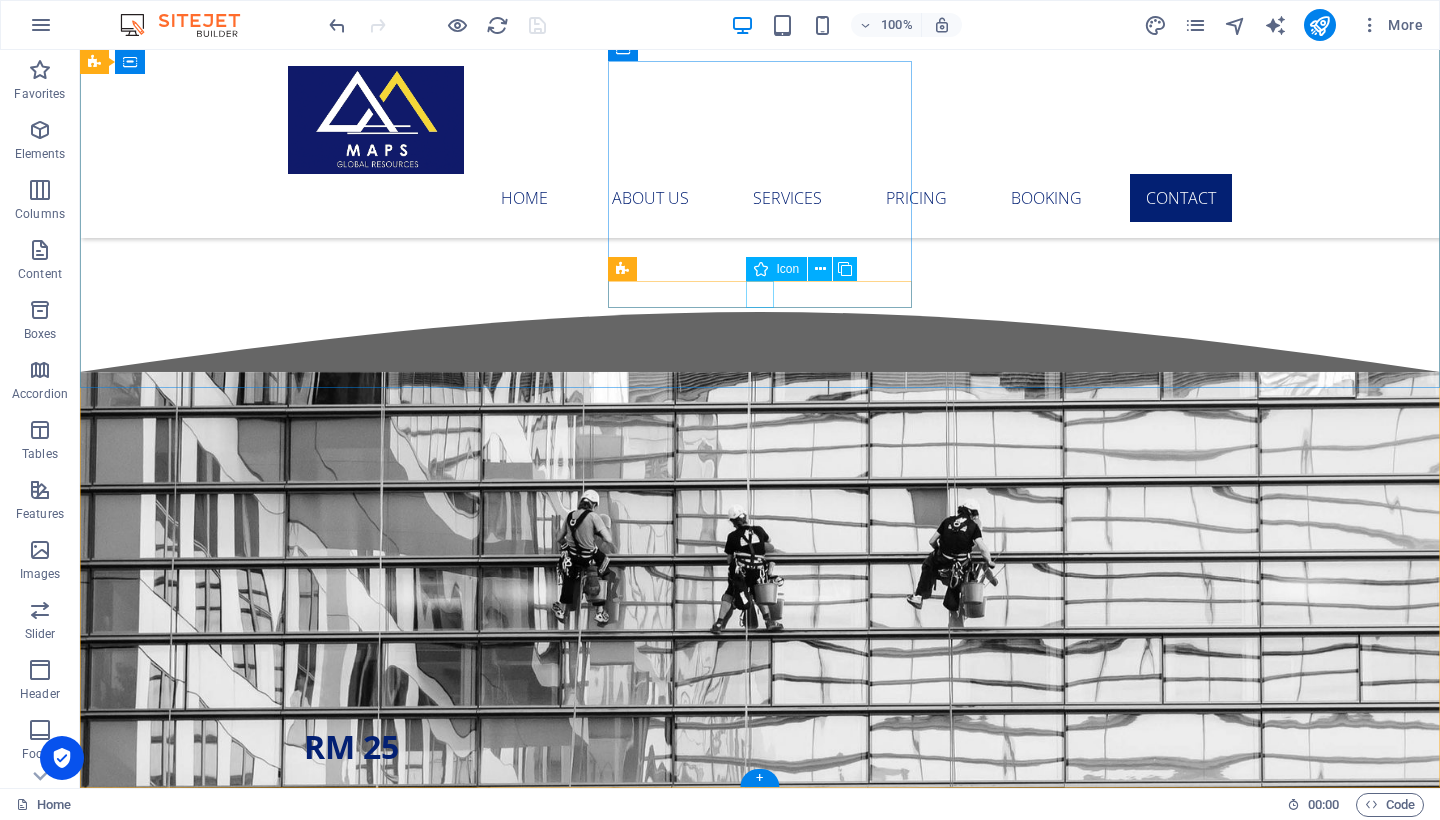 click at bounding box center (568, 4341) 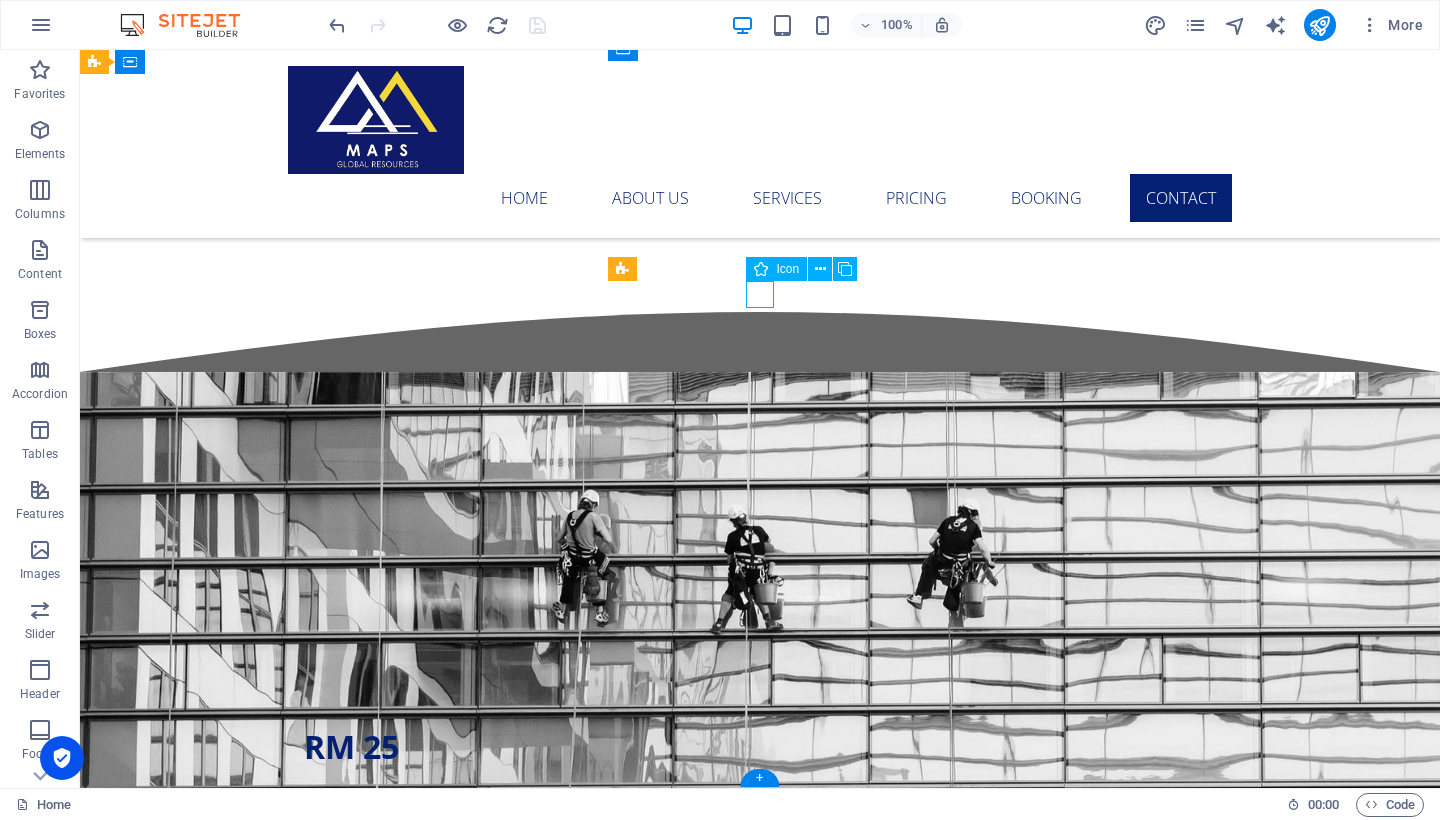 click at bounding box center (568, 4341) 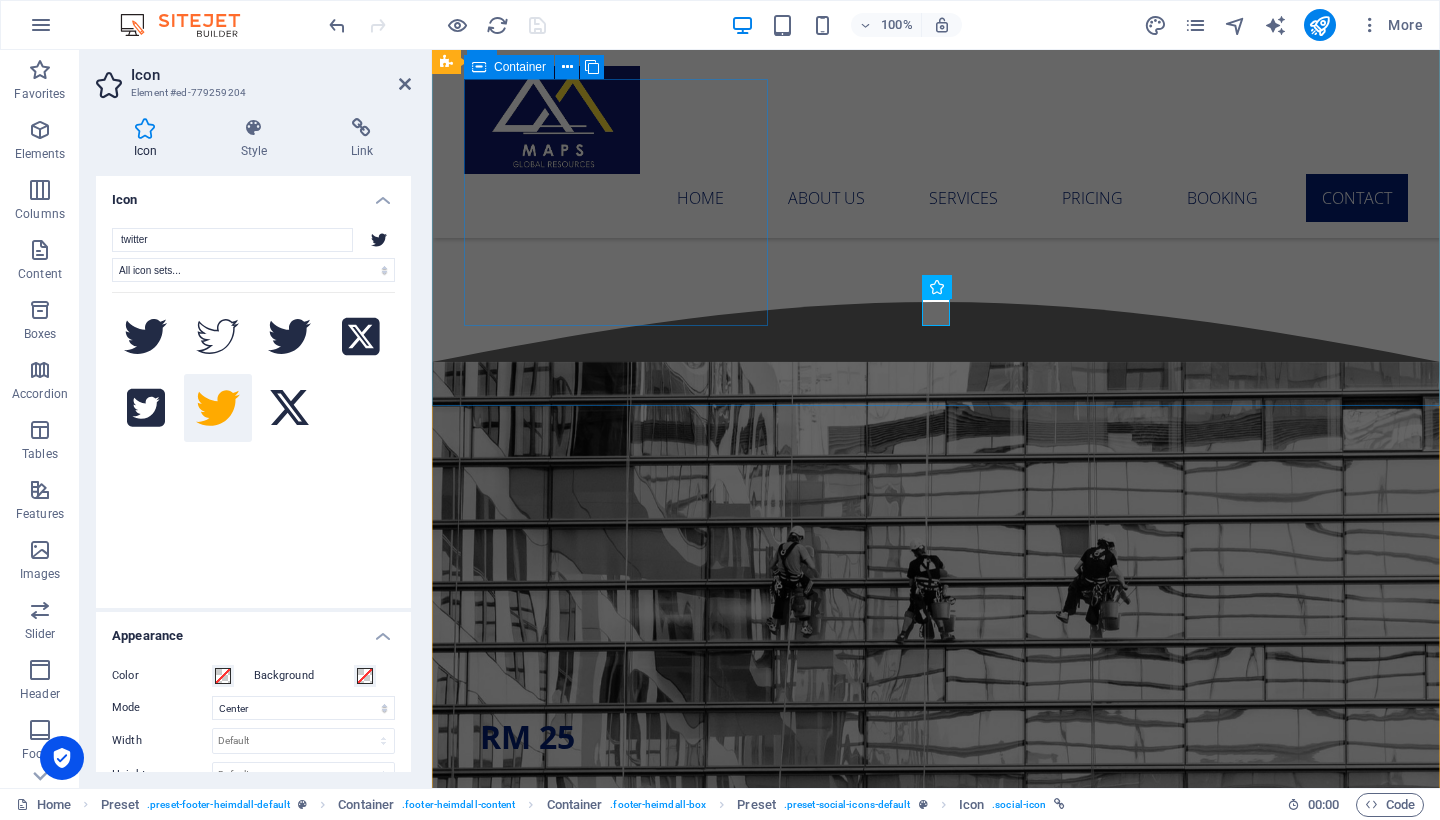 scroll, scrollTop: 5039, scrollLeft: 0, axis: vertical 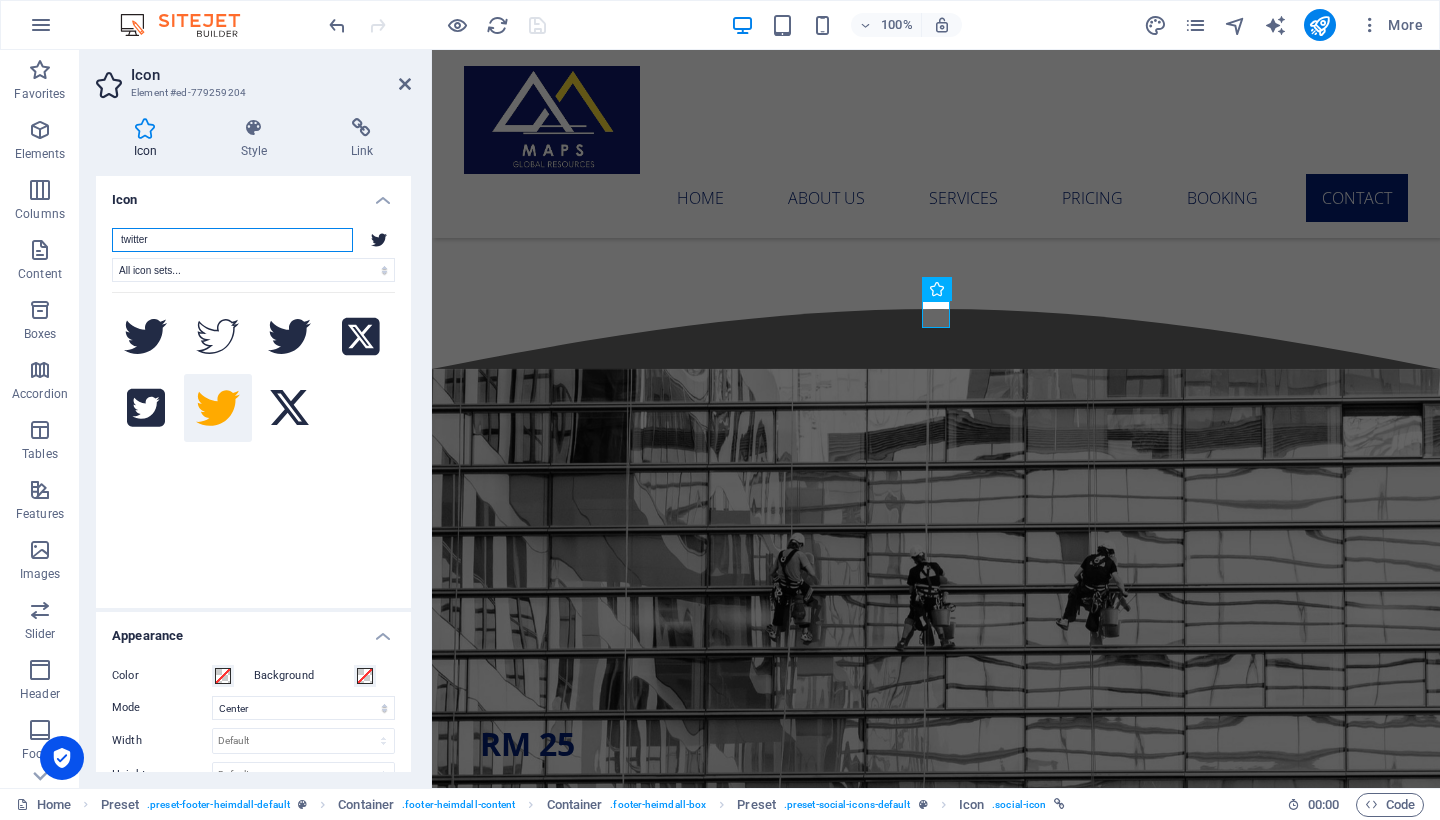 click on "twitter" at bounding box center (232, 240) 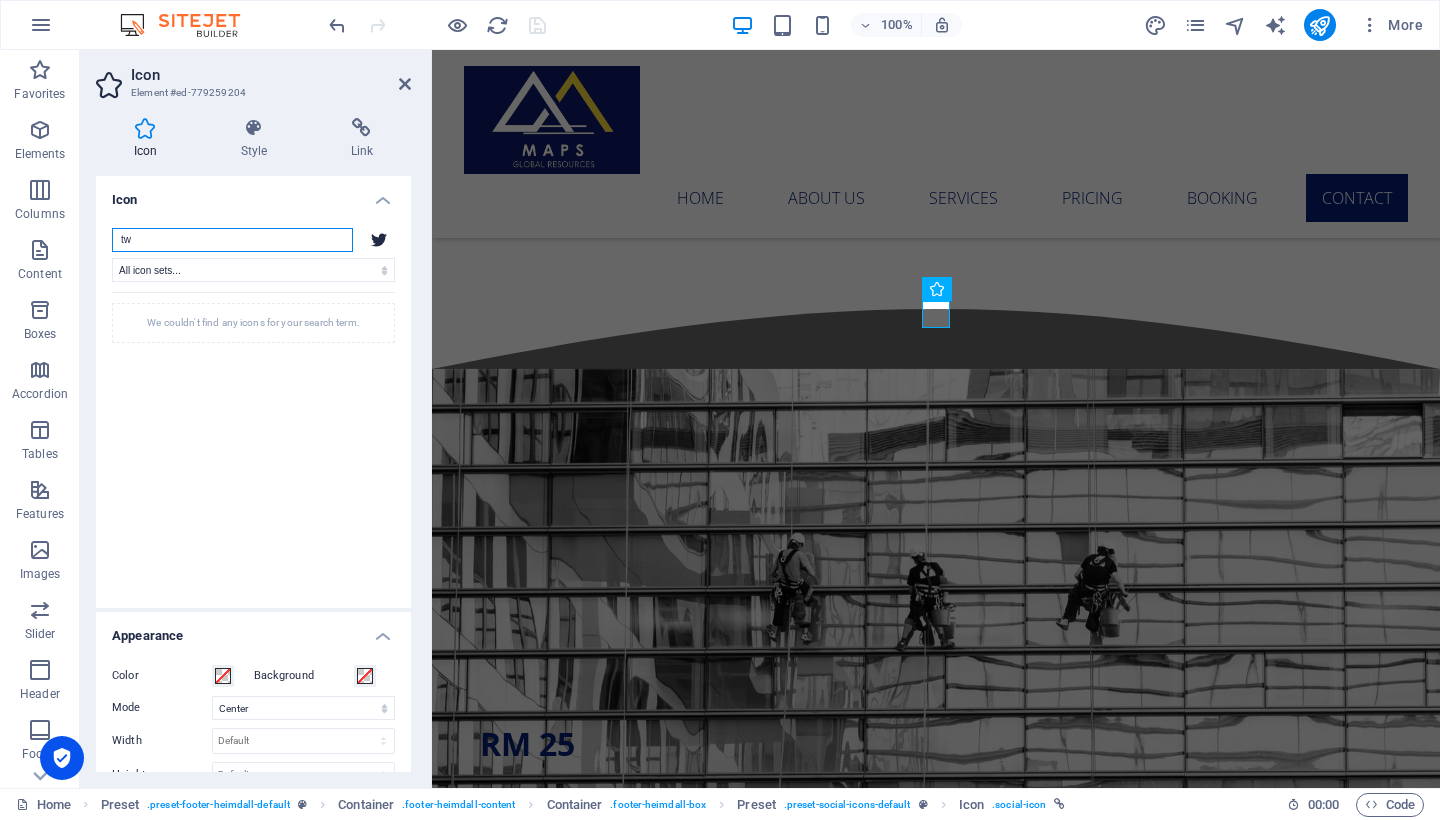 type on "t" 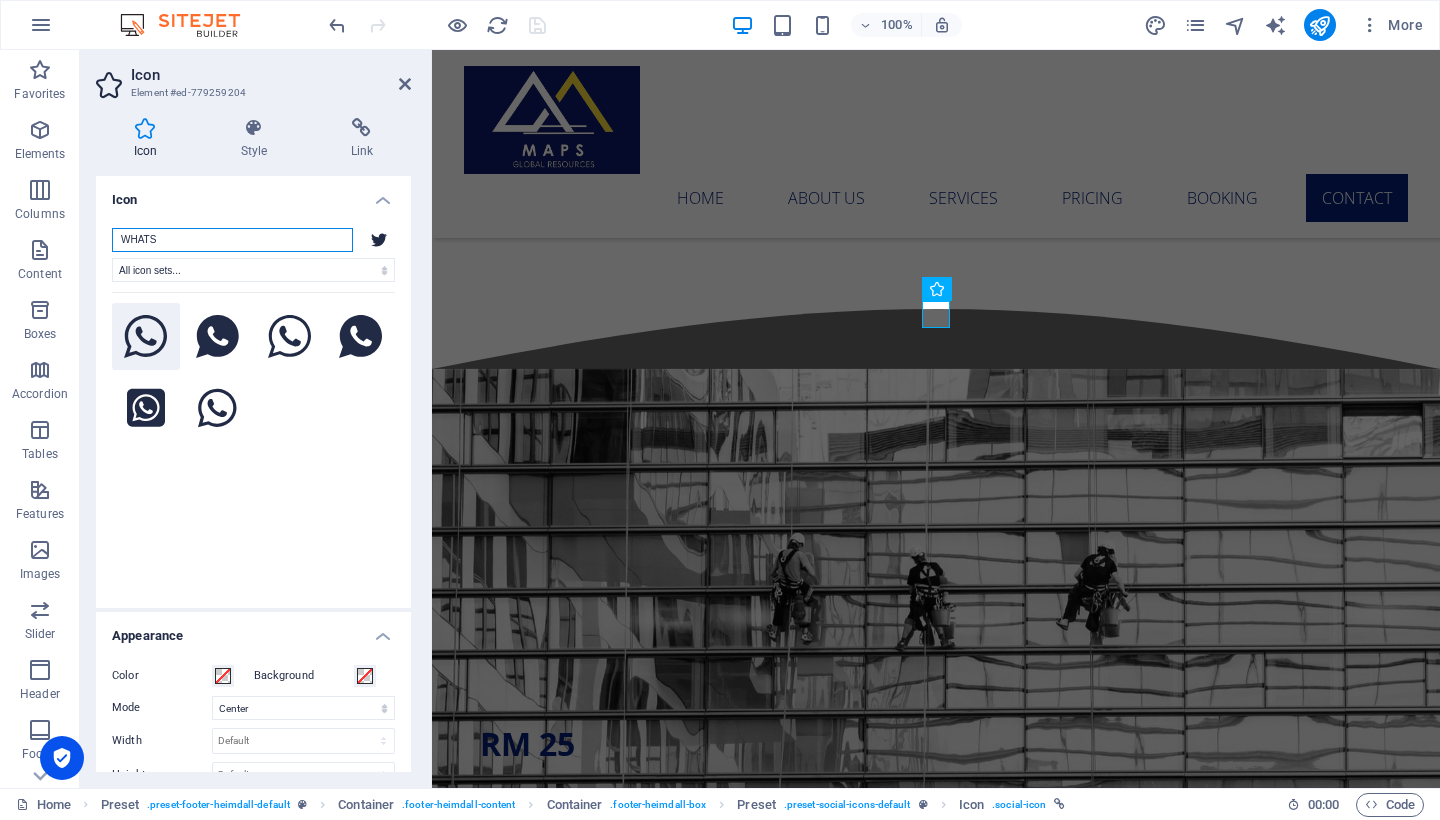 type on "WHATS" 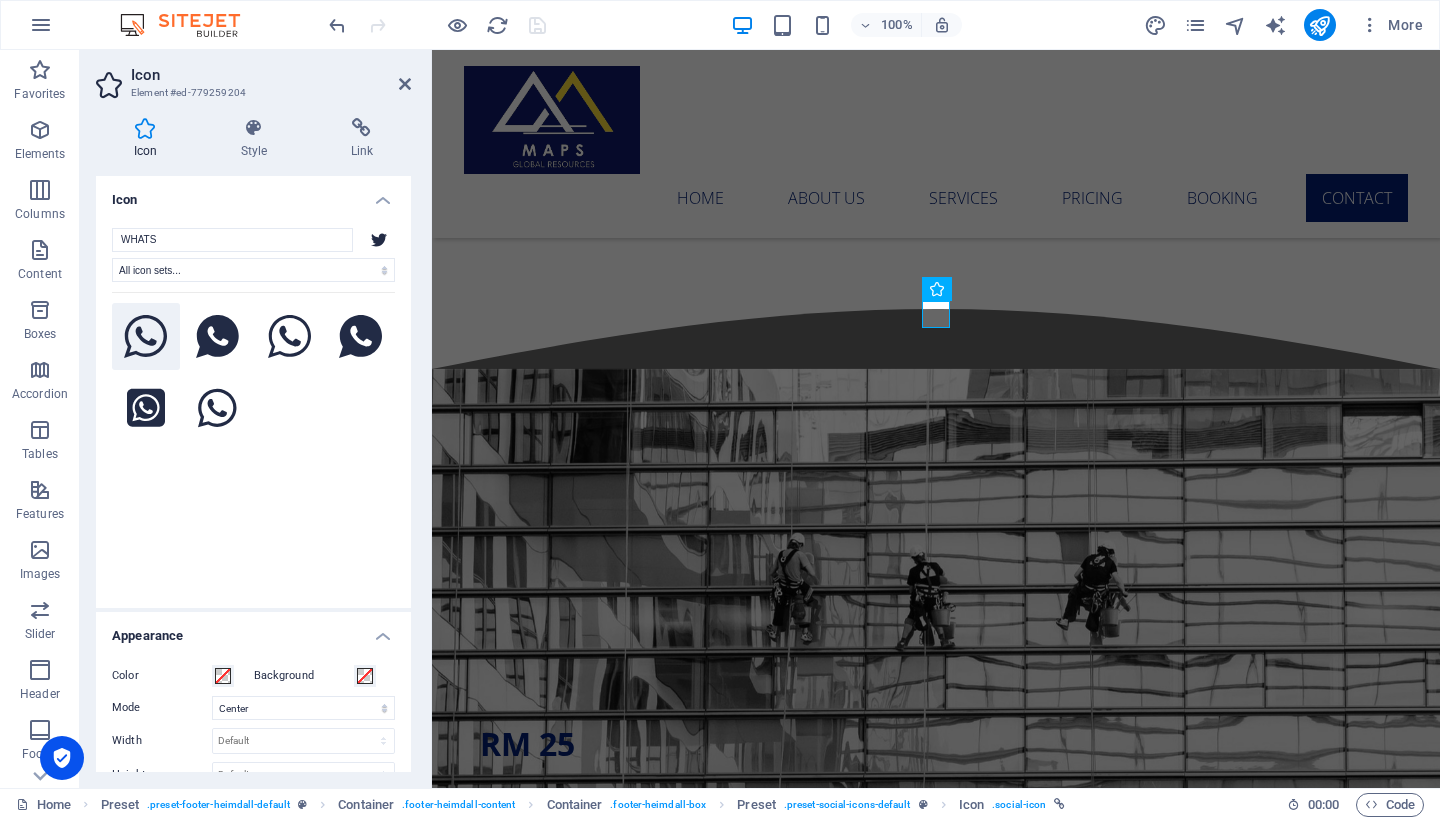 click 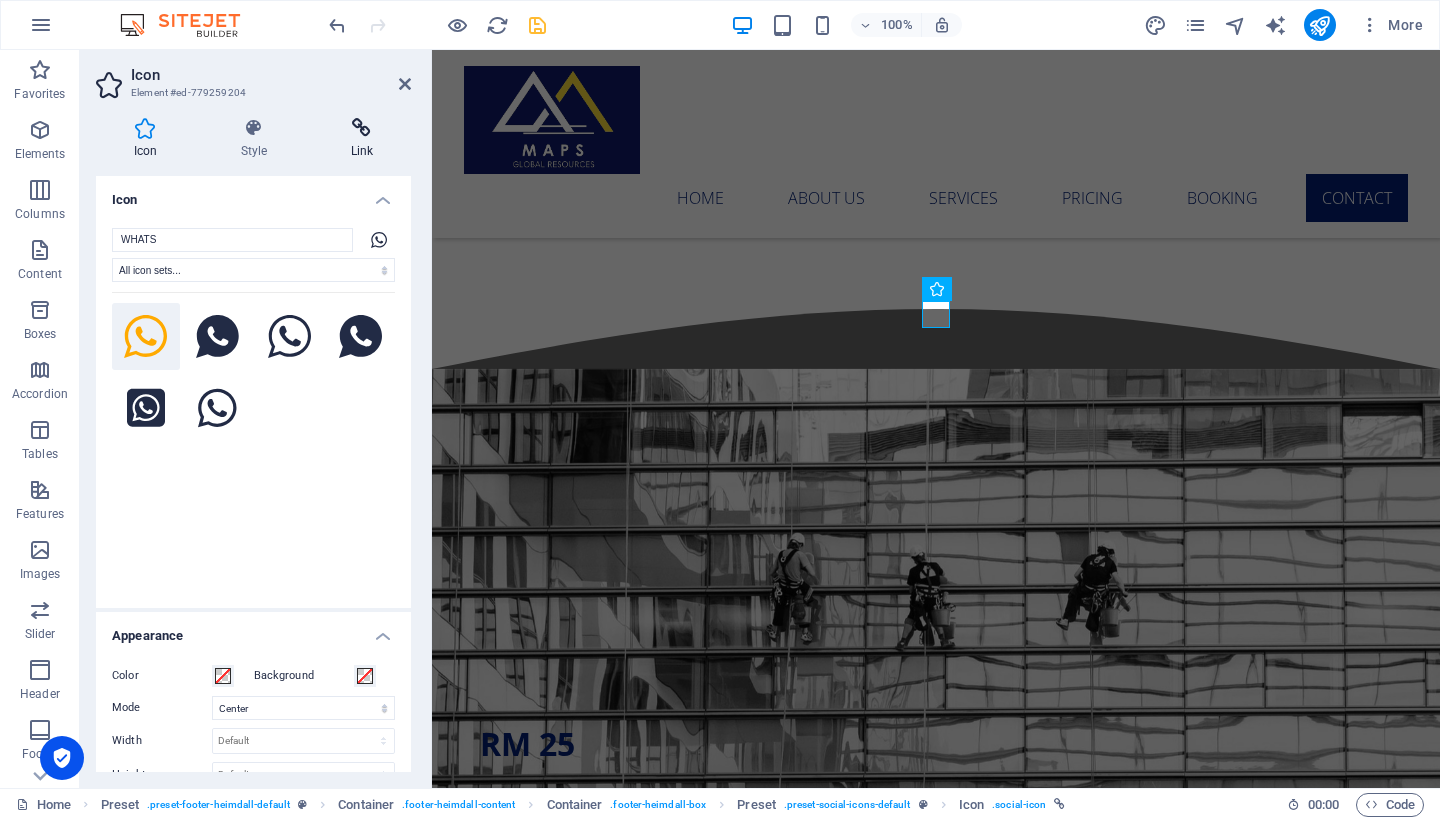 click at bounding box center (362, 128) 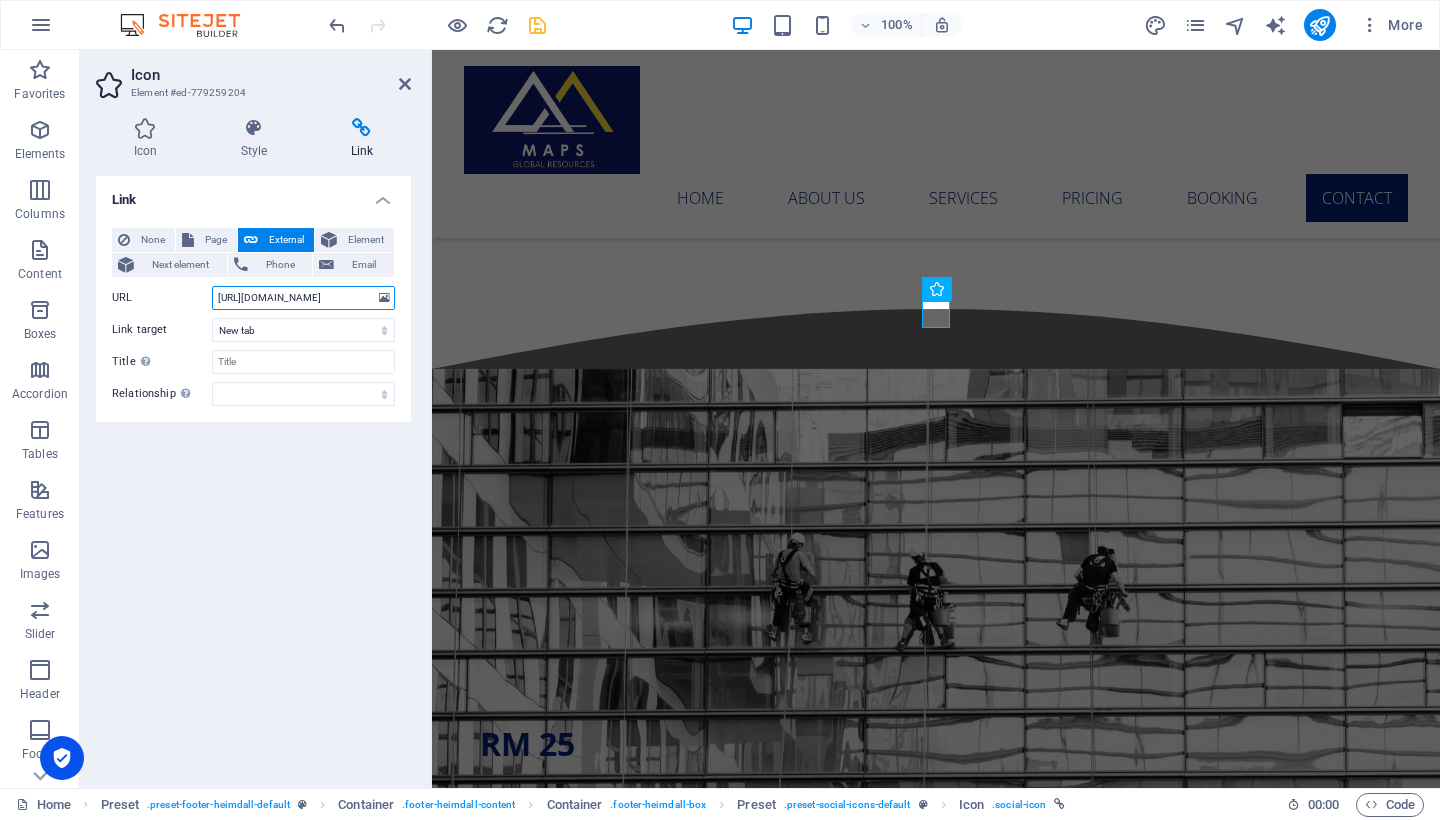 drag, startPoint x: 315, startPoint y: 297, endPoint x: 204, endPoint y: 289, distance: 111.28792 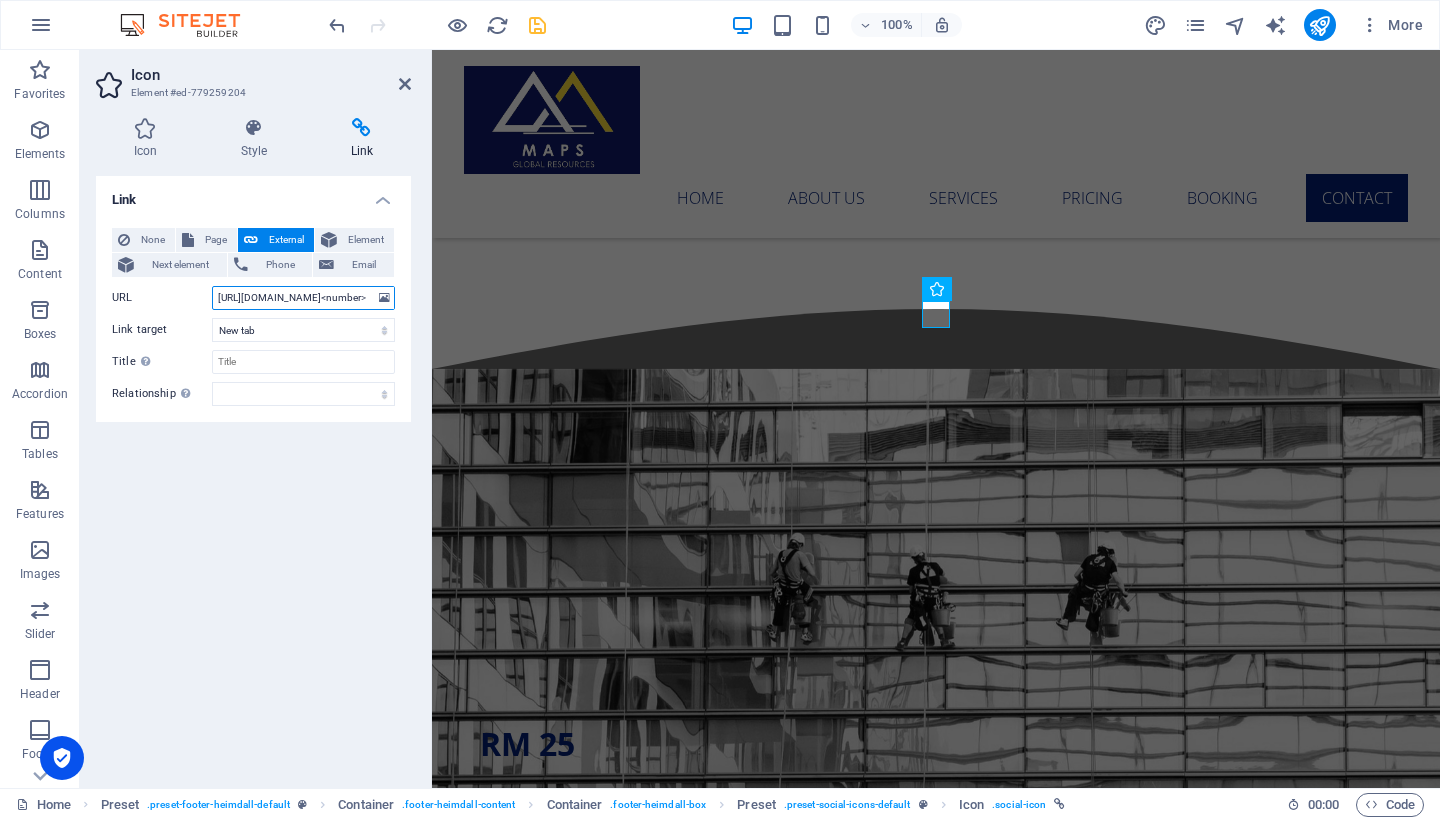 click on "[URL][DOMAIN_NAME]<number>" at bounding box center [303, 298] 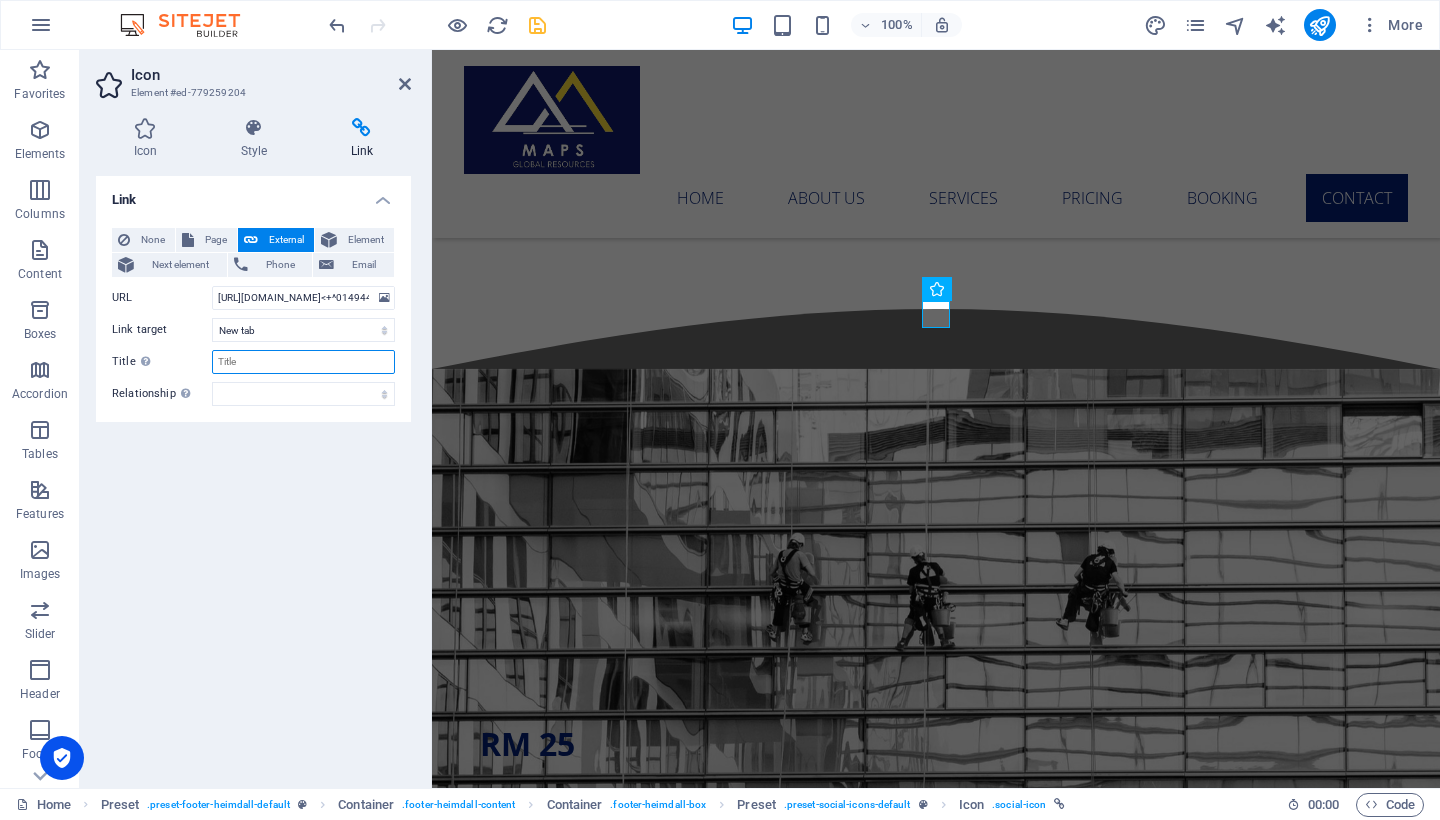 click on "Title Additional link description, should not be the same as the link text. The title is most often shown as a tooltip text when the mouse moves over the element. Leave empty if uncertain." at bounding box center [303, 362] 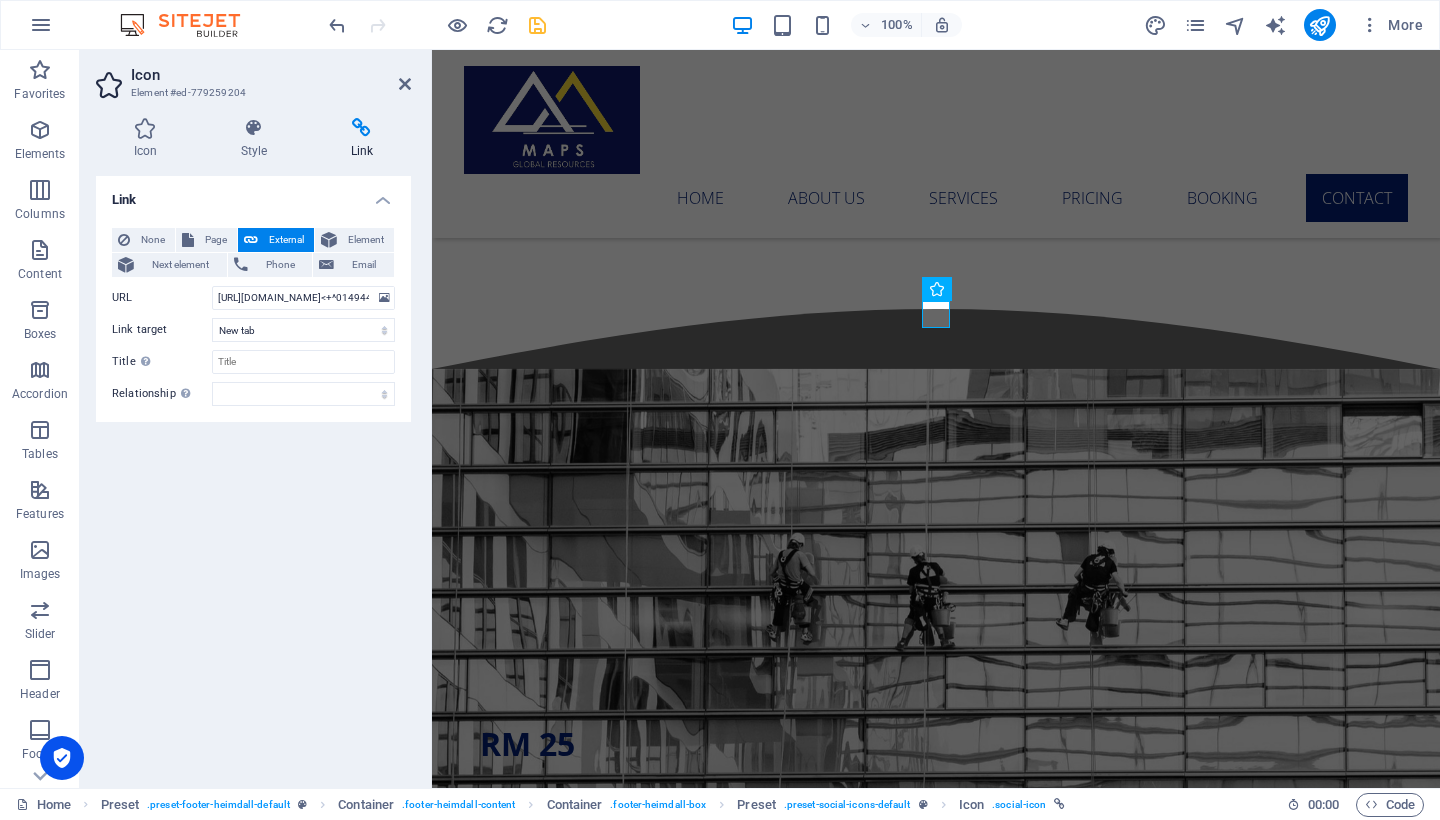 click on "Link None Page External Element Next element Phone Email Page Home Subpage Legal Notice Privacy Element
URL [URL][DOMAIN_NAME]<+^[PHONE_NUMBER]> Phone Email Link target New tab Same tab Overlay Title Additional link description, should not be the same as the link text. The title is most often shown as a tooltip text when the mouse moves over the element. Leave empty if uncertain. Relationship Sets the  relationship of this link to the link target . For example, the value "nofollow" instructs search engines not to follow the link. Can be left empty. alternate author bookmark external help license next nofollow noreferrer noopener prev search tag" at bounding box center (253, 474) 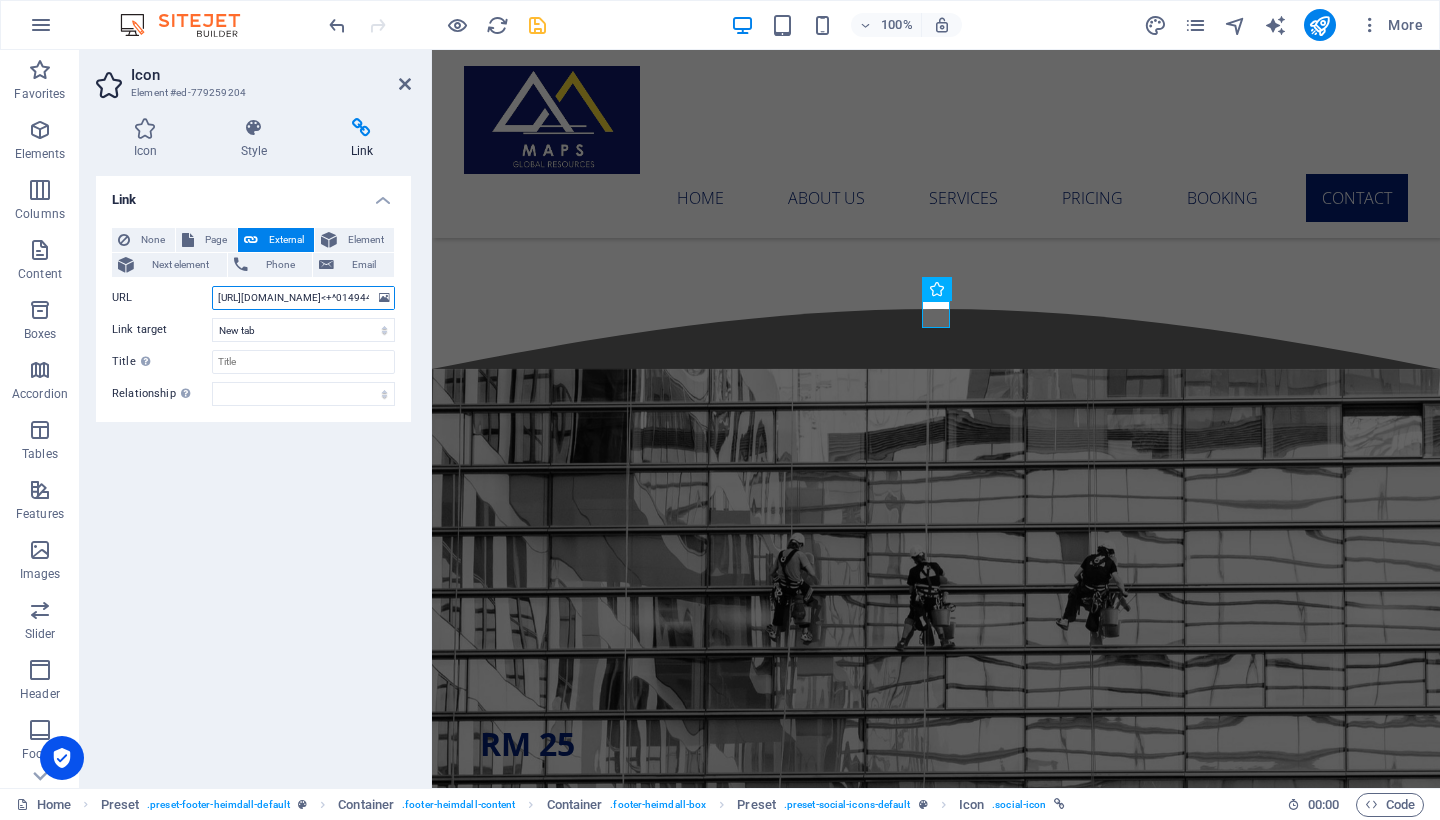 drag, startPoint x: 297, startPoint y: 295, endPoint x: 311, endPoint y: 346, distance: 52.886673 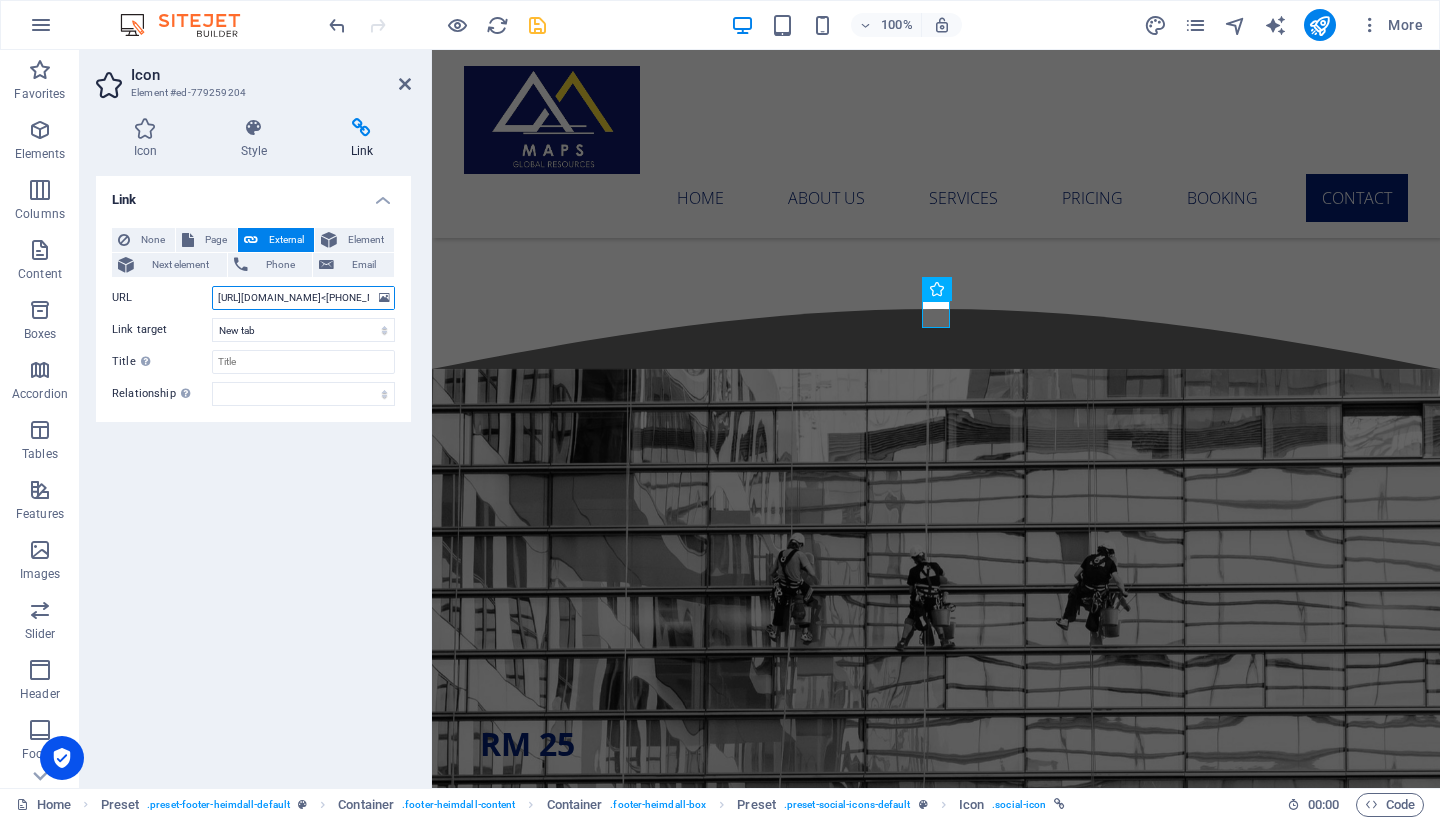 type on "[URL][DOMAIN_NAME]<[PHONE_NUMBER]>" 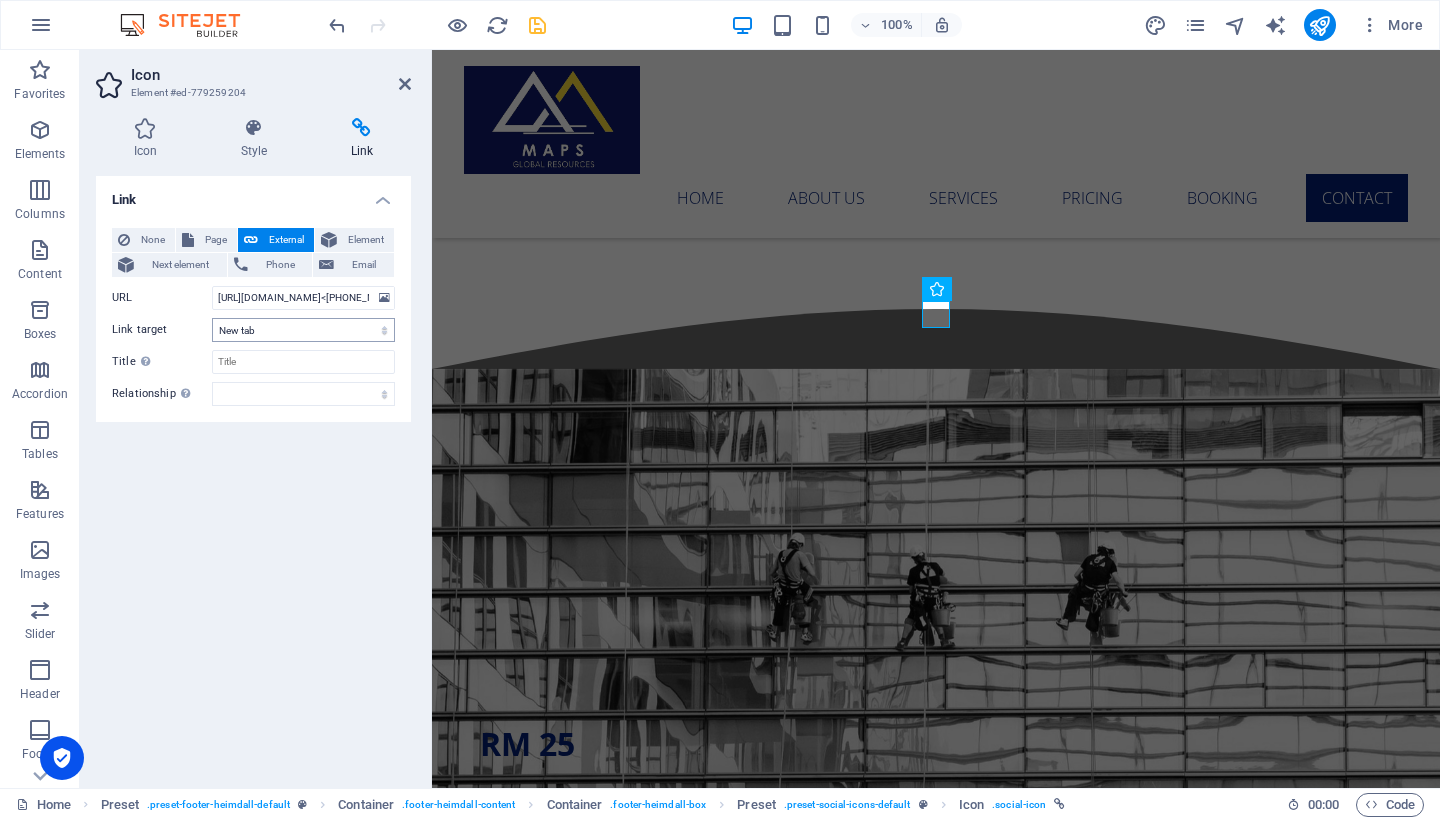 click on "None Page External Element Next element Phone Email Page Home Subpage Legal Notice Privacy Element
URL [URL][DOMAIN_NAME]<[PHONE_NUMBER]> Phone Email Link target New tab Same tab Overlay Title Additional link description, should not be the same as the link text. The title is most often shown as a tooltip text when the mouse moves over the element. Leave empty if uncertain. Relationship Sets the  relationship of this link to the link target . For example, the value "nofollow" instructs search engines not to follow the link. Can be left empty. alternate author bookmark external help license next nofollow noreferrer noopener prev search tag" at bounding box center (253, 317) 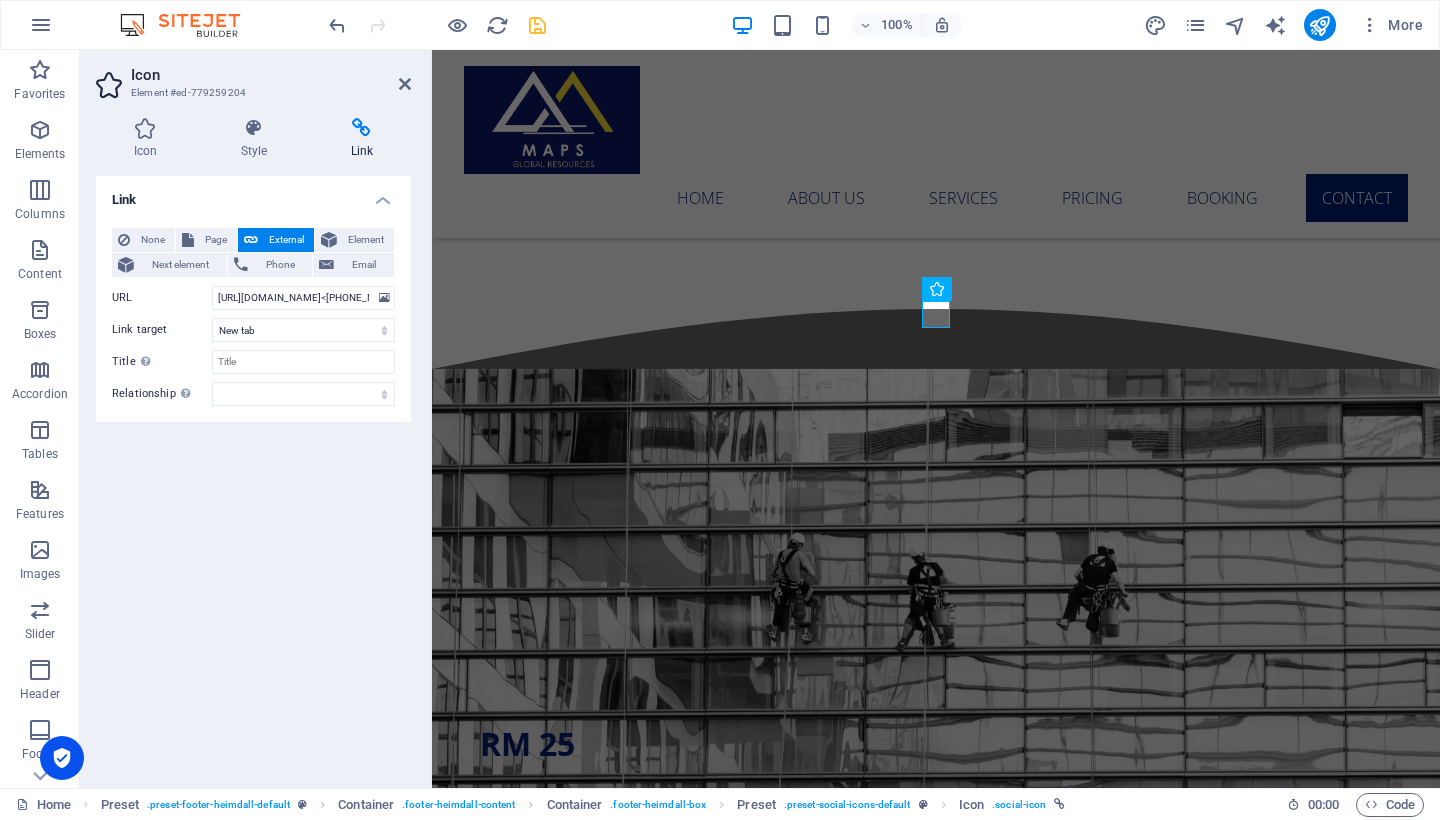 click on "None Page External Element Next element Phone Email Page Home Subpage Legal Notice Privacy Element
URL [URL][DOMAIN_NAME]<[PHONE_NUMBER]> Phone Email Link target New tab Same tab Overlay Title Additional link description, should not be the same as the link text. The title is most often shown as a tooltip text when the mouse moves over the element. Leave empty if uncertain. Relationship Sets the  relationship of this link to the link target . For example, the value "nofollow" instructs search engines not to follow the link. Can be left empty. alternate author bookmark external help license next nofollow noreferrer noopener prev search tag" at bounding box center [253, 317] 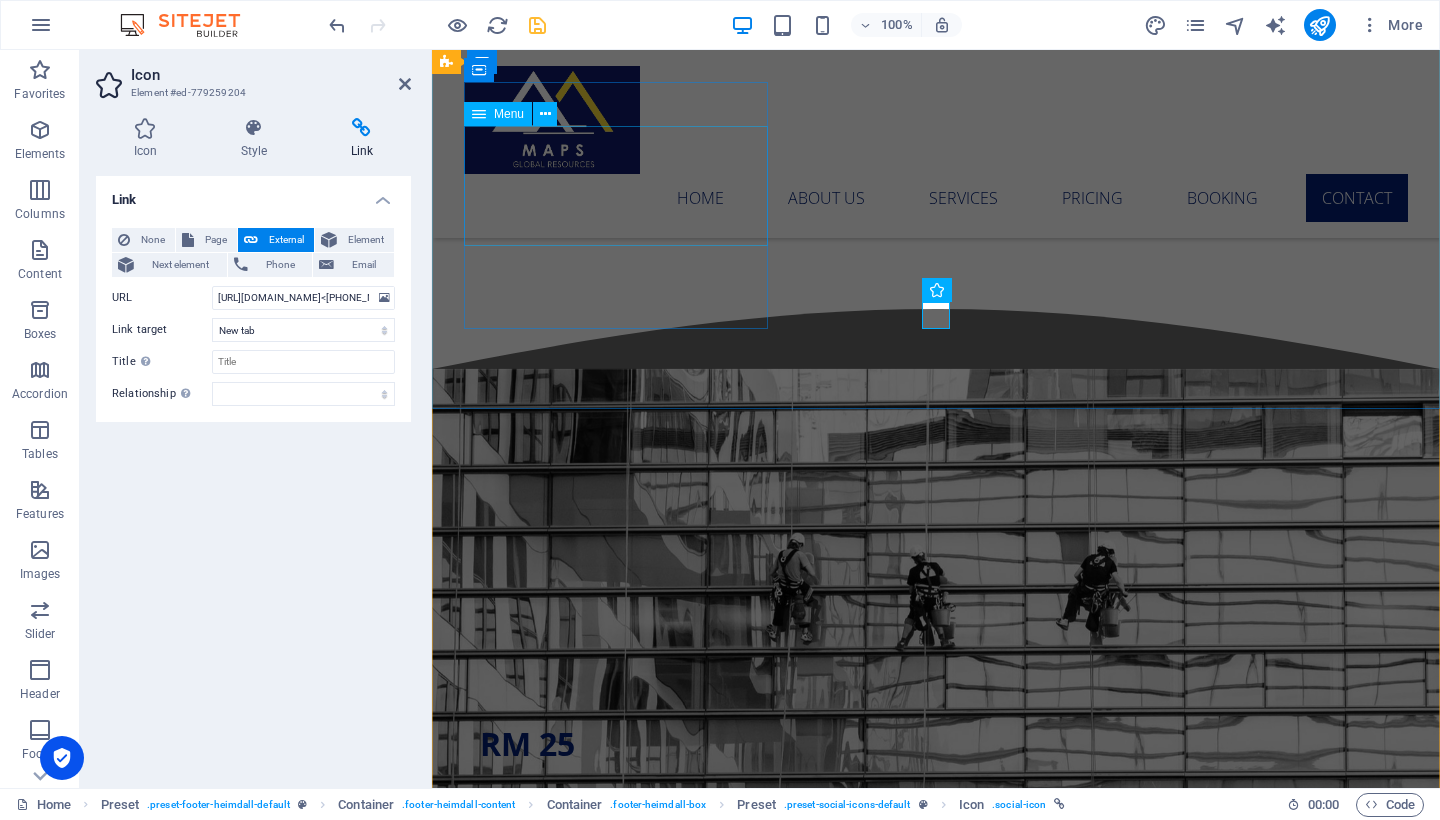 scroll, scrollTop: 5038, scrollLeft: 0, axis: vertical 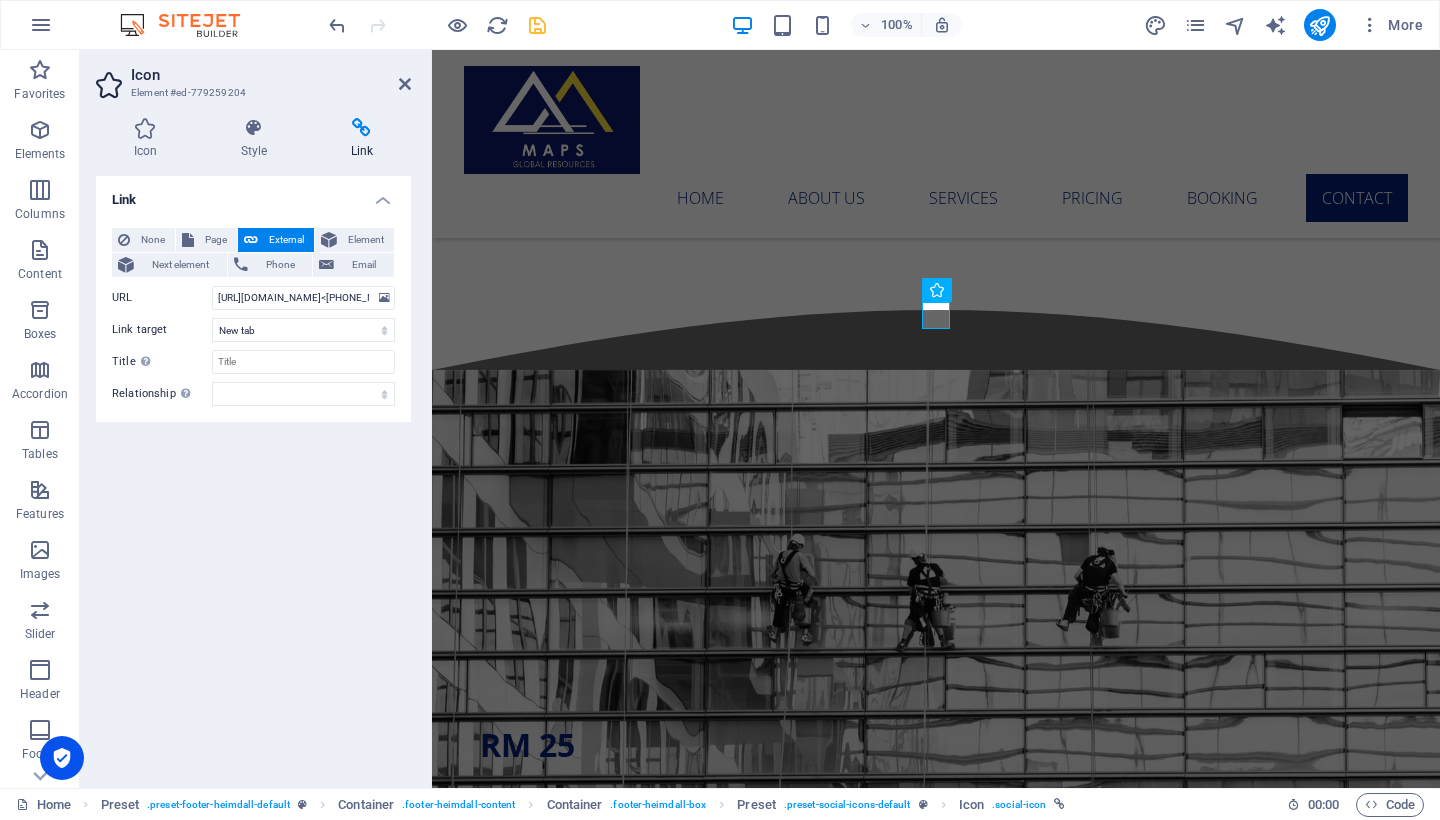 click on "Link None Page External Element Next element Phone Email Page Home Subpage Legal Notice Privacy Element
URL [URL][DOMAIN_NAME]<[PHONE_NUMBER]> Phone Email Link target New tab Same tab Overlay Title Additional link description, should not be the same as the link text. The title is most often shown as a tooltip text when the mouse moves over the element. Leave empty if uncertain. Relationship Sets the  relationship of this link to the link target . For example, the value "nofollow" instructs search engines not to follow the link. Can be left empty. alternate author bookmark external help license next nofollow noreferrer noopener prev search tag" at bounding box center [253, 474] 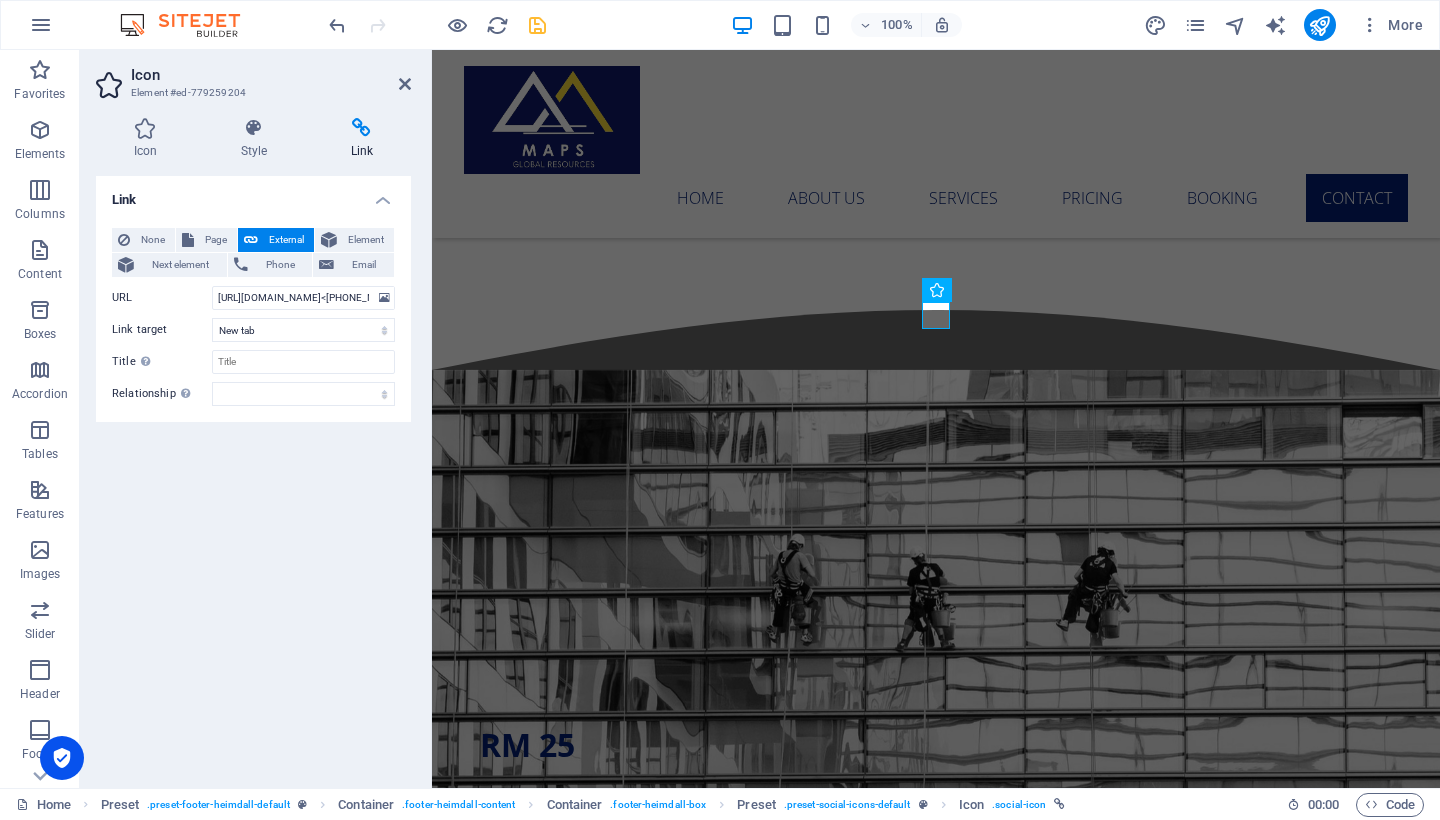 click on "Icon Element #ed-779259204" at bounding box center (253, 76) 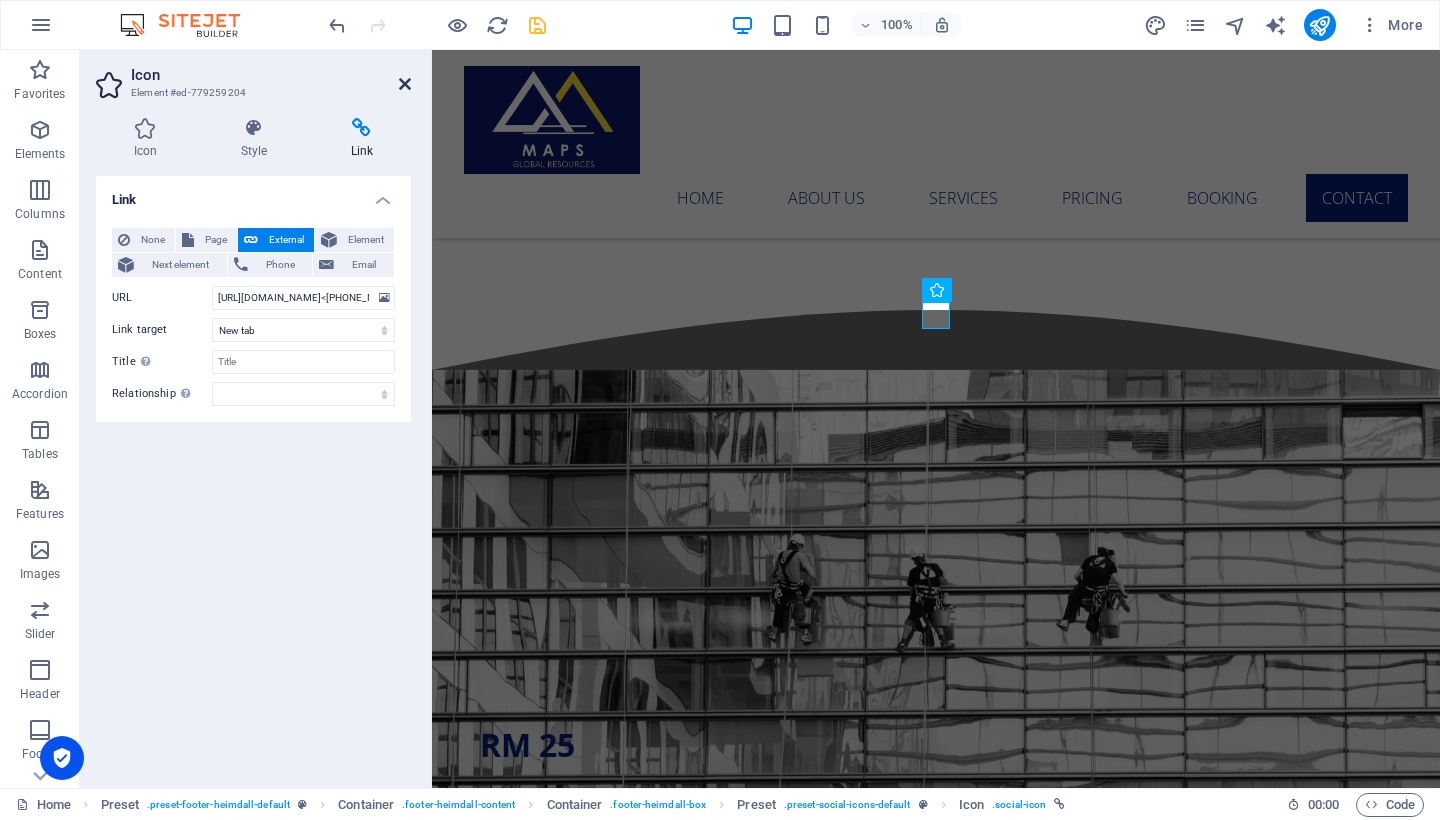 click at bounding box center (405, 84) 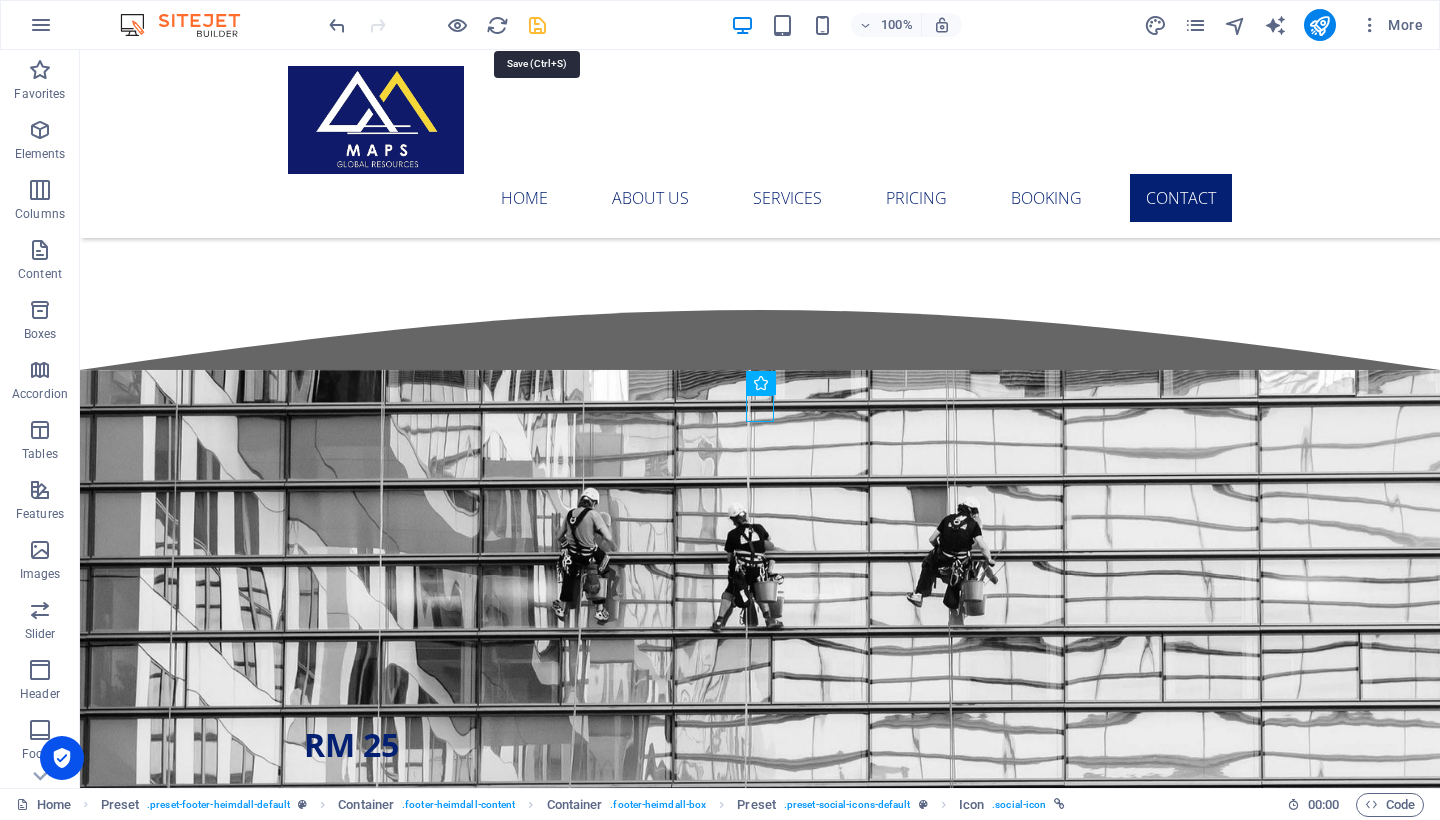 click at bounding box center (537, 25) 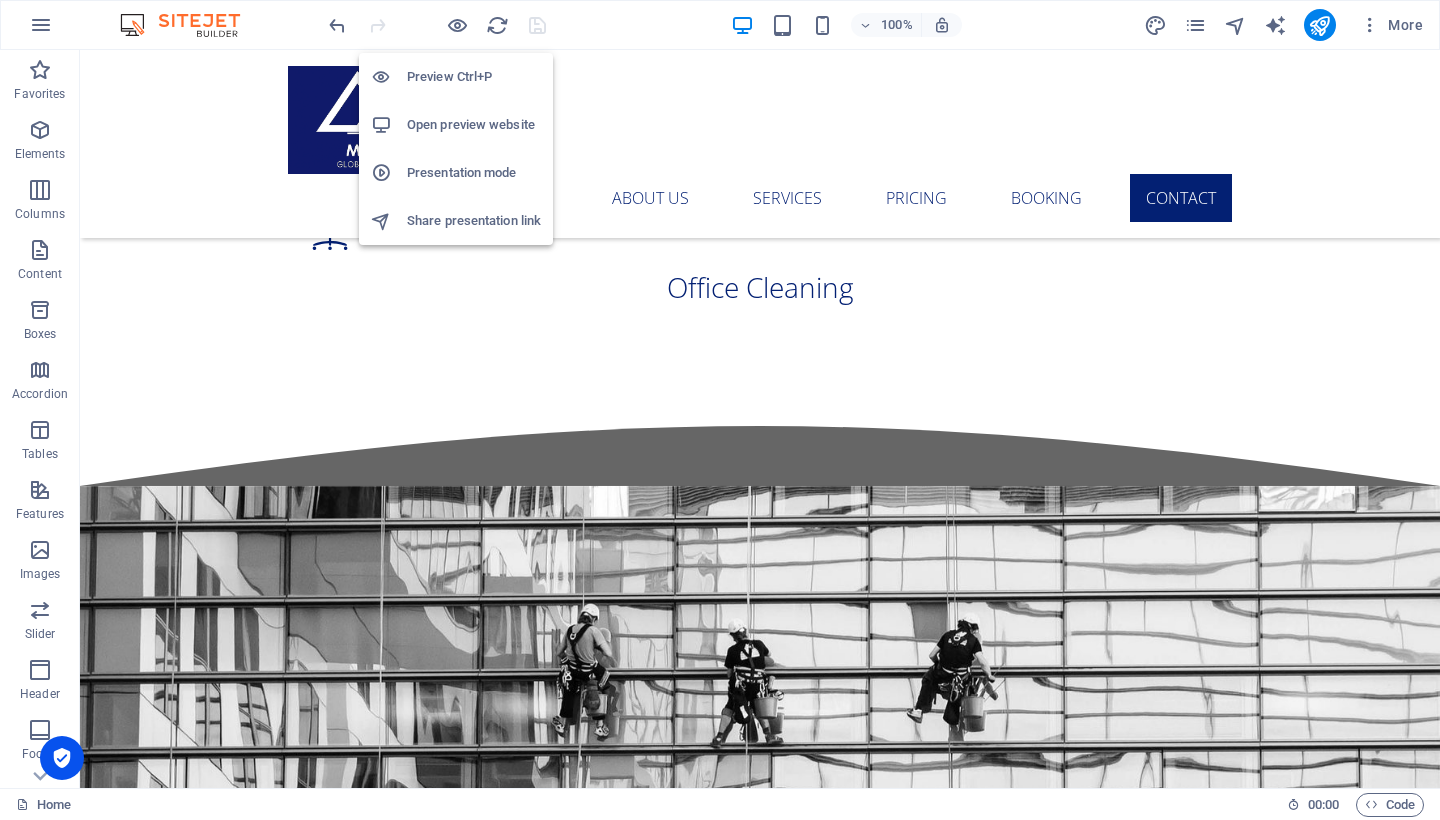 click on "Open preview website" at bounding box center [474, 125] 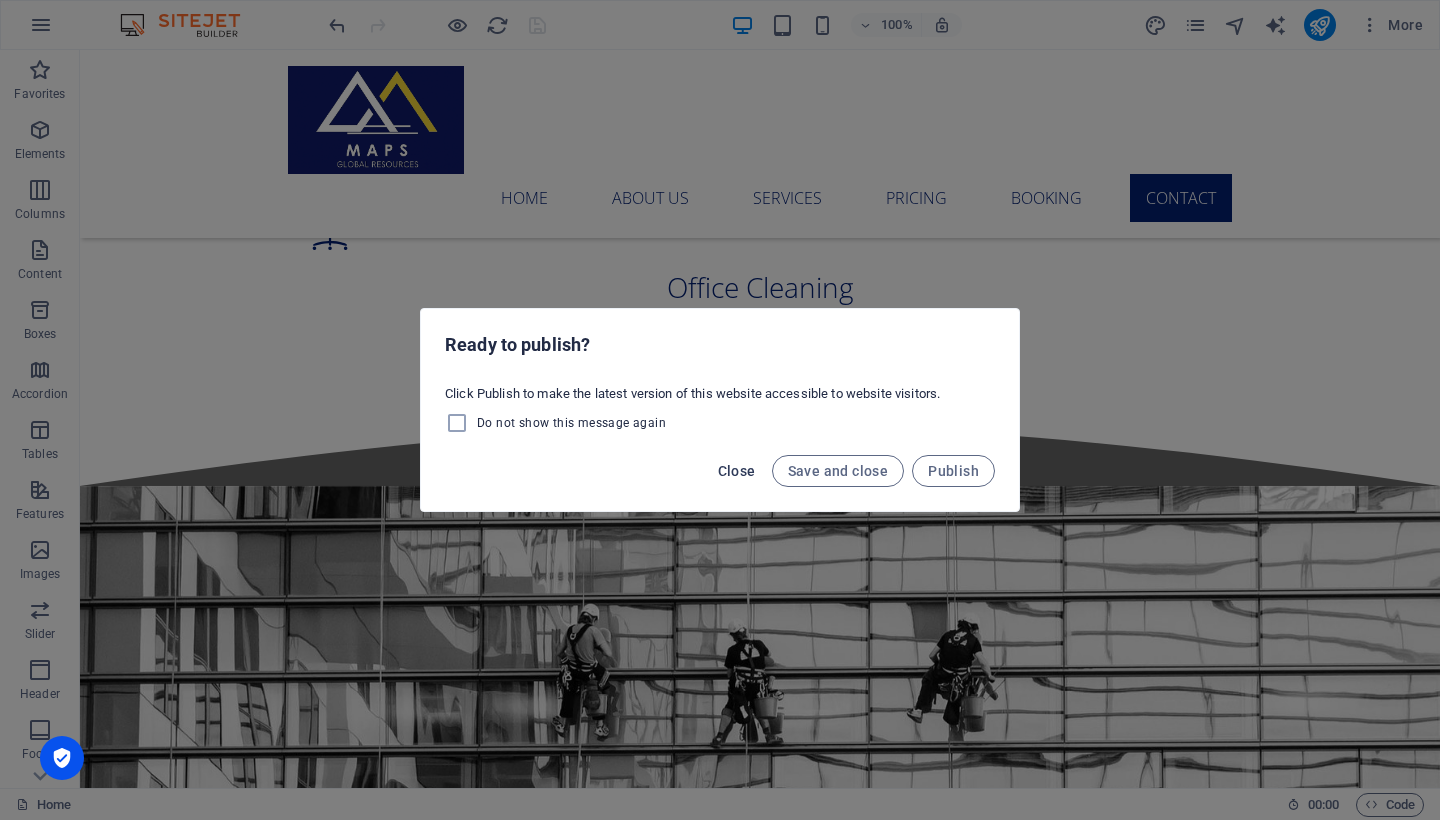 click on "Close" at bounding box center (737, 471) 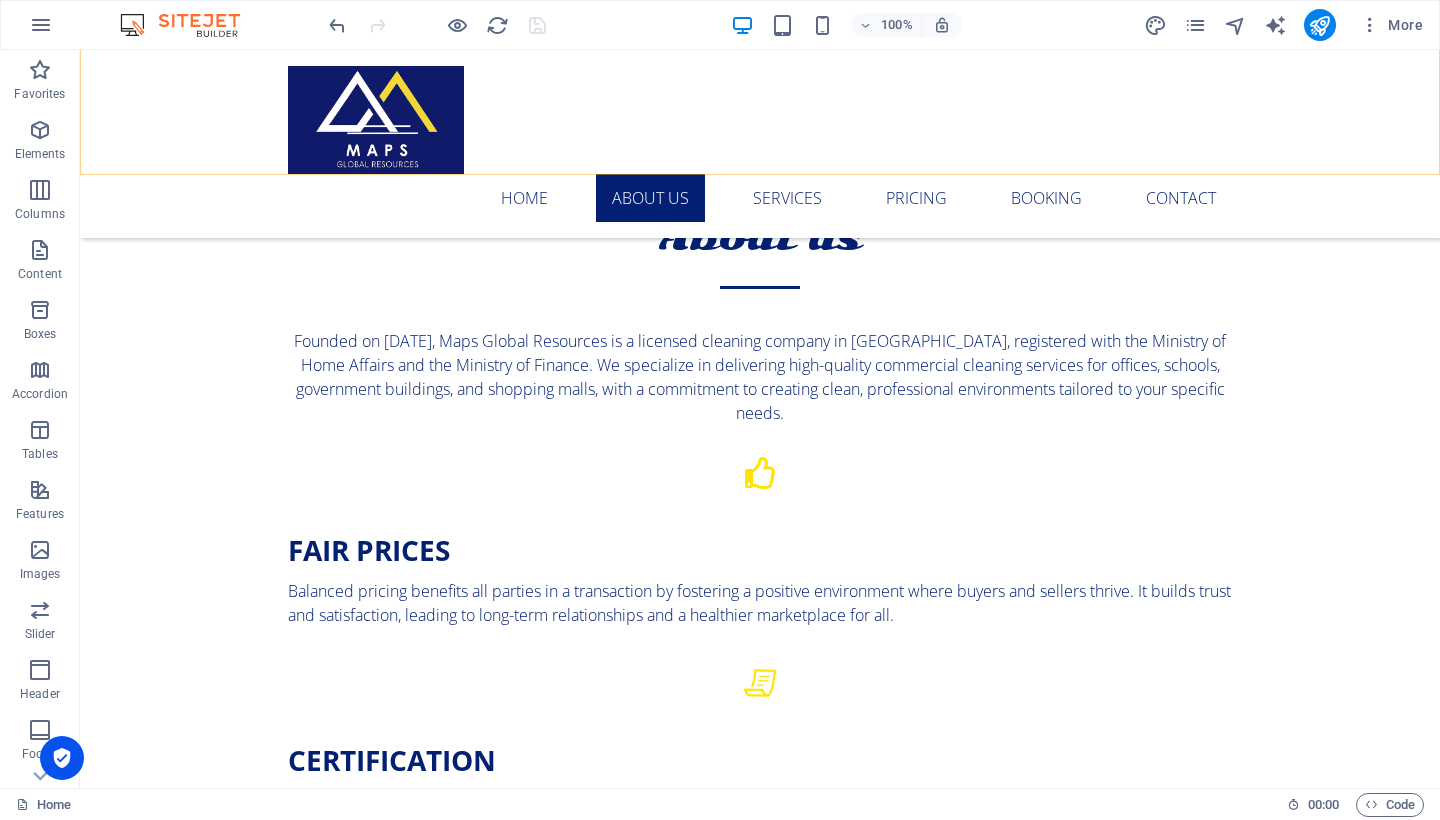 scroll, scrollTop: 1121, scrollLeft: 0, axis: vertical 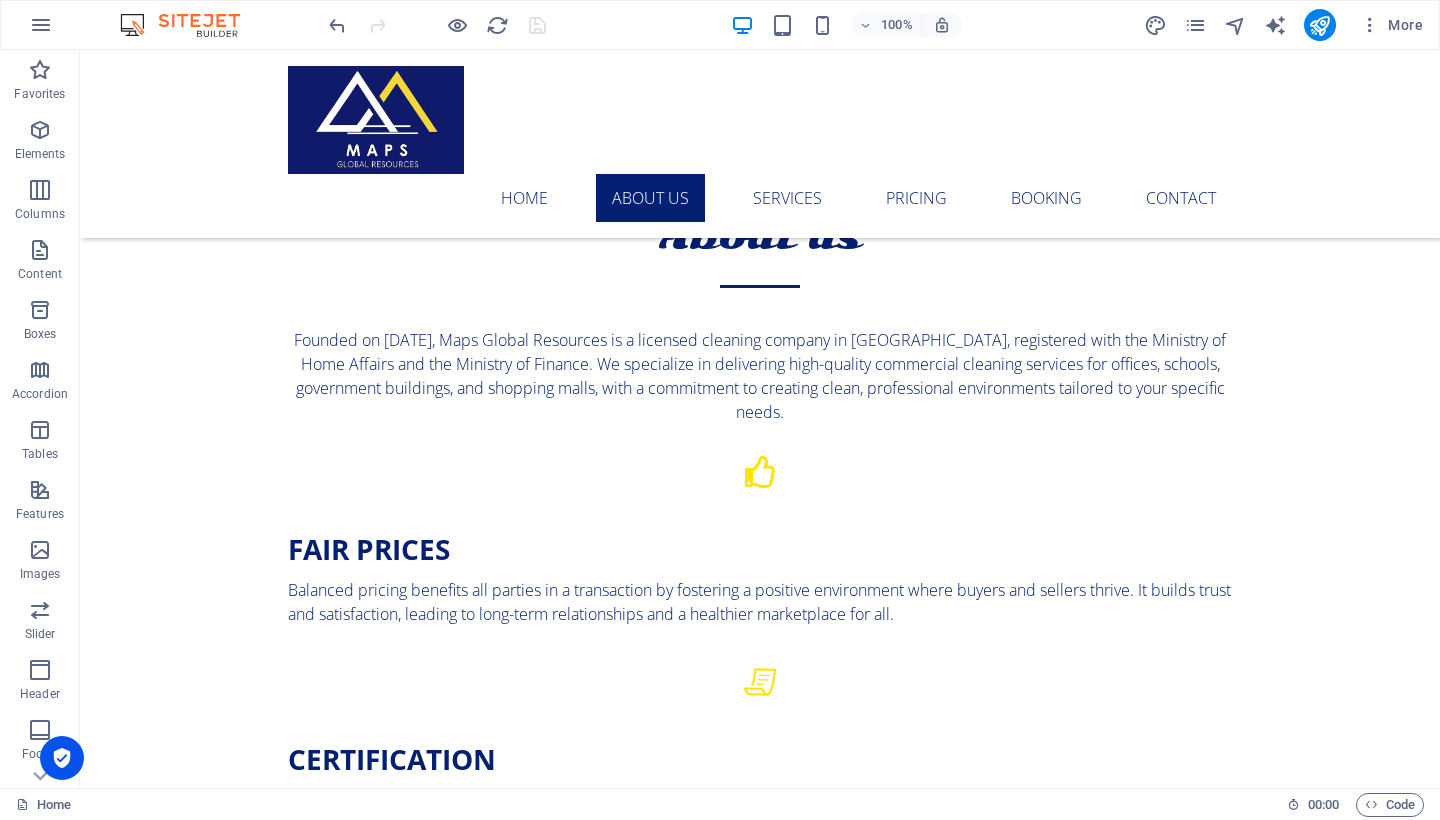 click at bounding box center [437, 25] 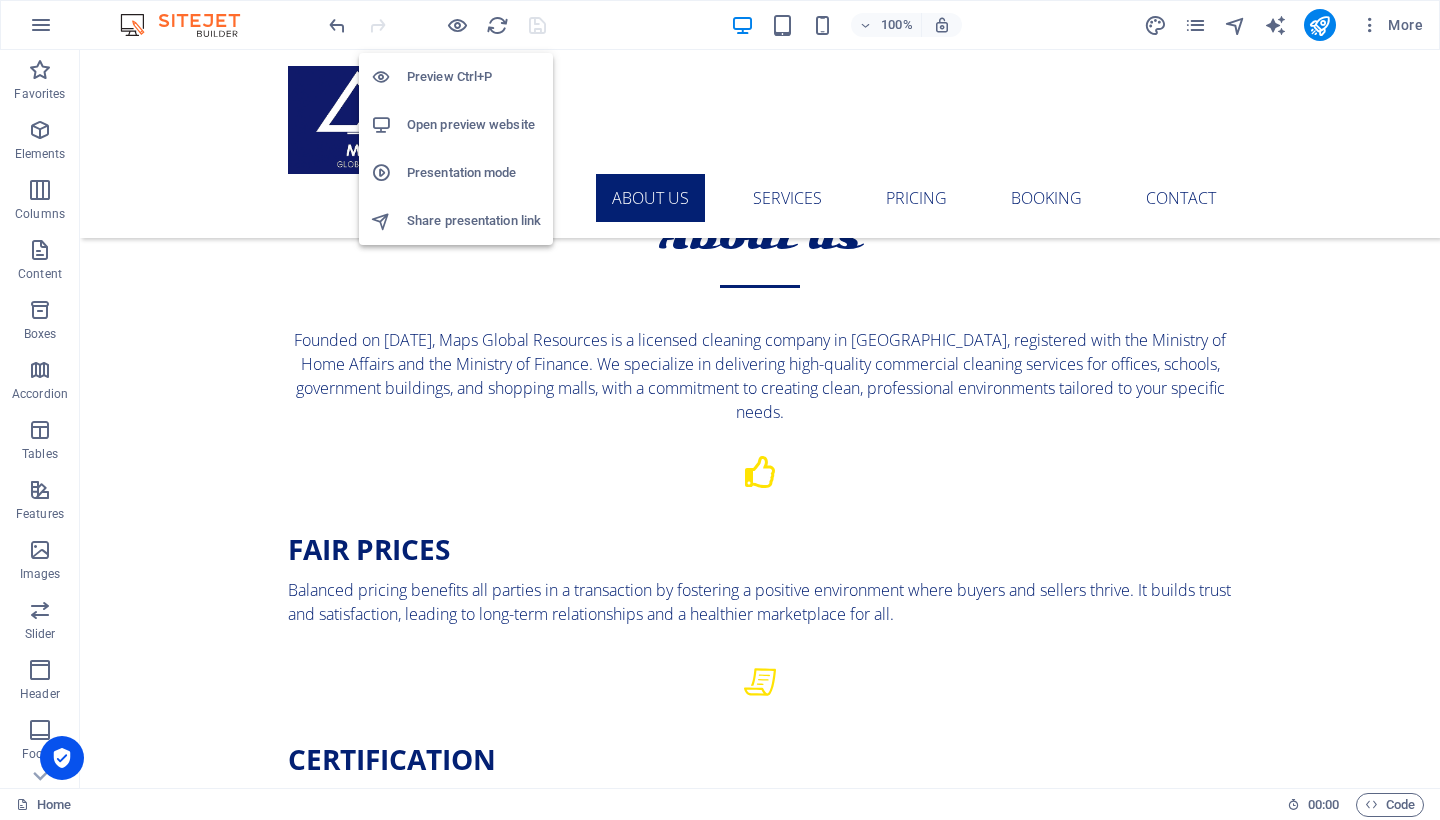 click at bounding box center (457, 25) 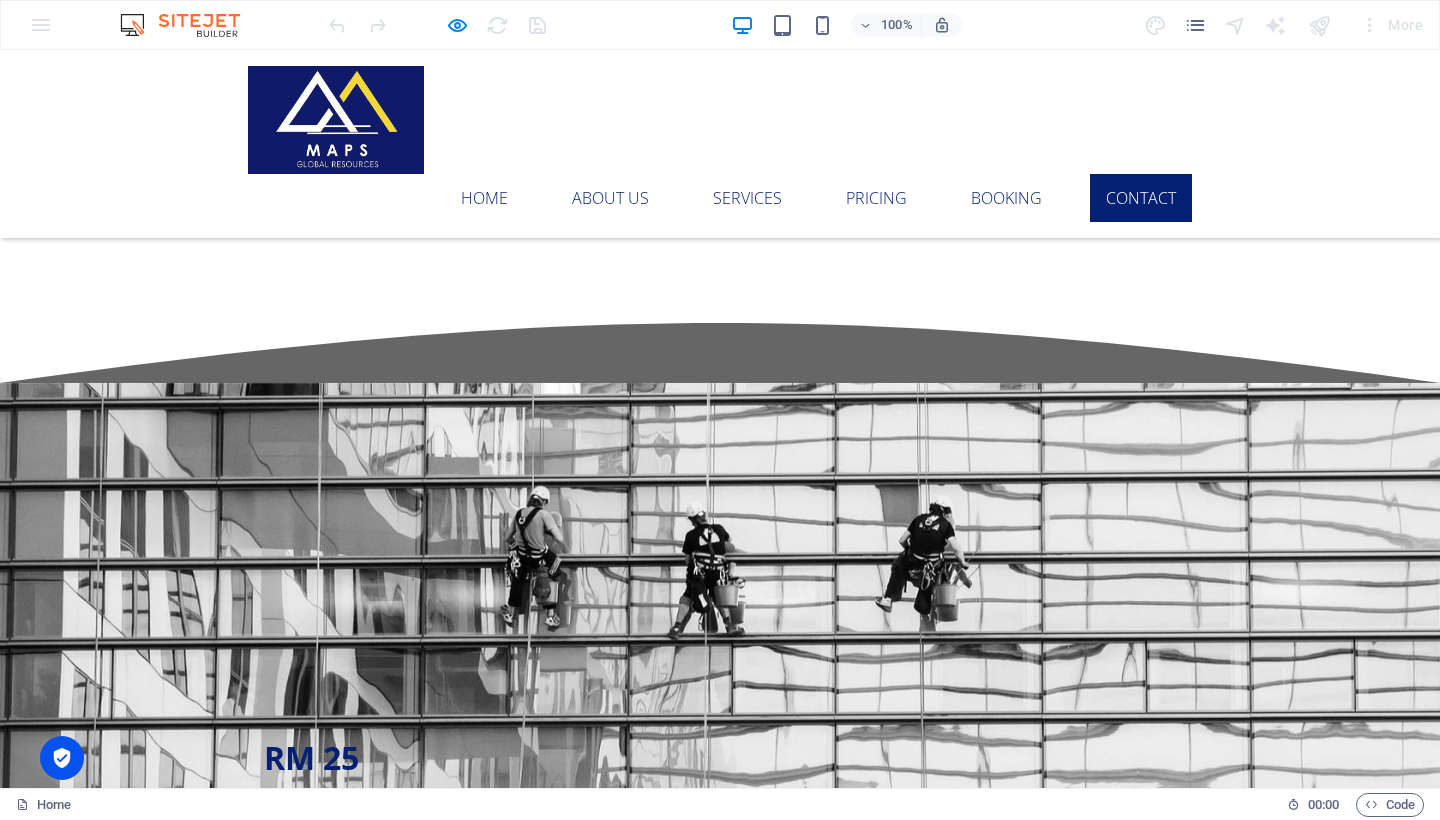 scroll, scrollTop: 5160, scrollLeft: 0, axis: vertical 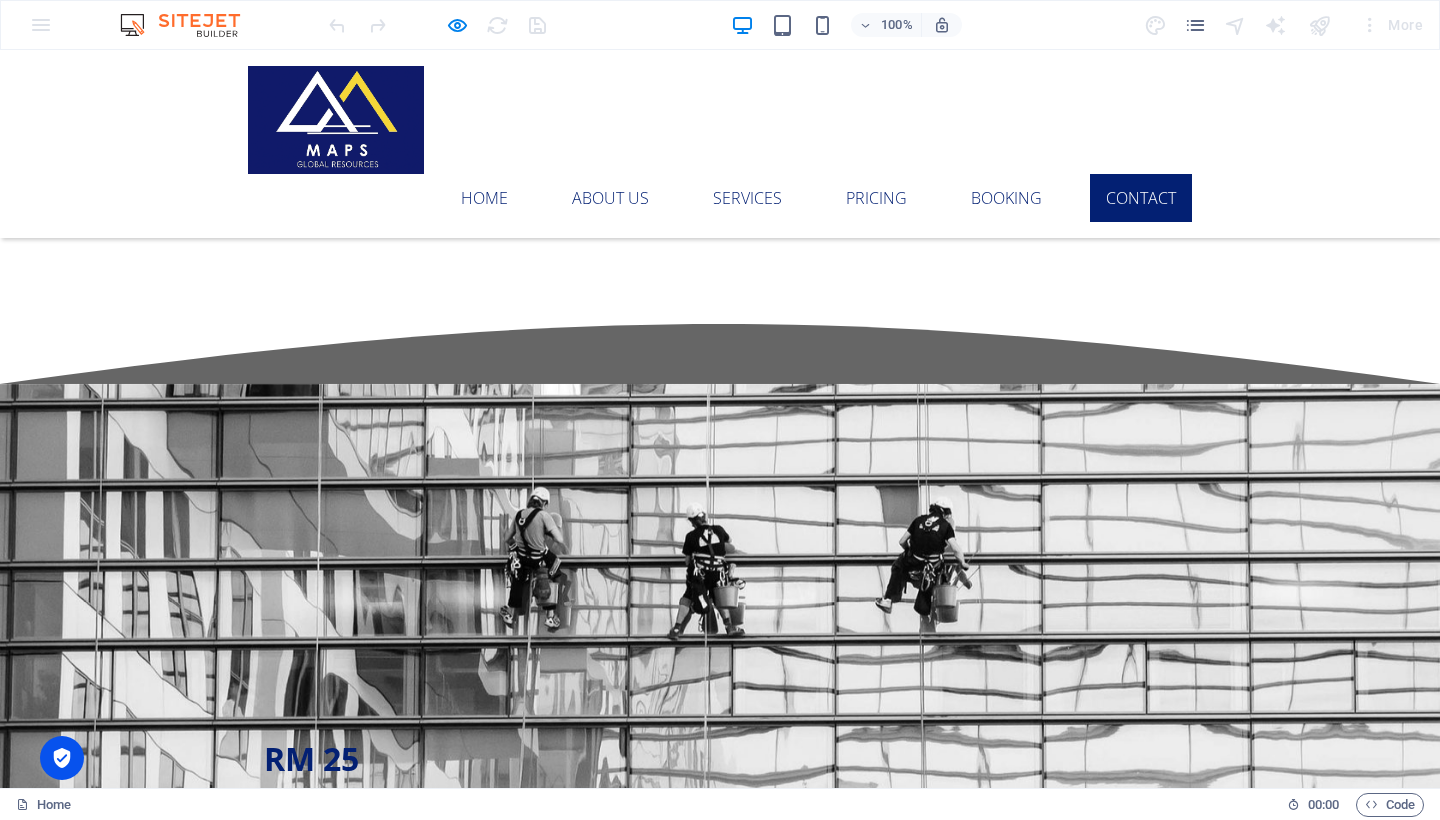 click at bounding box center (488, 4353) 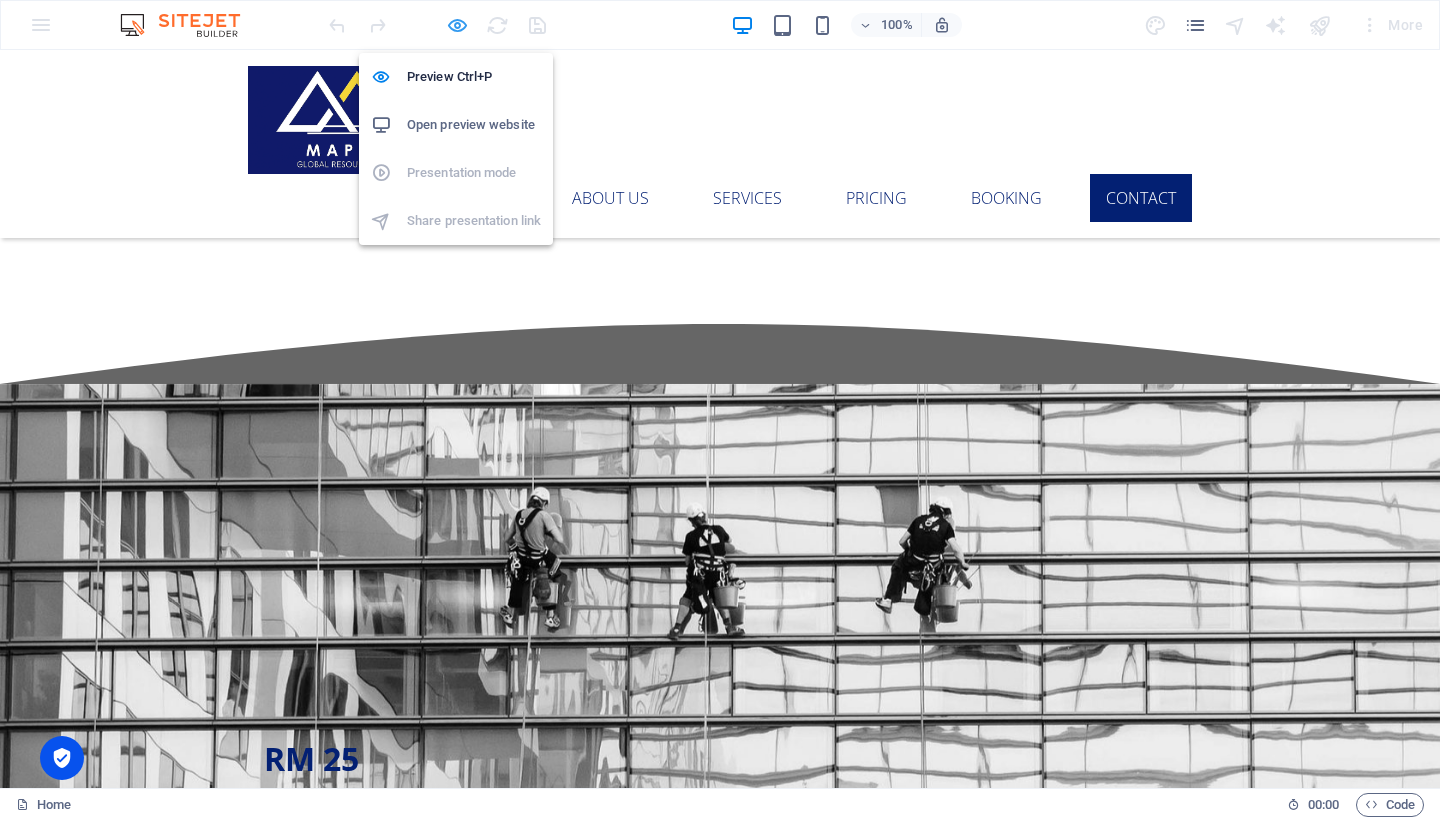 click at bounding box center (457, 25) 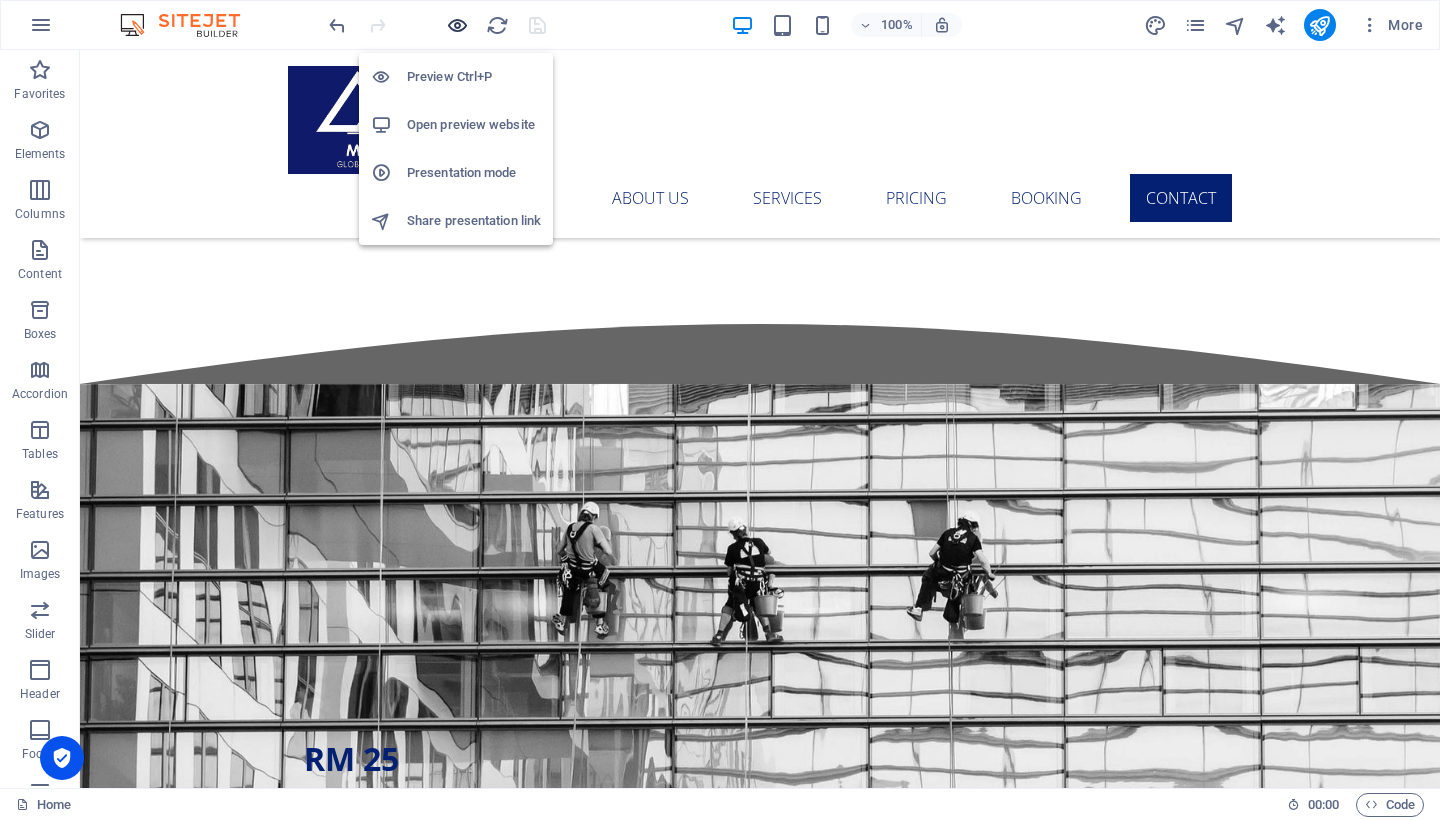 scroll, scrollTop: 5152, scrollLeft: 0, axis: vertical 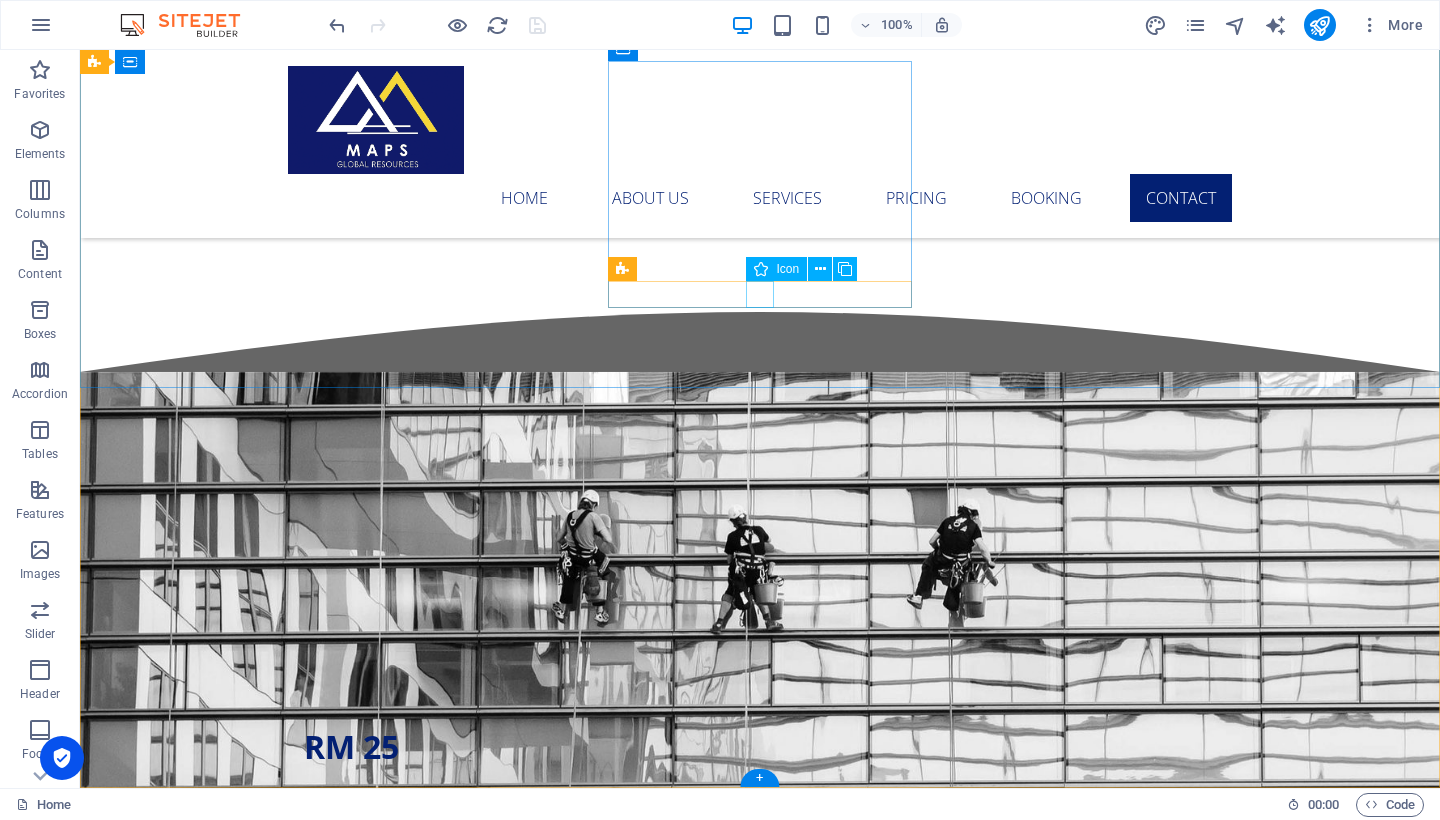 click at bounding box center (568, 4341) 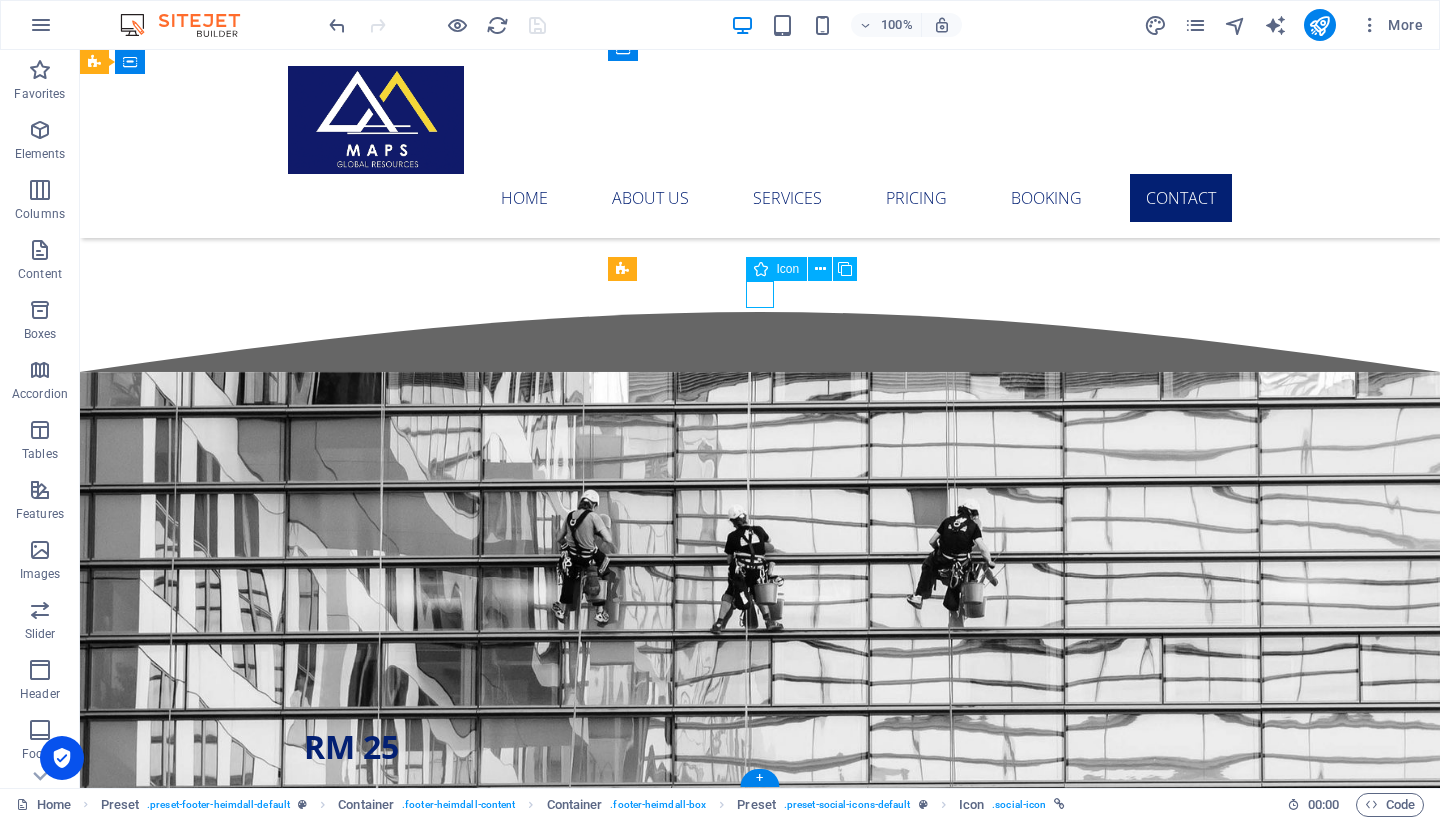 click at bounding box center [568, 4341] 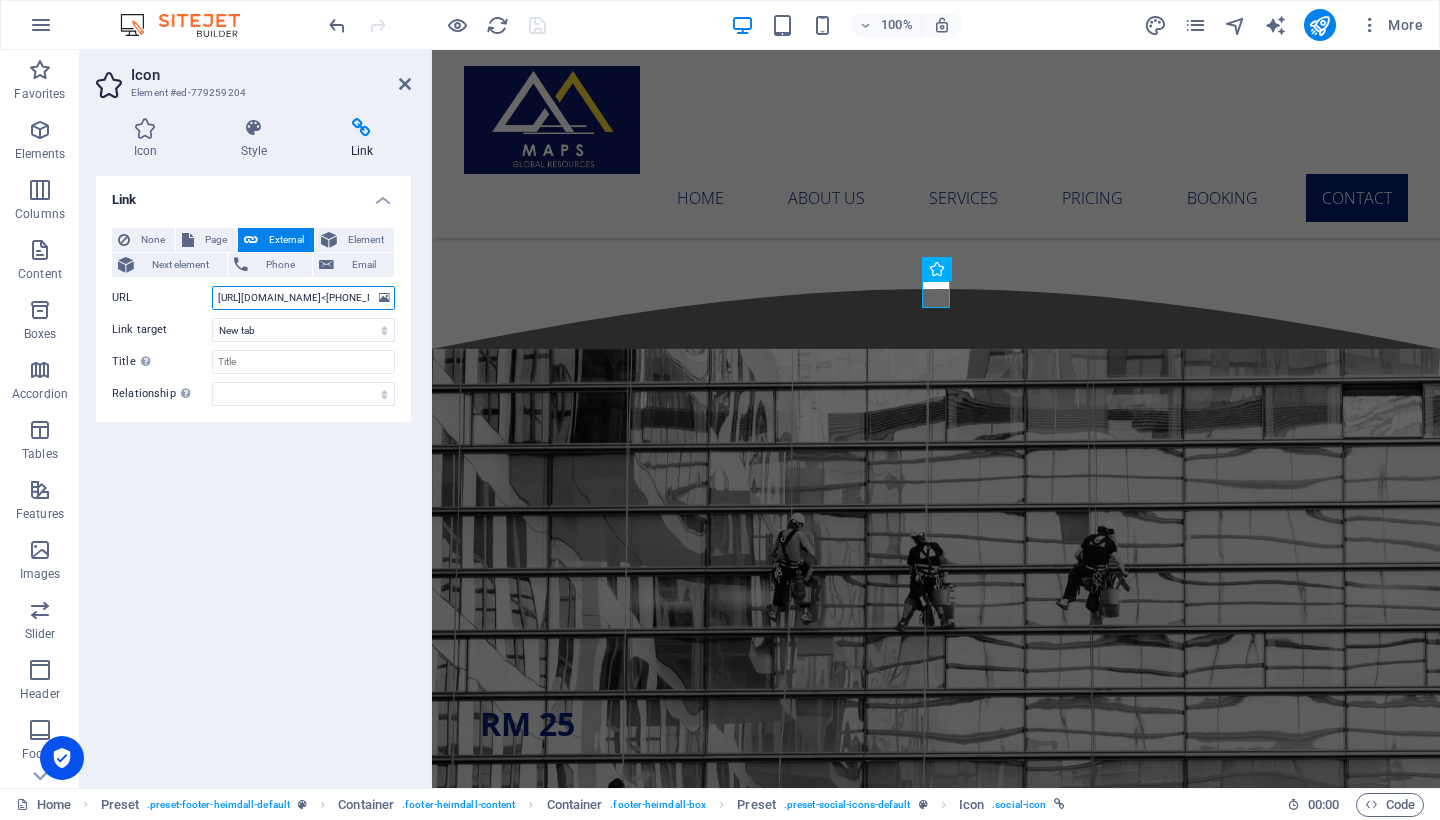click on "[URL][DOMAIN_NAME]<[PHONE_NUMBER]>" at bounding box center (303, 298) 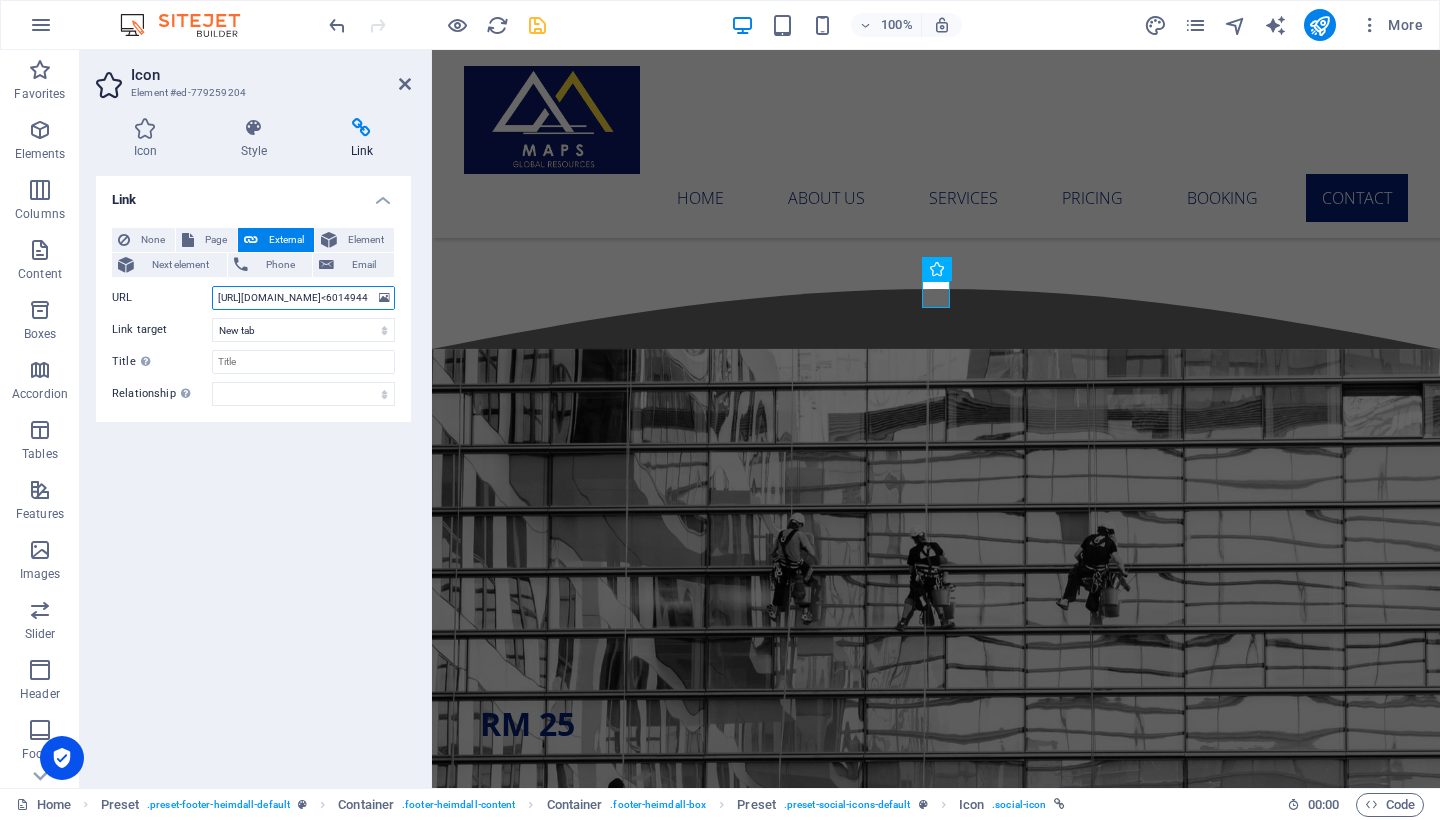 click on "[URL][DOMAIN_NAME]<60149441310>" at bounding box center (303, 298) 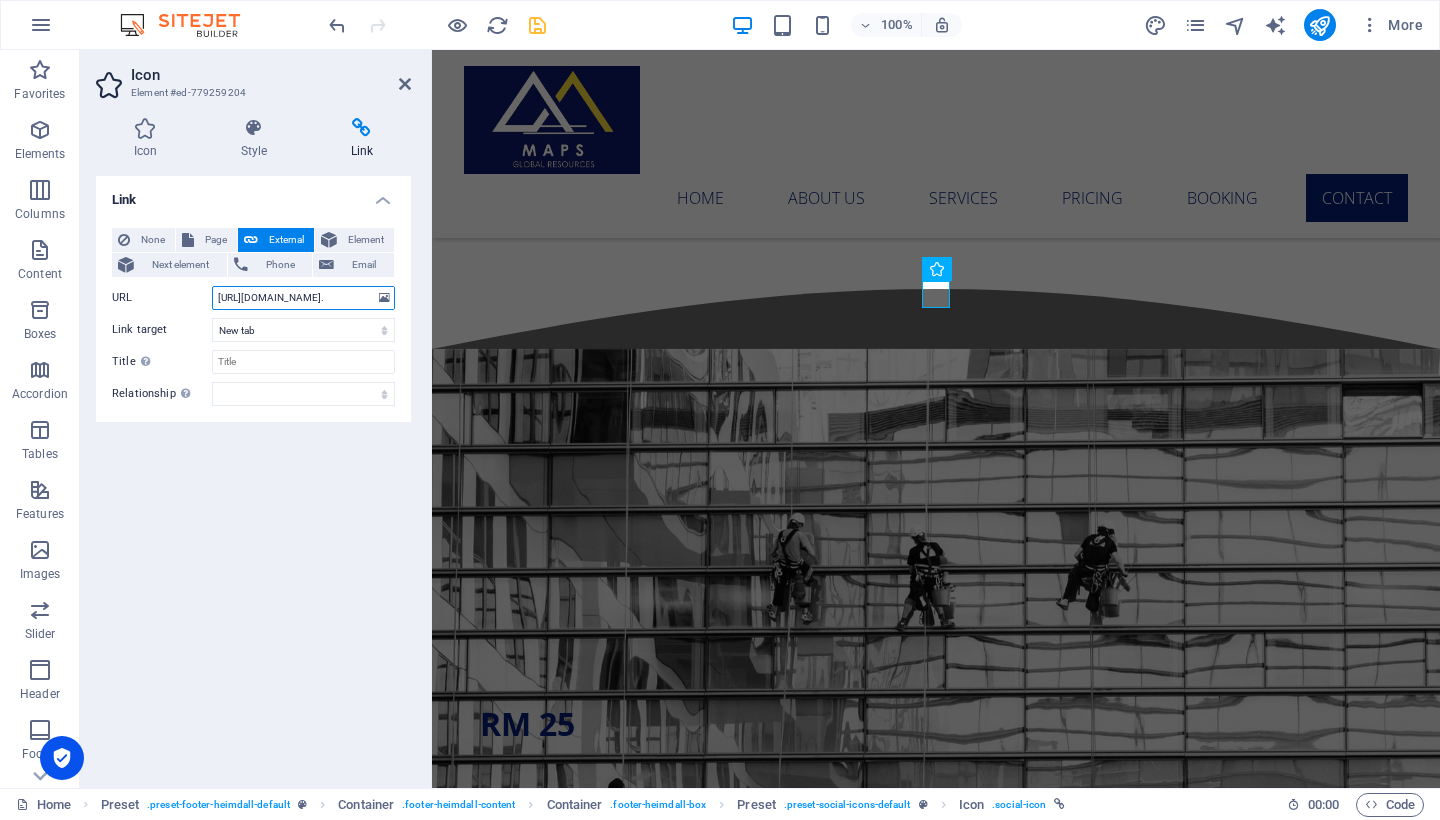 drag, startPoint x: 367, startPoint y: 300, endPoint x: 248, endPoint y: 303, distance: 119.03781 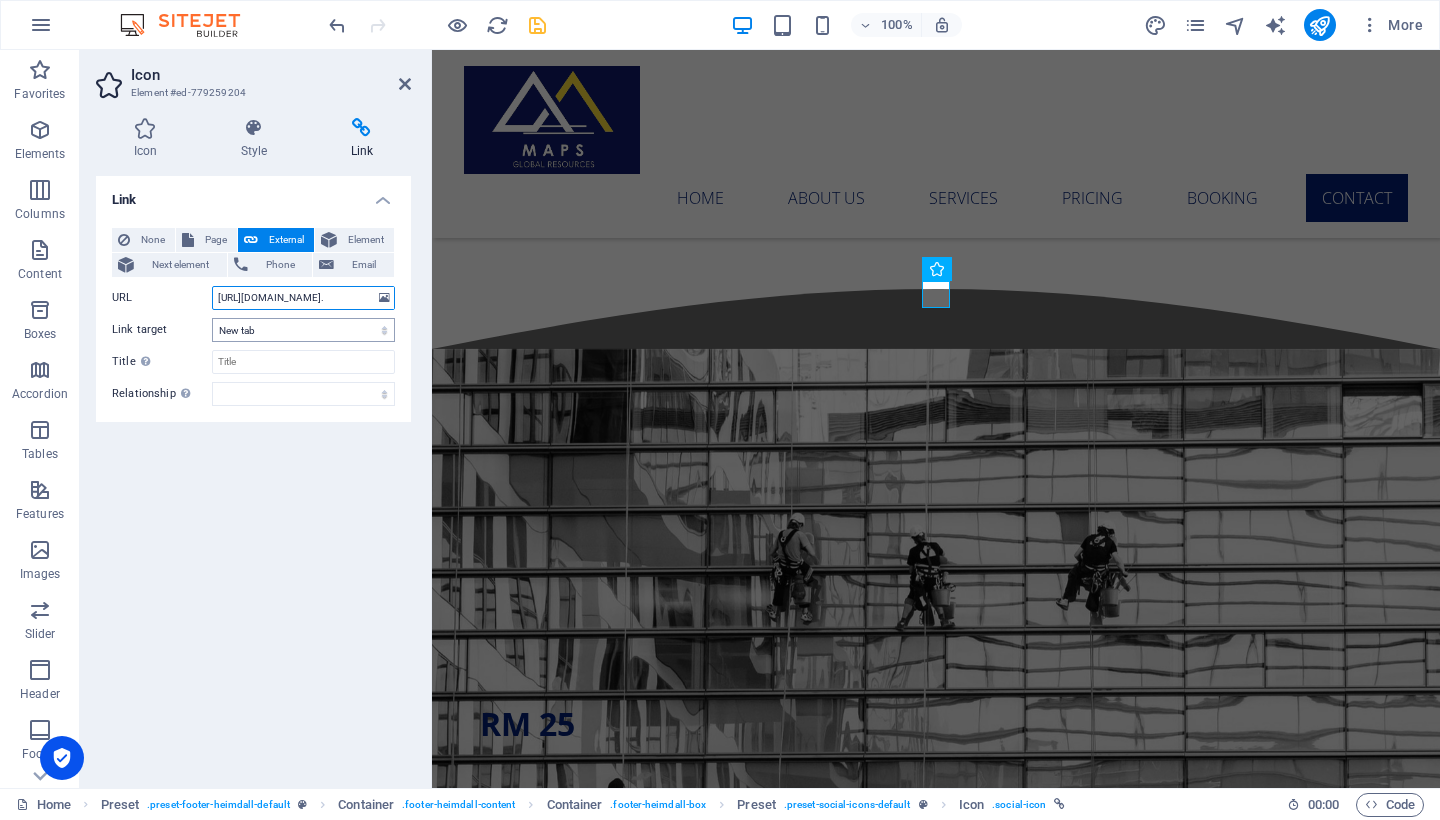 drag, startPoint x: 239, startPoint y: 300, endPoint x: 257, endPoint y: 319, distance: 26.172504 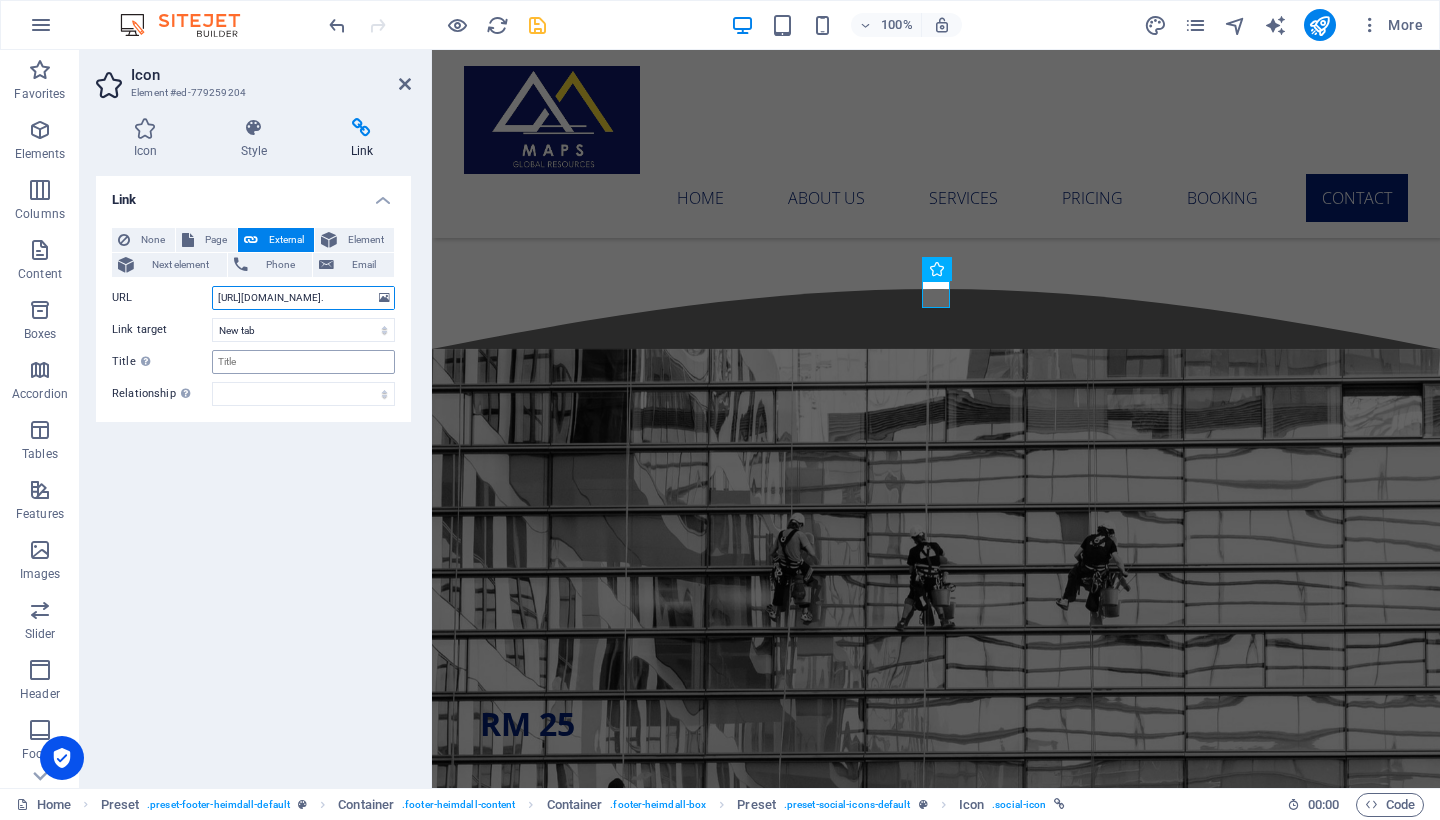 type on "[URL][DOMAIN_NAME]." 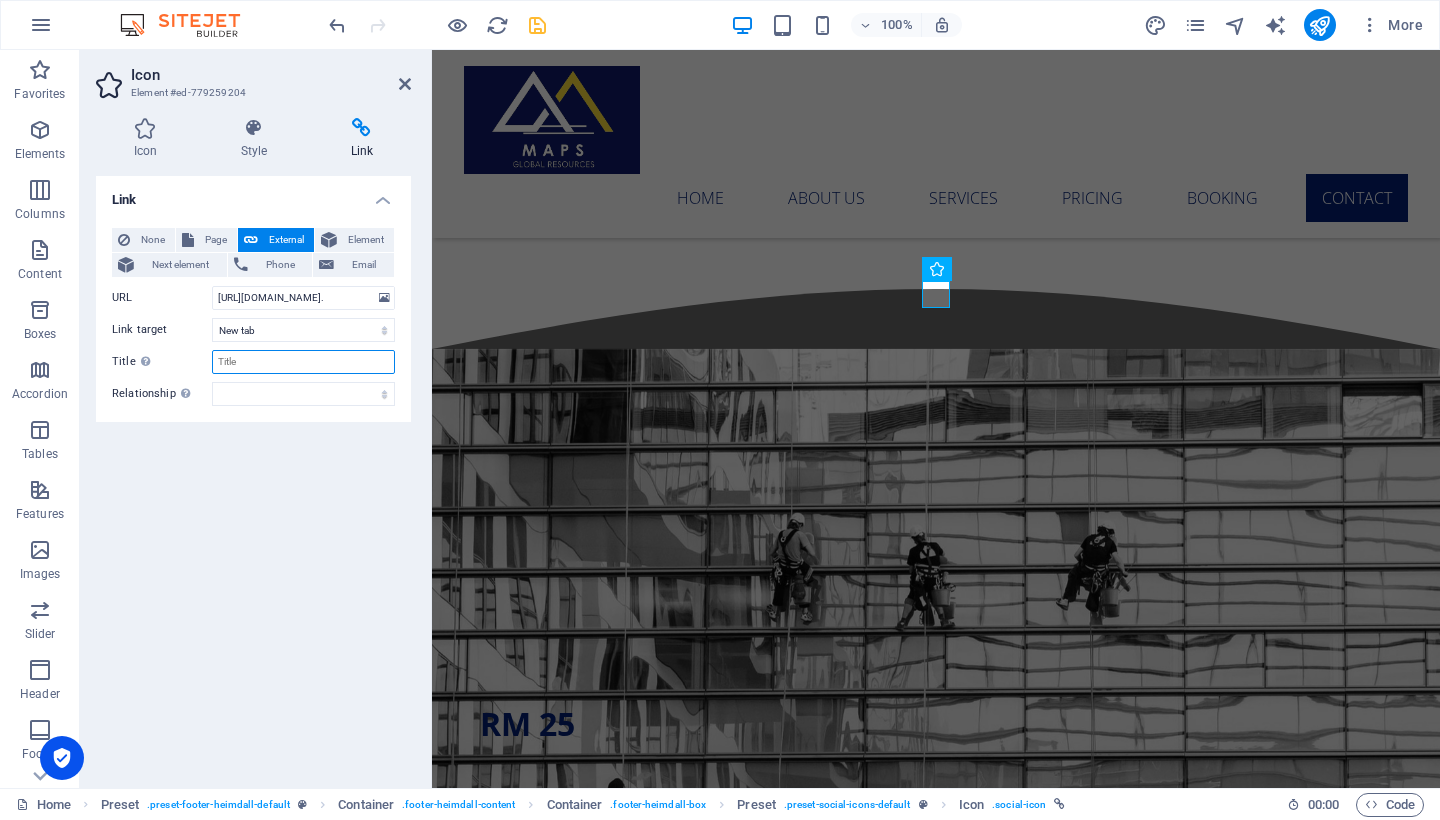 click on "Title Additional link description, should not be the same as the link text. The title is most often shown as a tooltip text when the mouse moves over the element. Leave empty if uncertain." at bounding box center [303, 362] 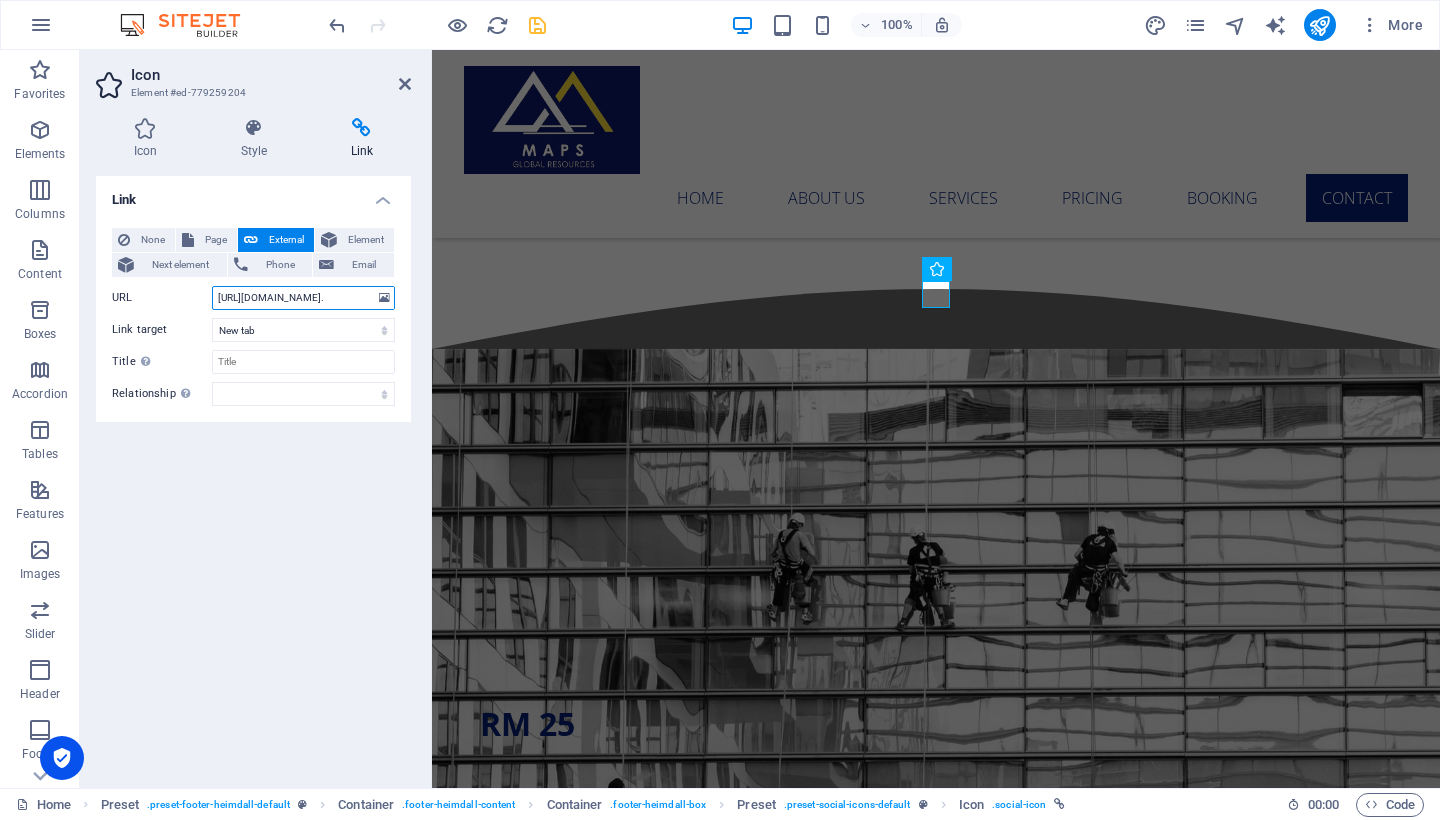 click on "[URL][DOMAIN_NAME]." at bounding box center [303, 298] 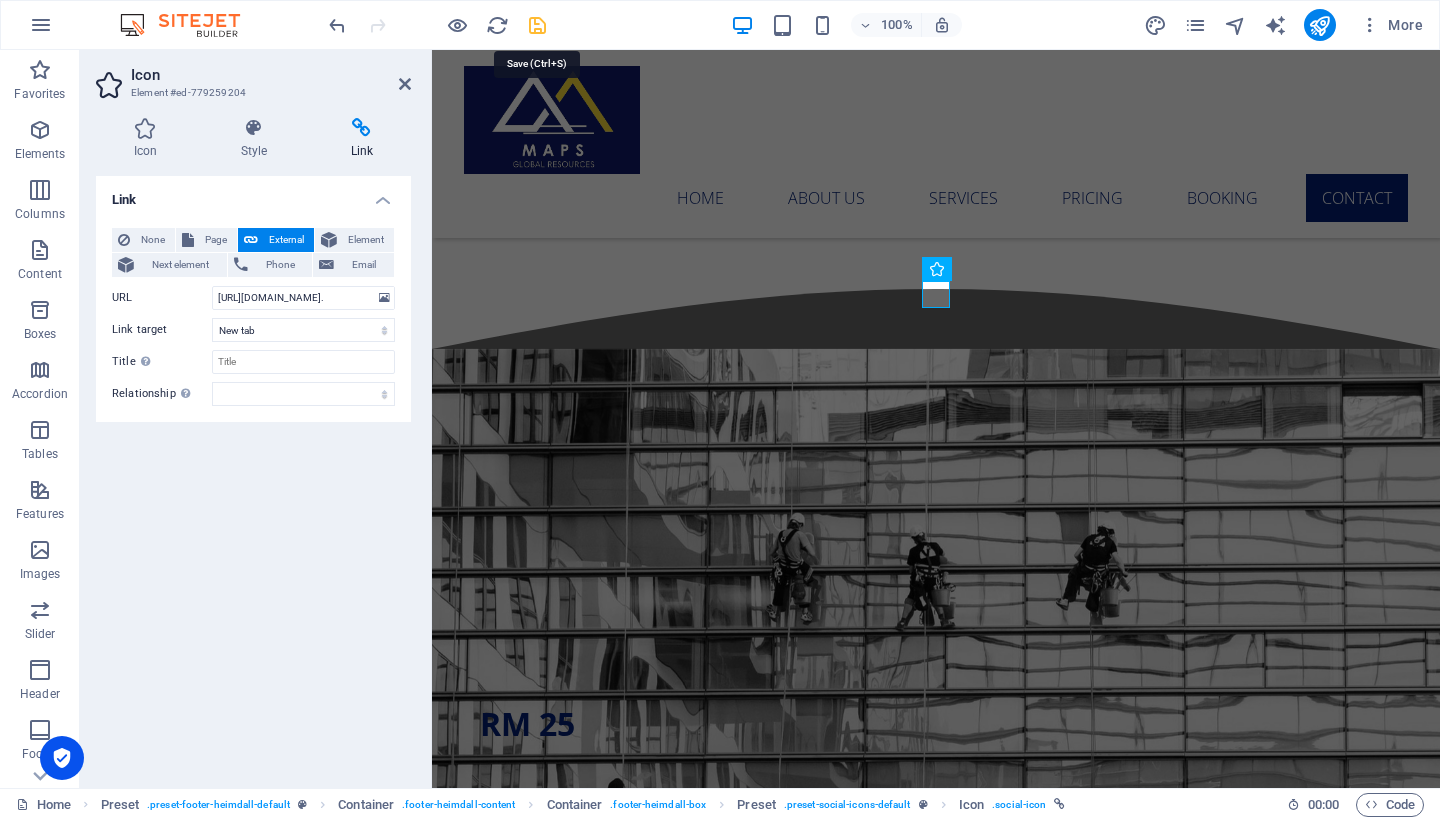 click at bounding box center (437, 25) 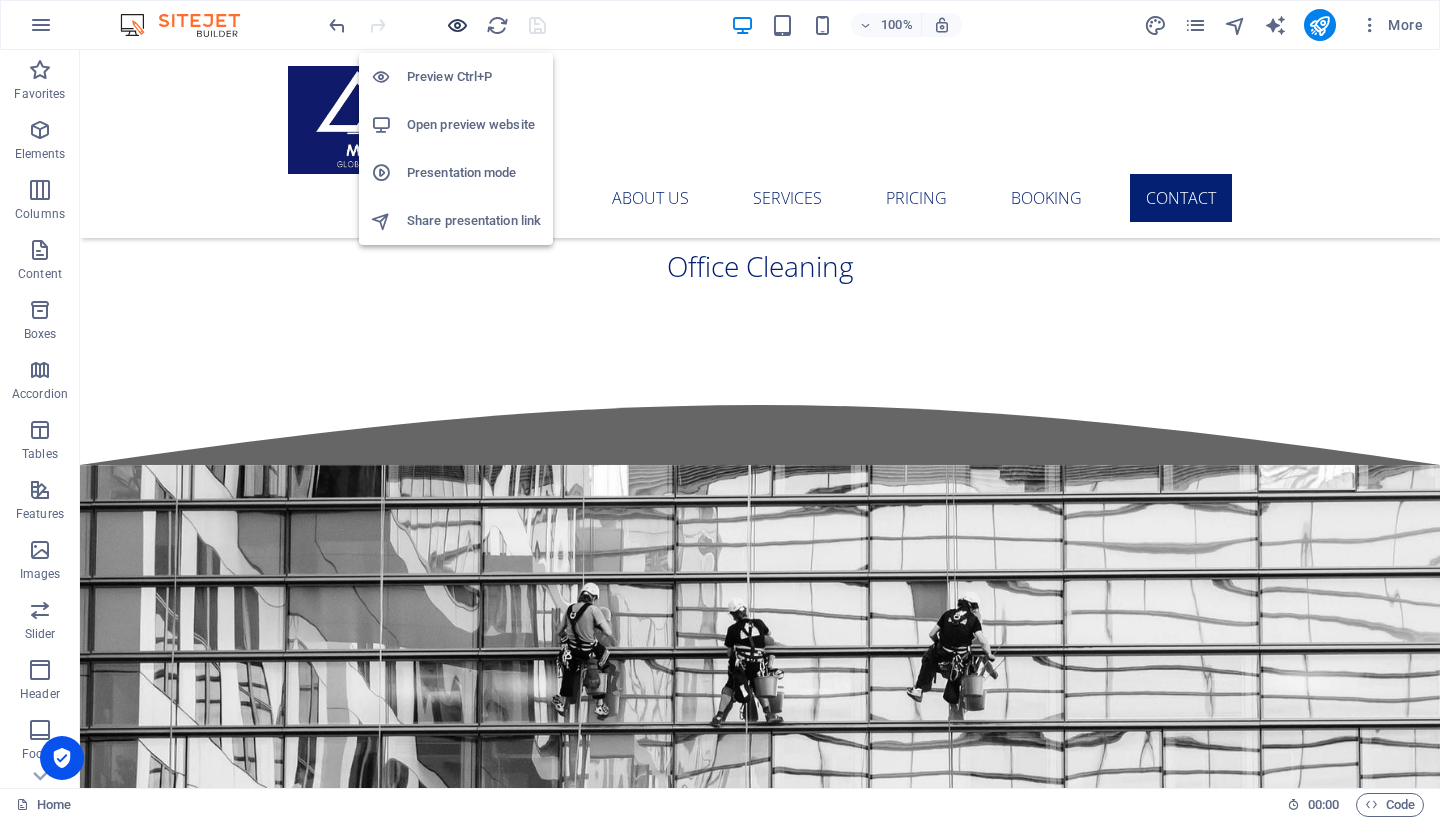 click at bounding box center [457, 25] 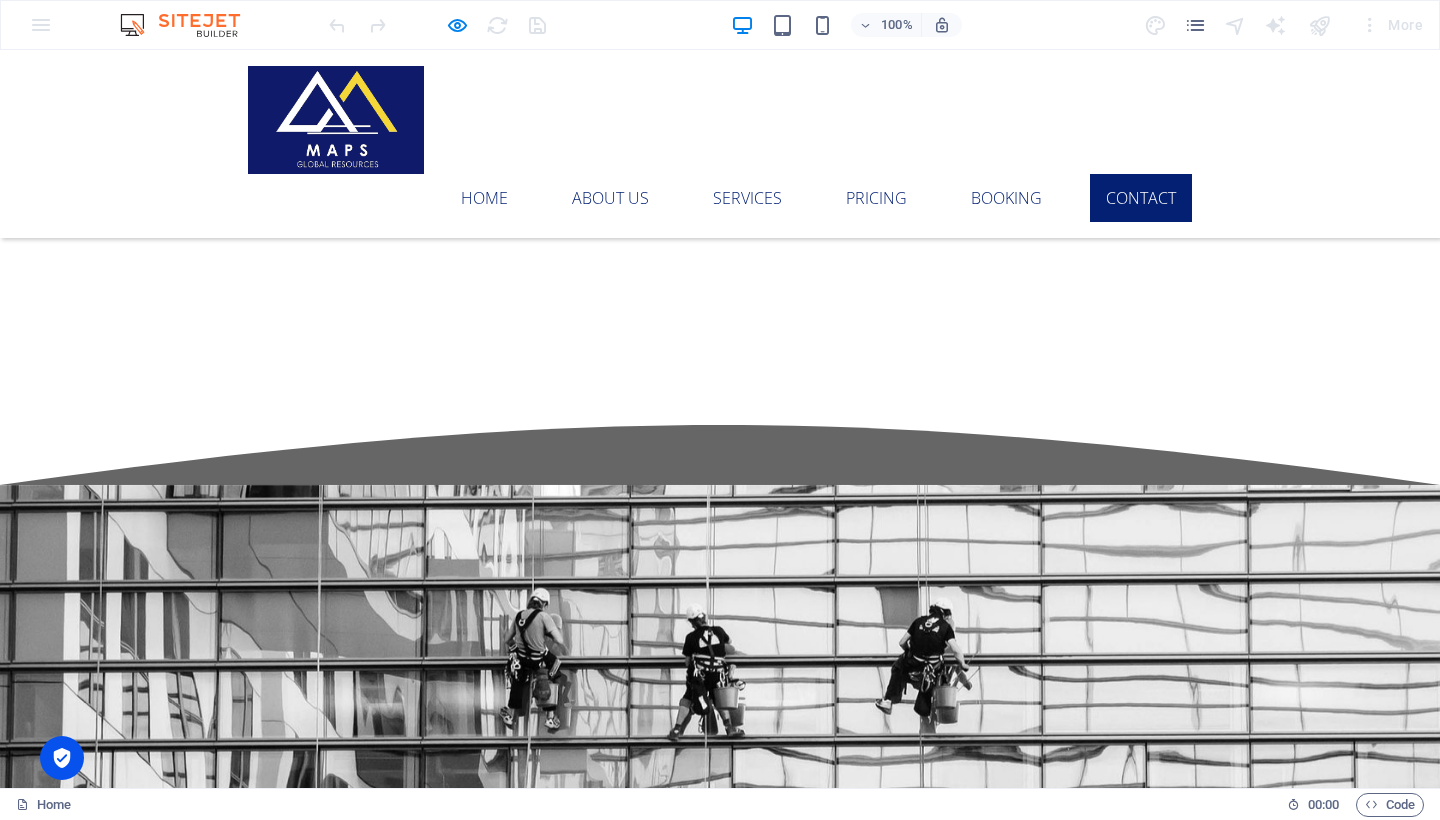 click 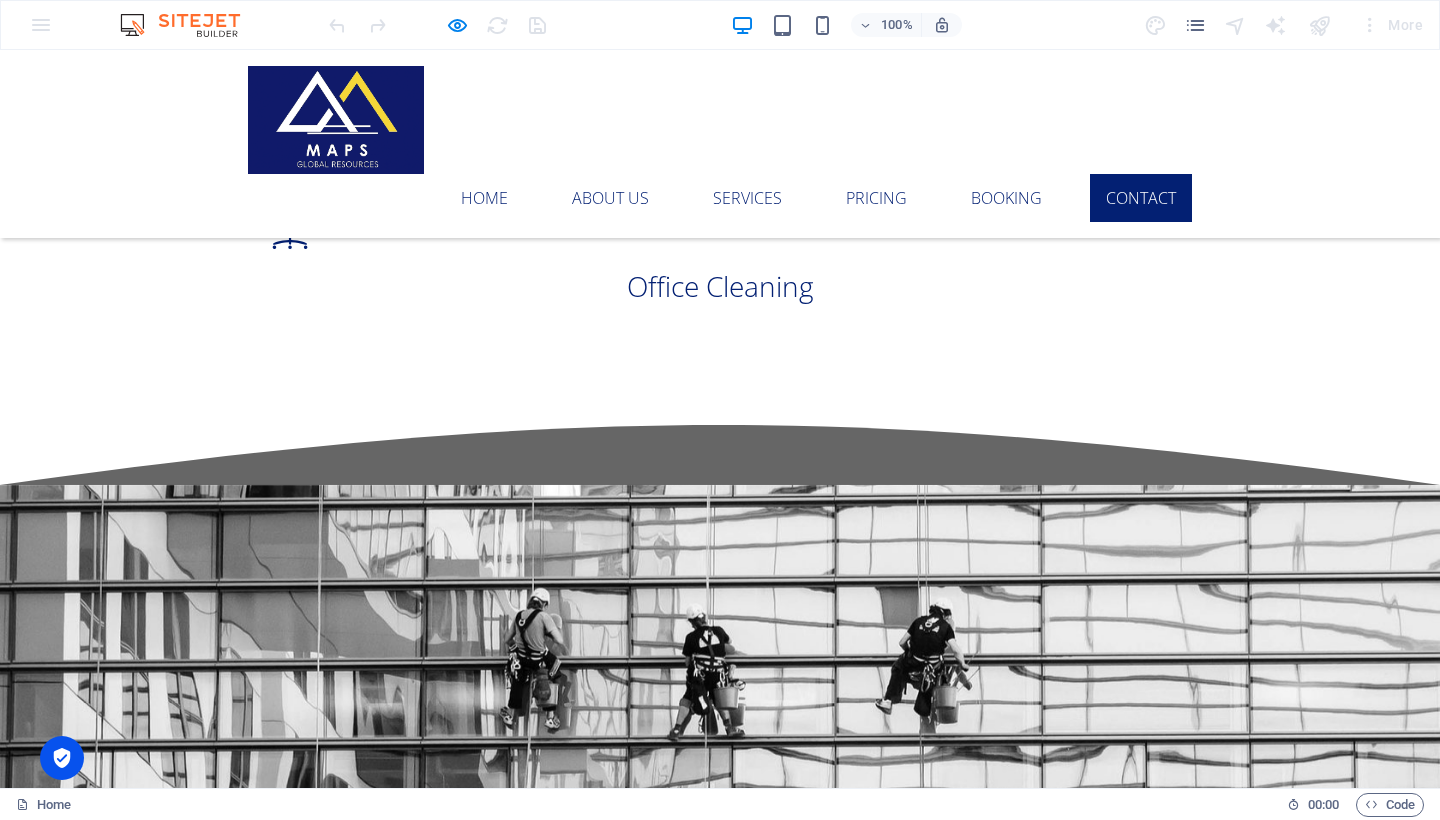 click 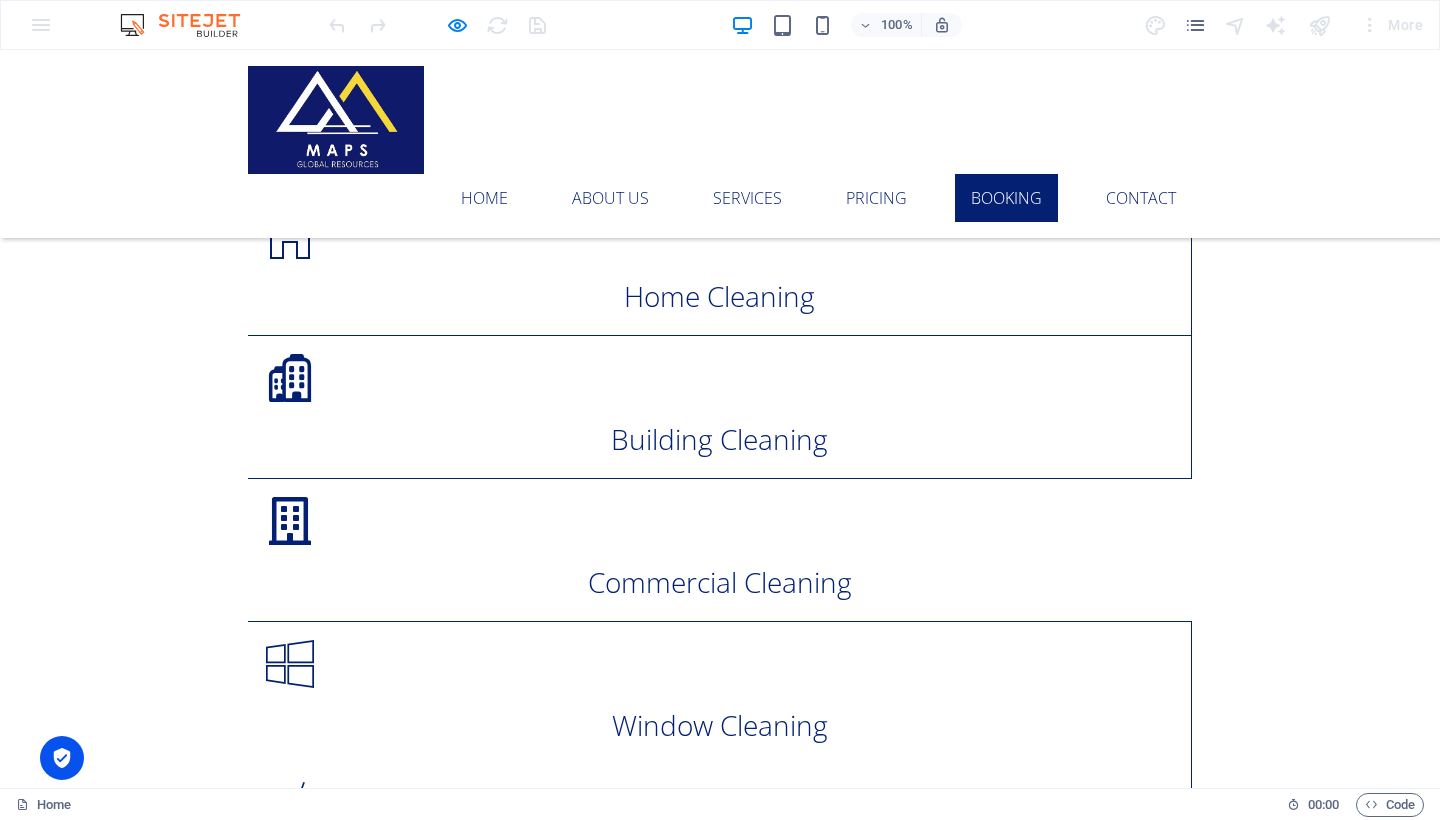 scroll, scrollTop: 4304, scrollLeft: 0, axis: vertical 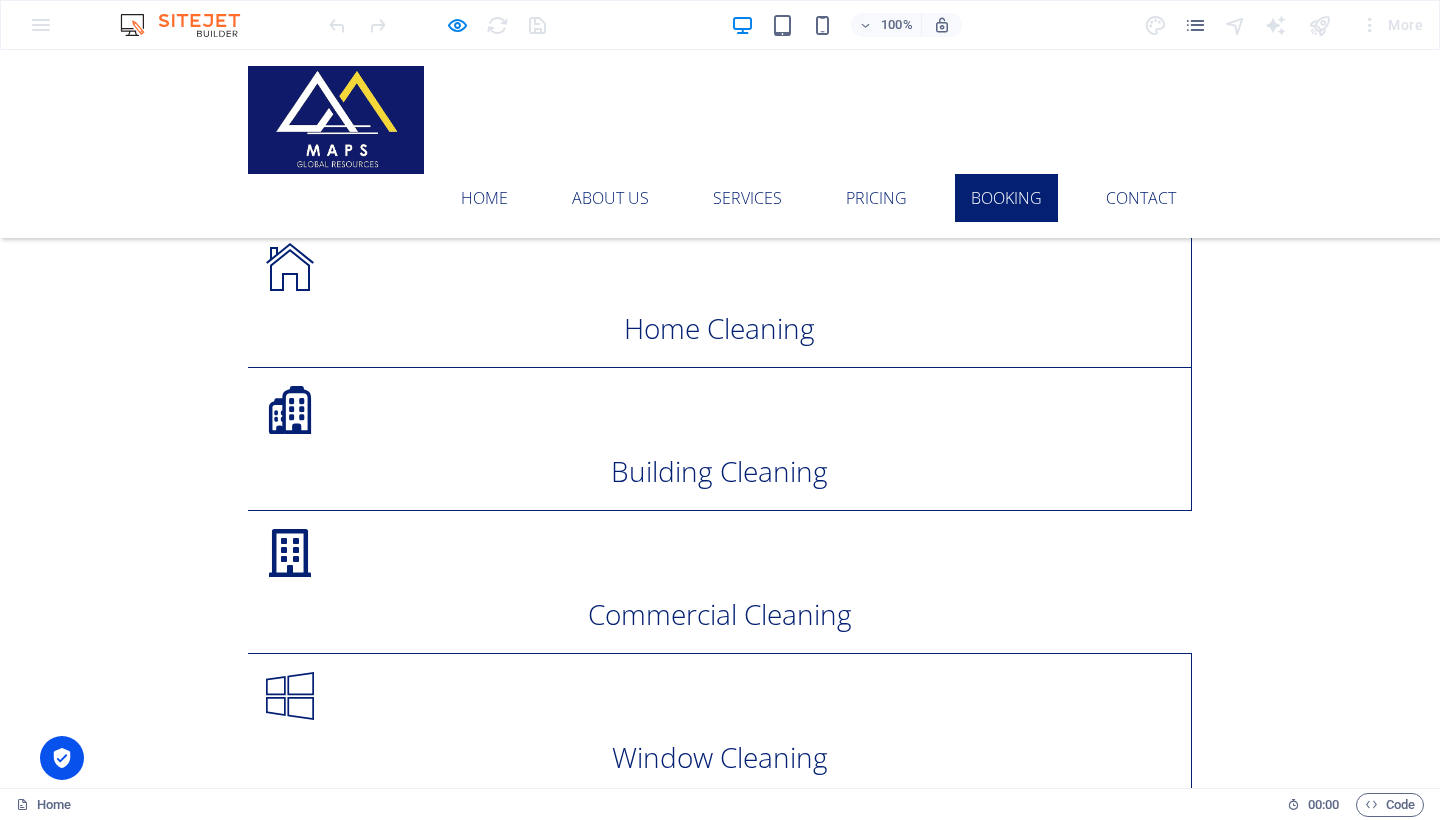 click at bounding box center (396, 4435) 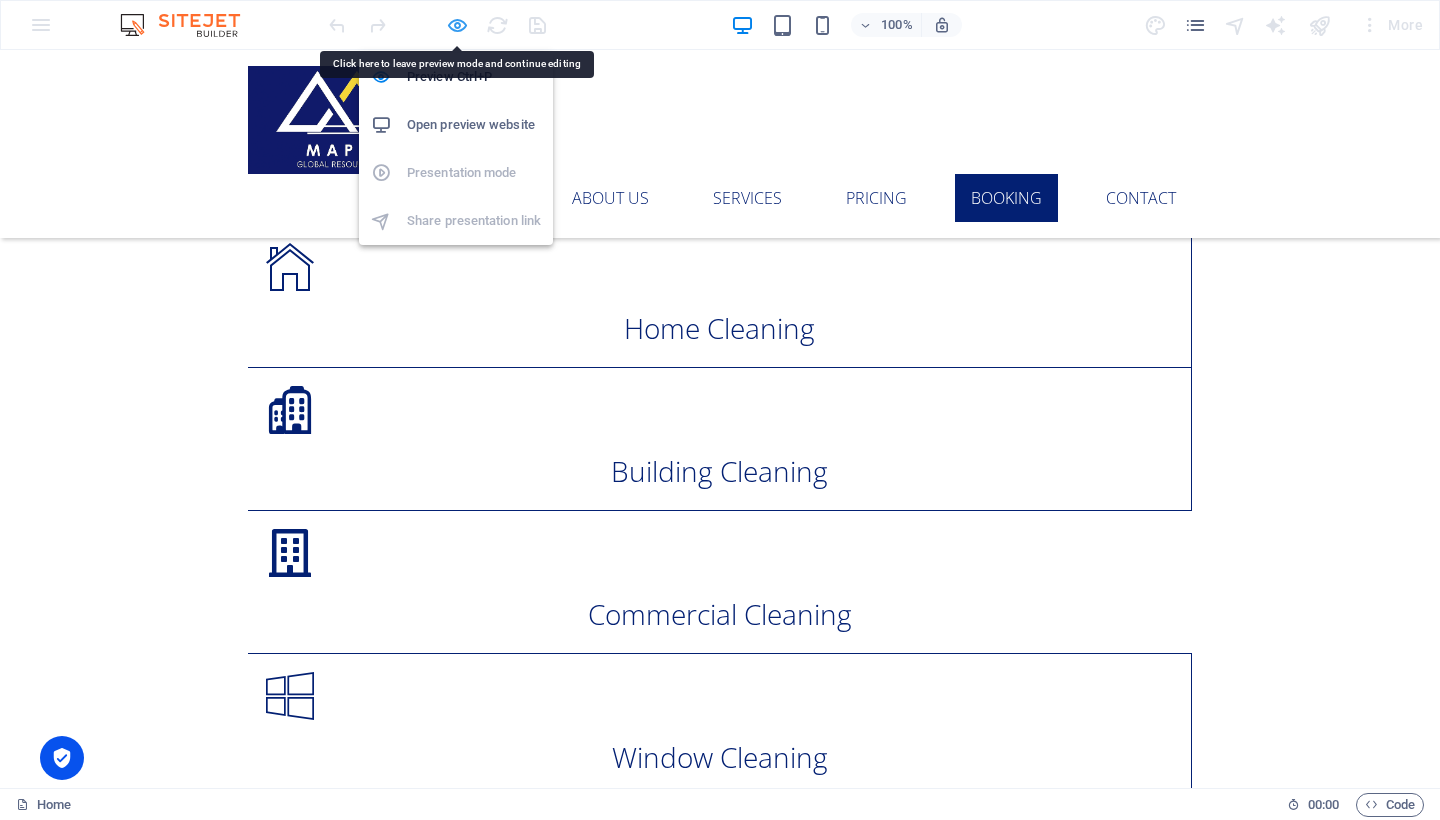 click at bounding box center (457, 25) 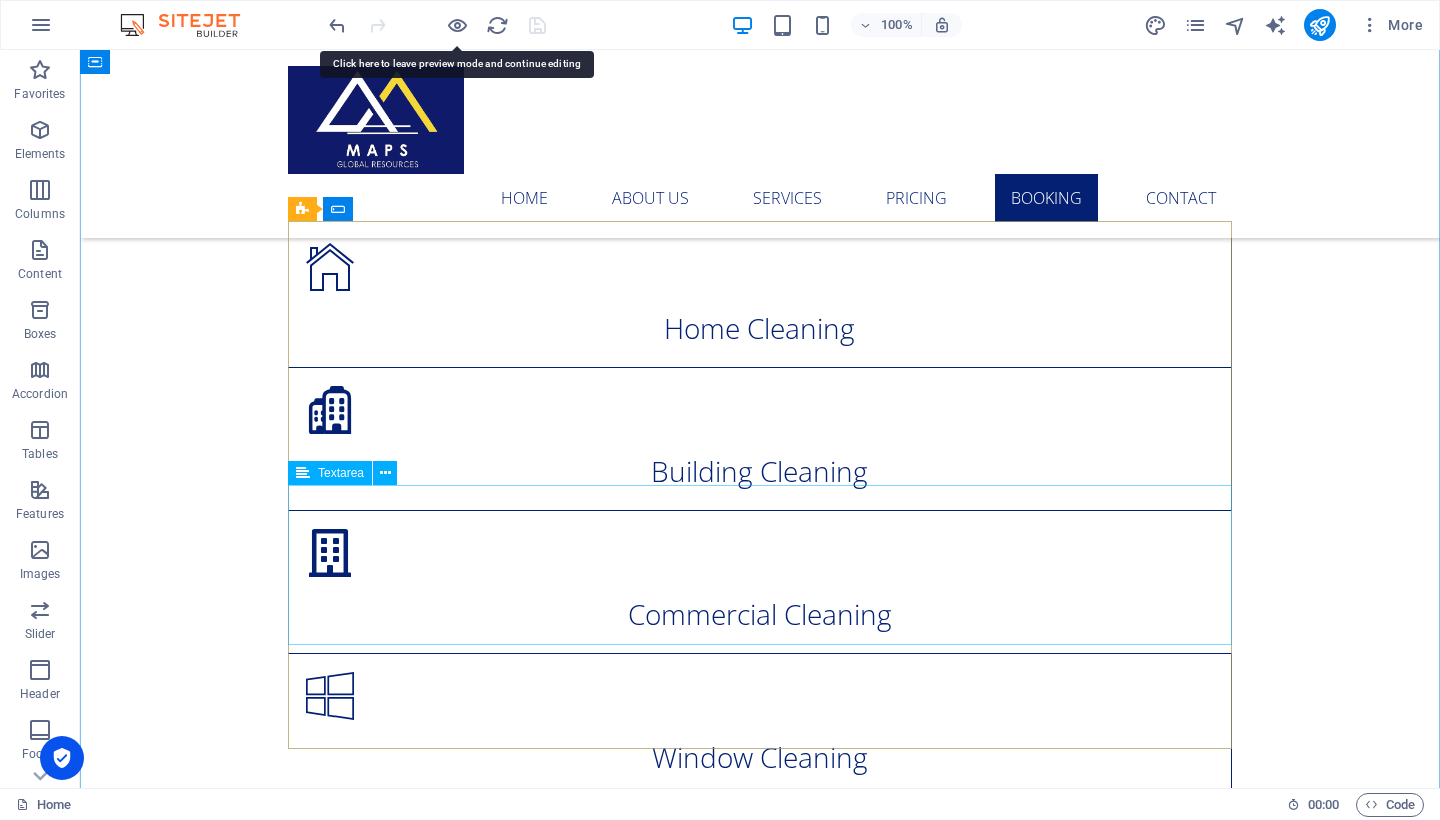 click at bounding box center [760, 4438] 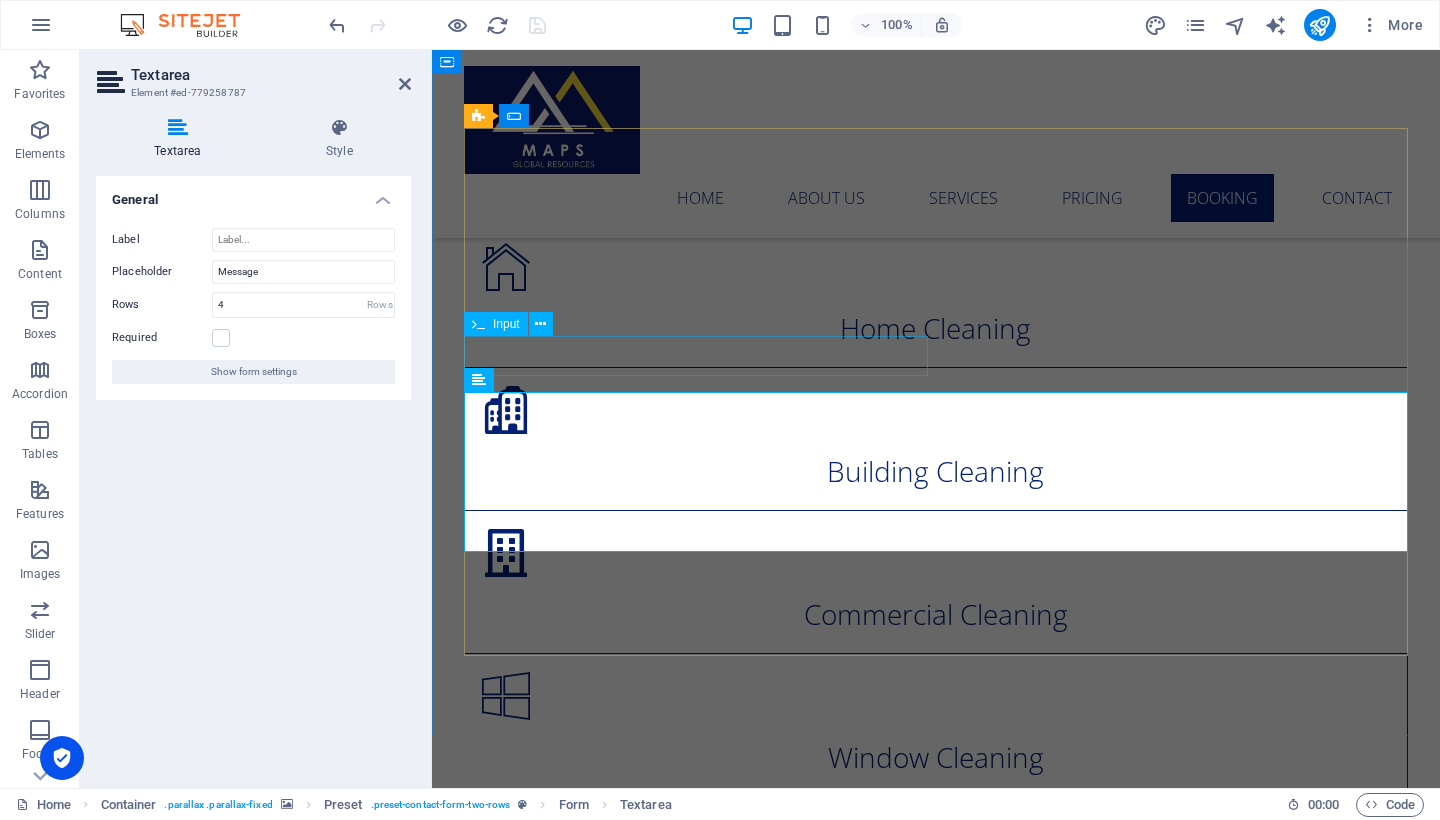 click at bounding box center [696, 4317] 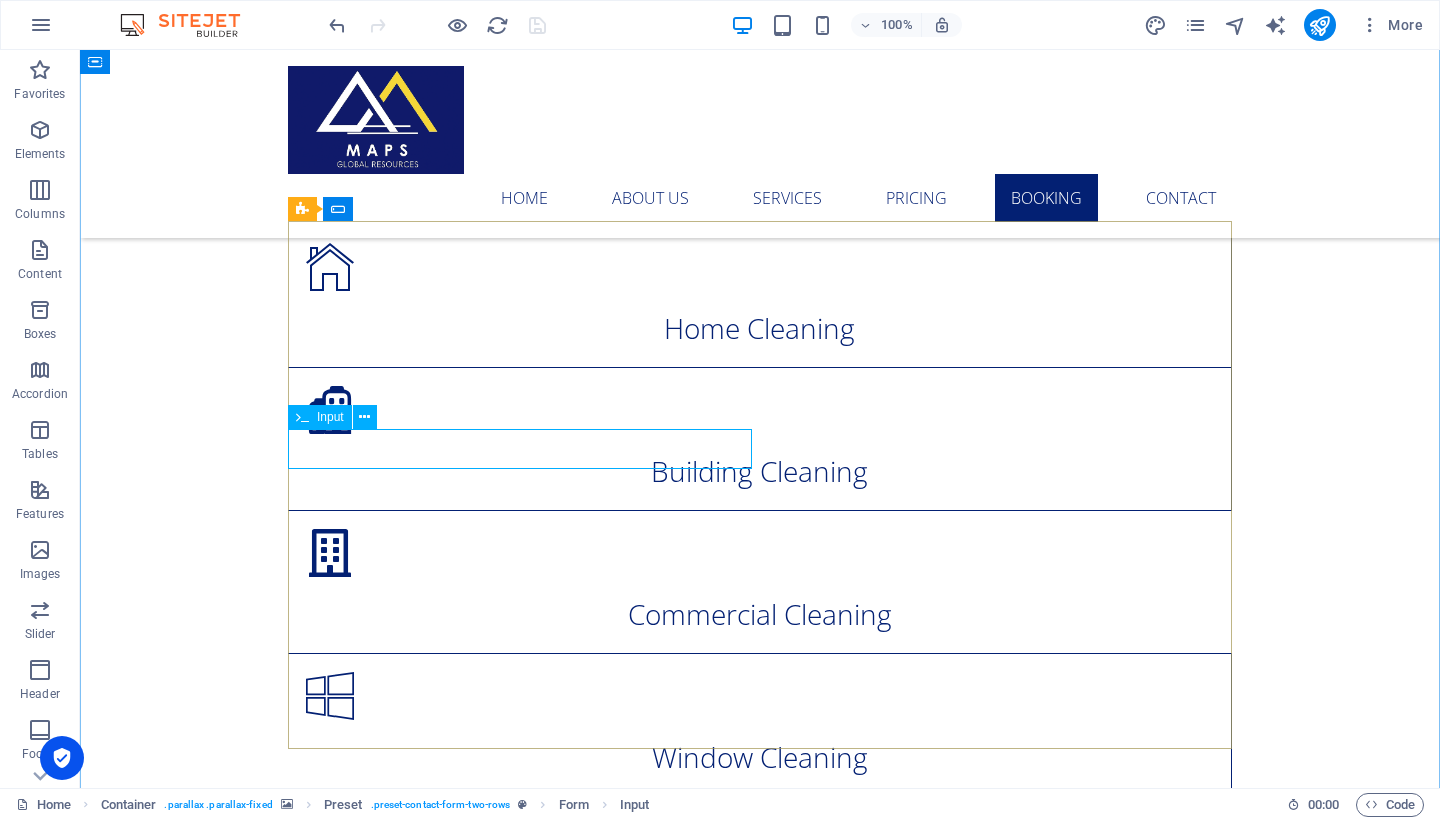click at bounding box center [520, 4317] 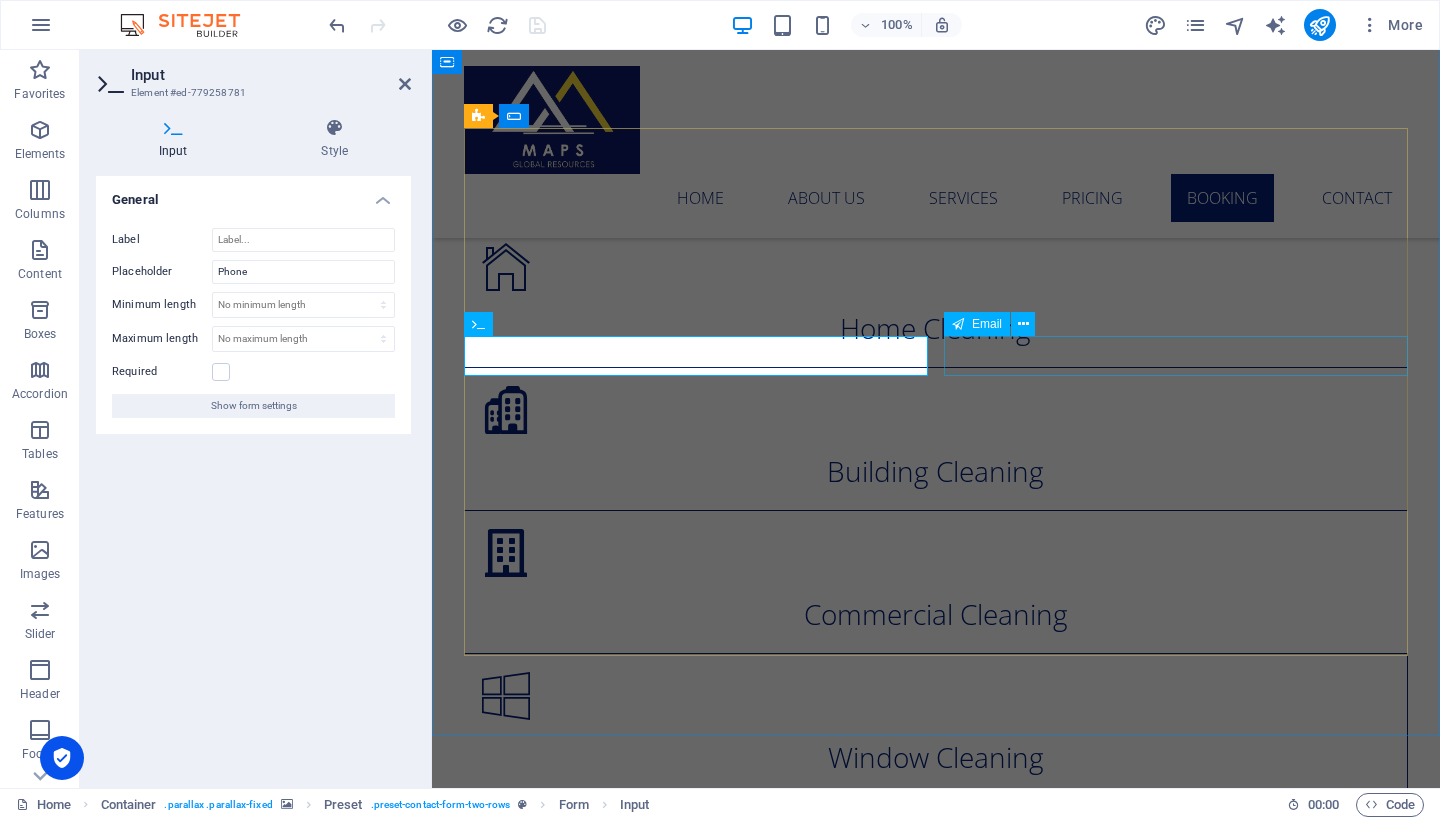 click at bounding box center (1176, 4317) 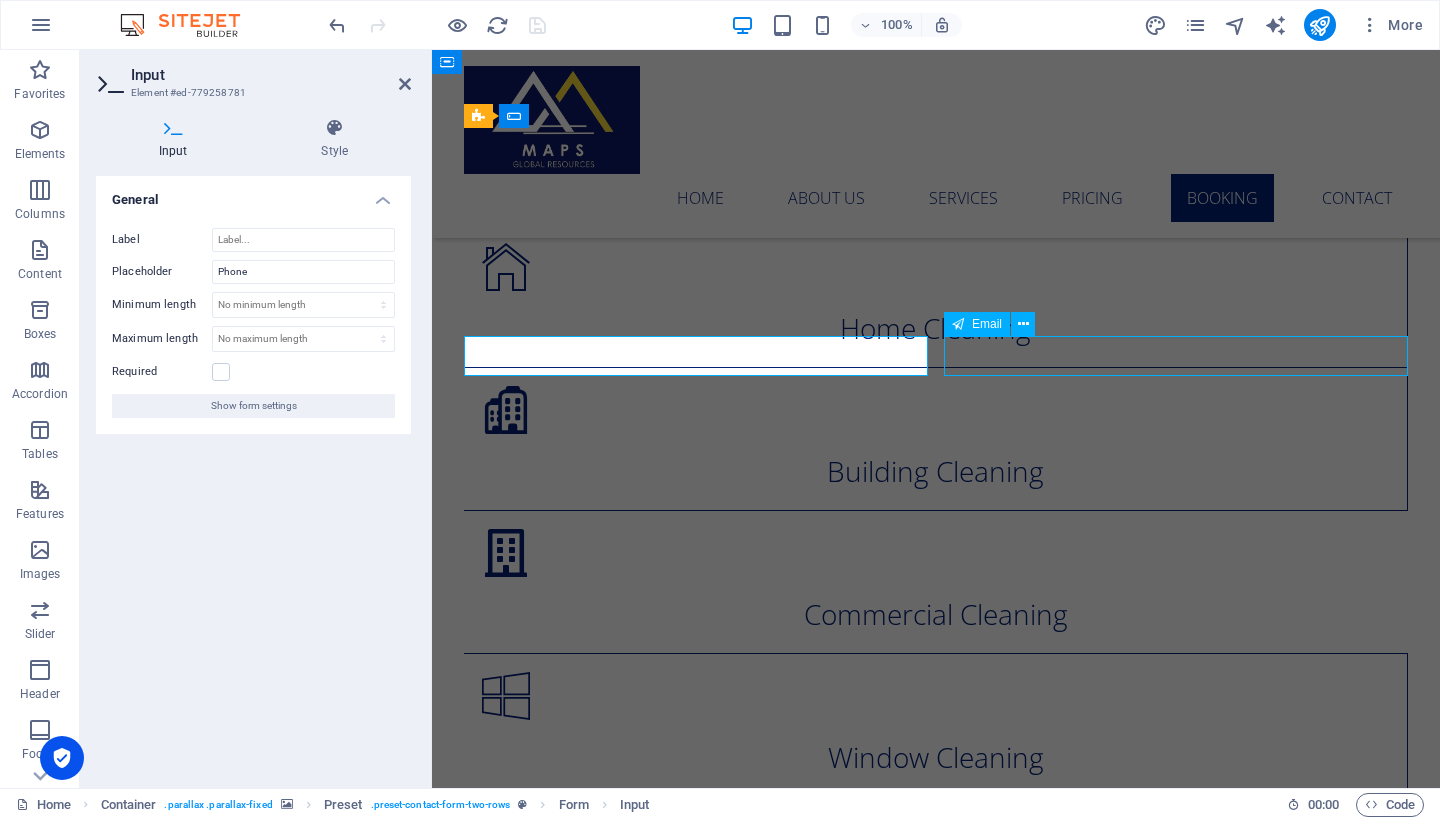 click at bounding box center (1176, 4317) 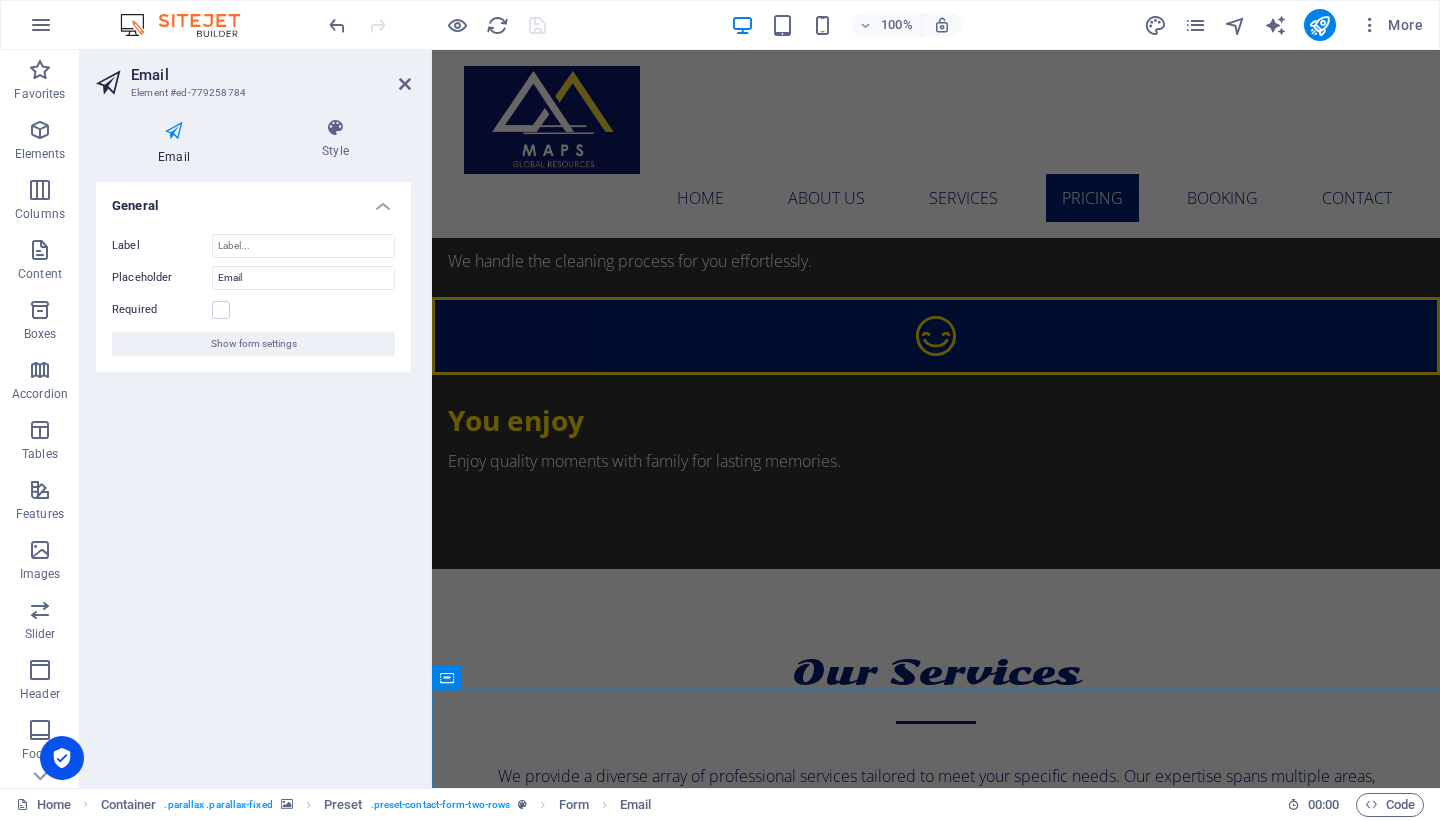 scroll, scrollTop: 3474, scrollLeft: 0, axis: vertical 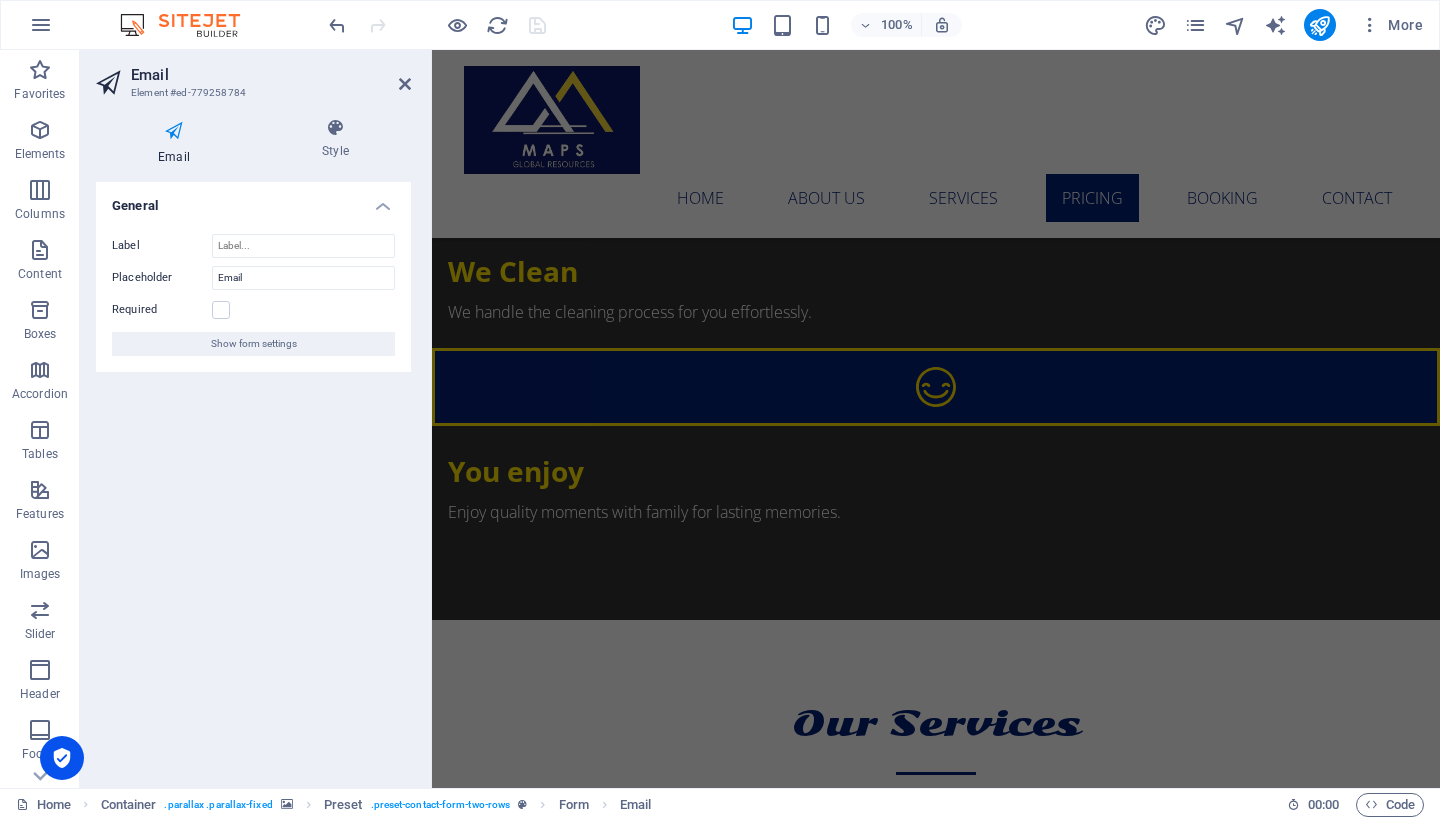 click on "Email Element #ed-779258784" at bounding box center (253, 76) 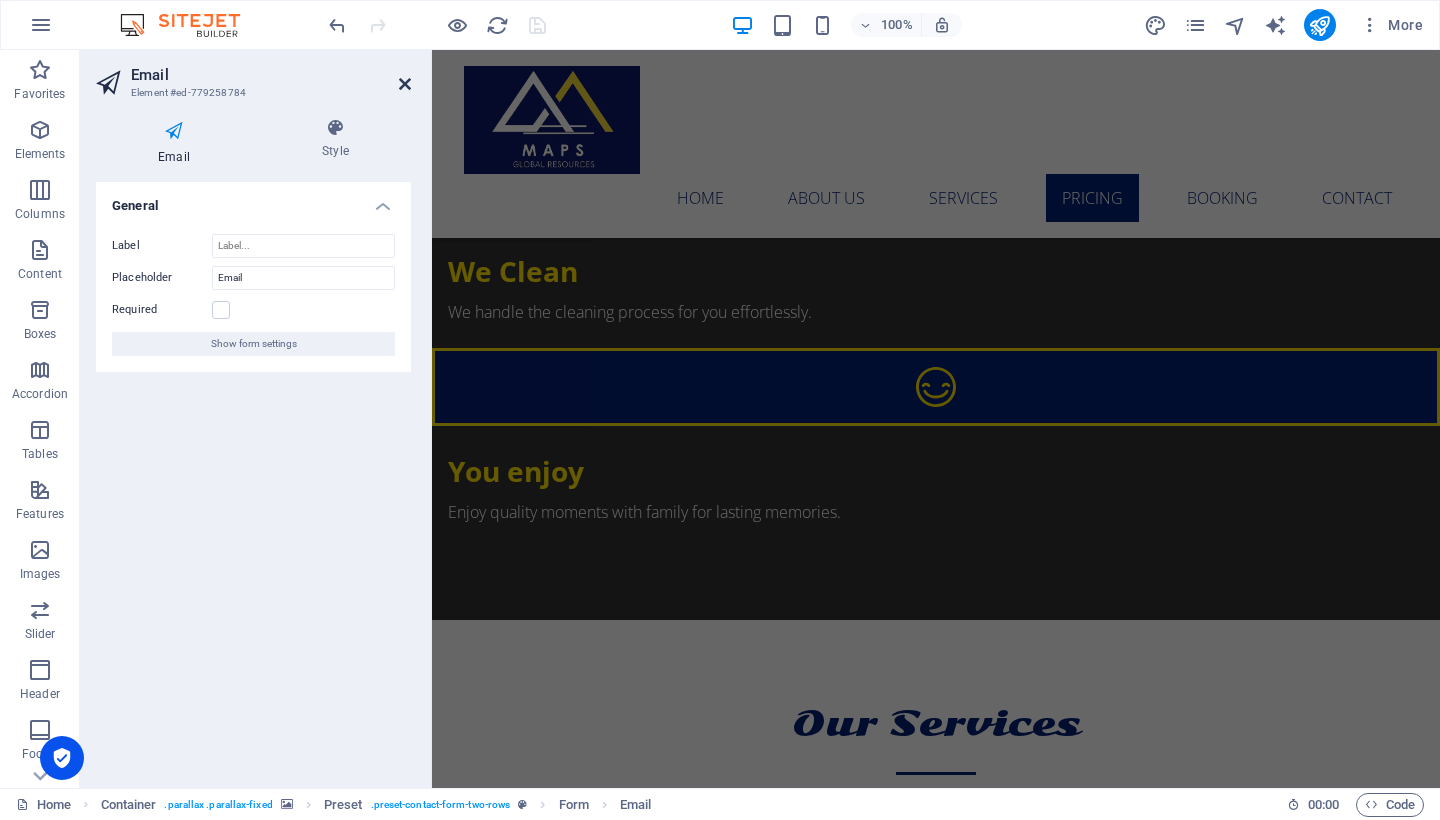 click at bounding box center [405, 84] 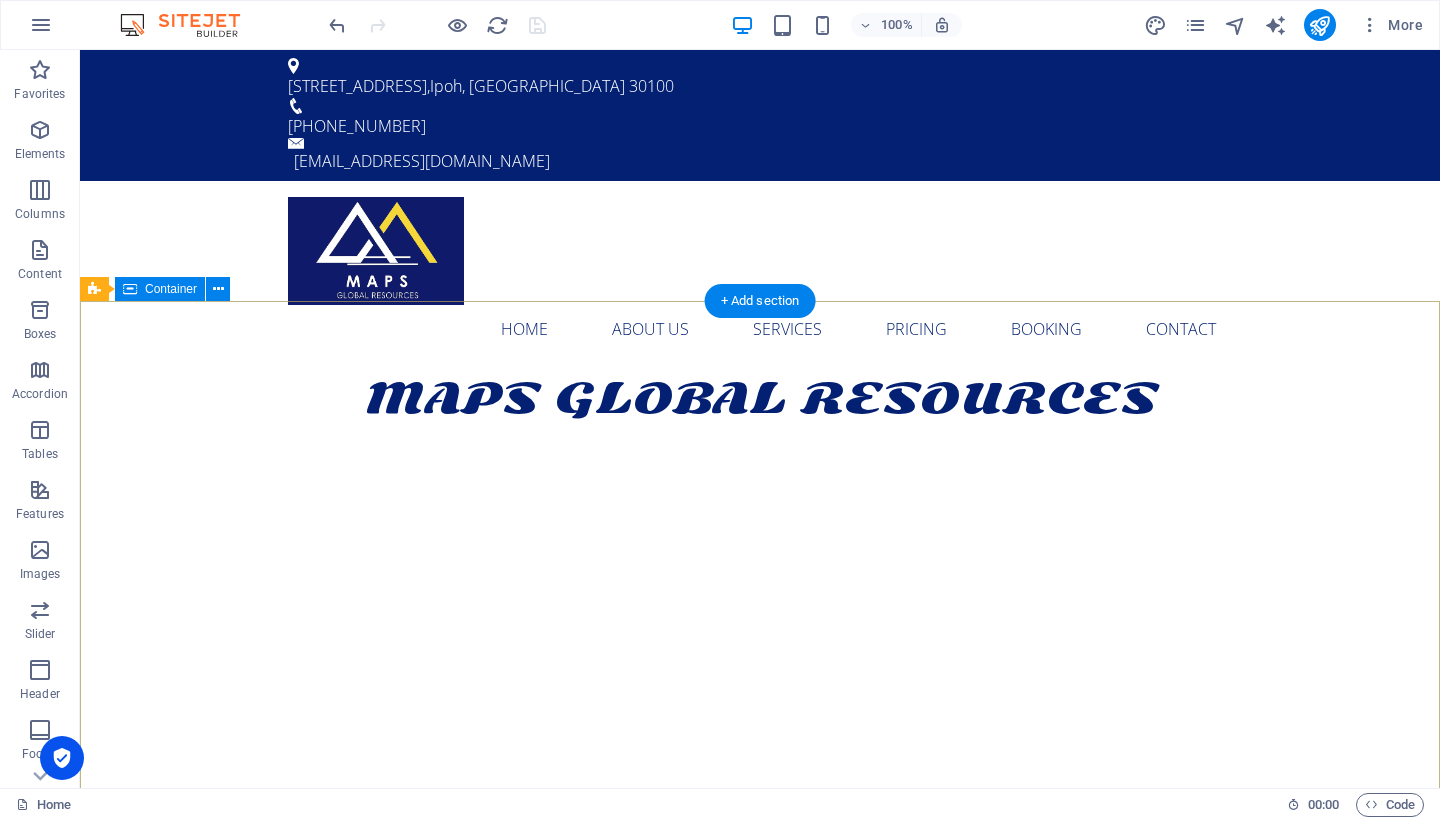 scroll, scrollTop: 0, scrollLeft: 0, axis: both 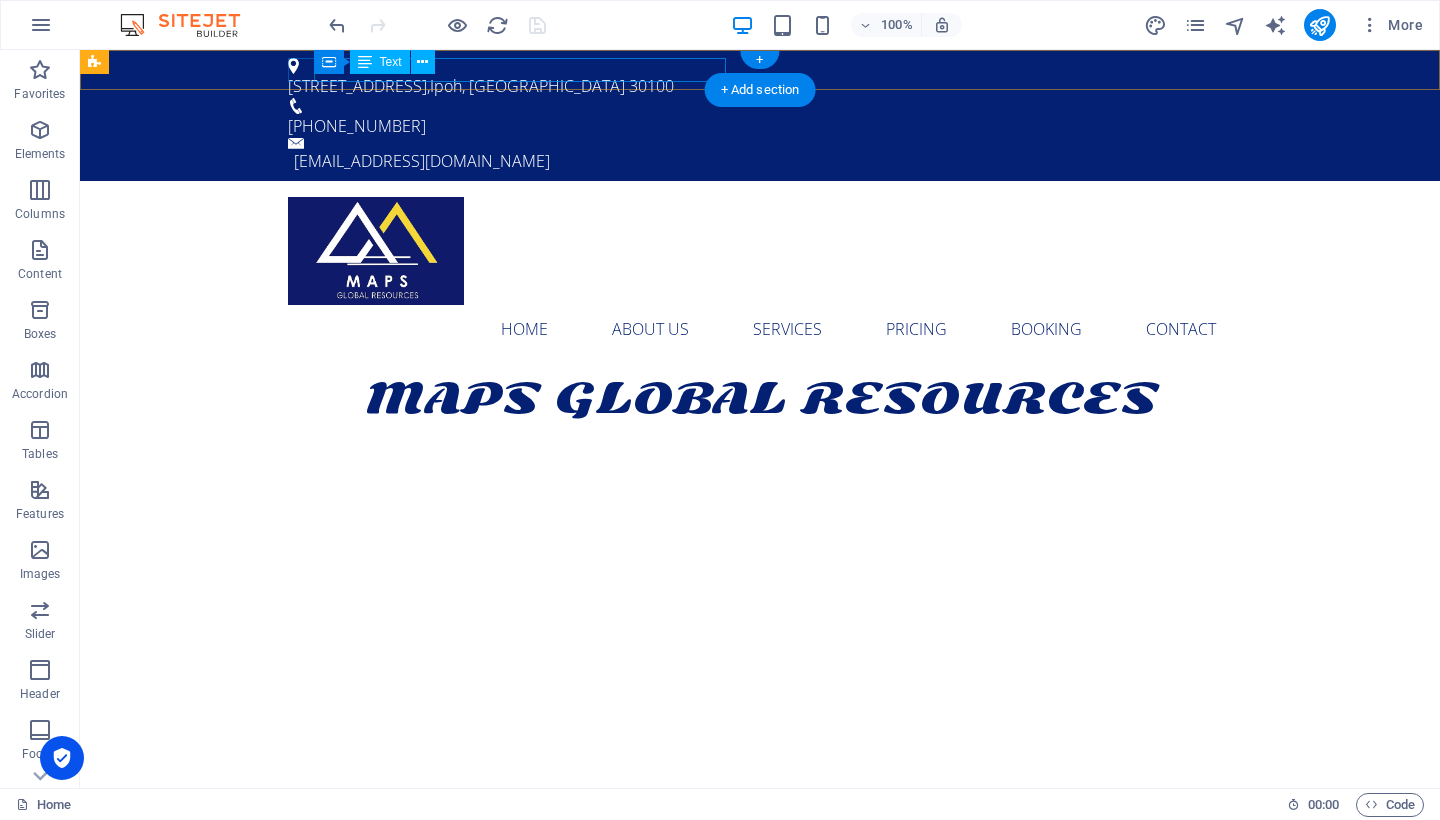 click on "[STREET_ADDRESS]" at bounding box center [357, 86] 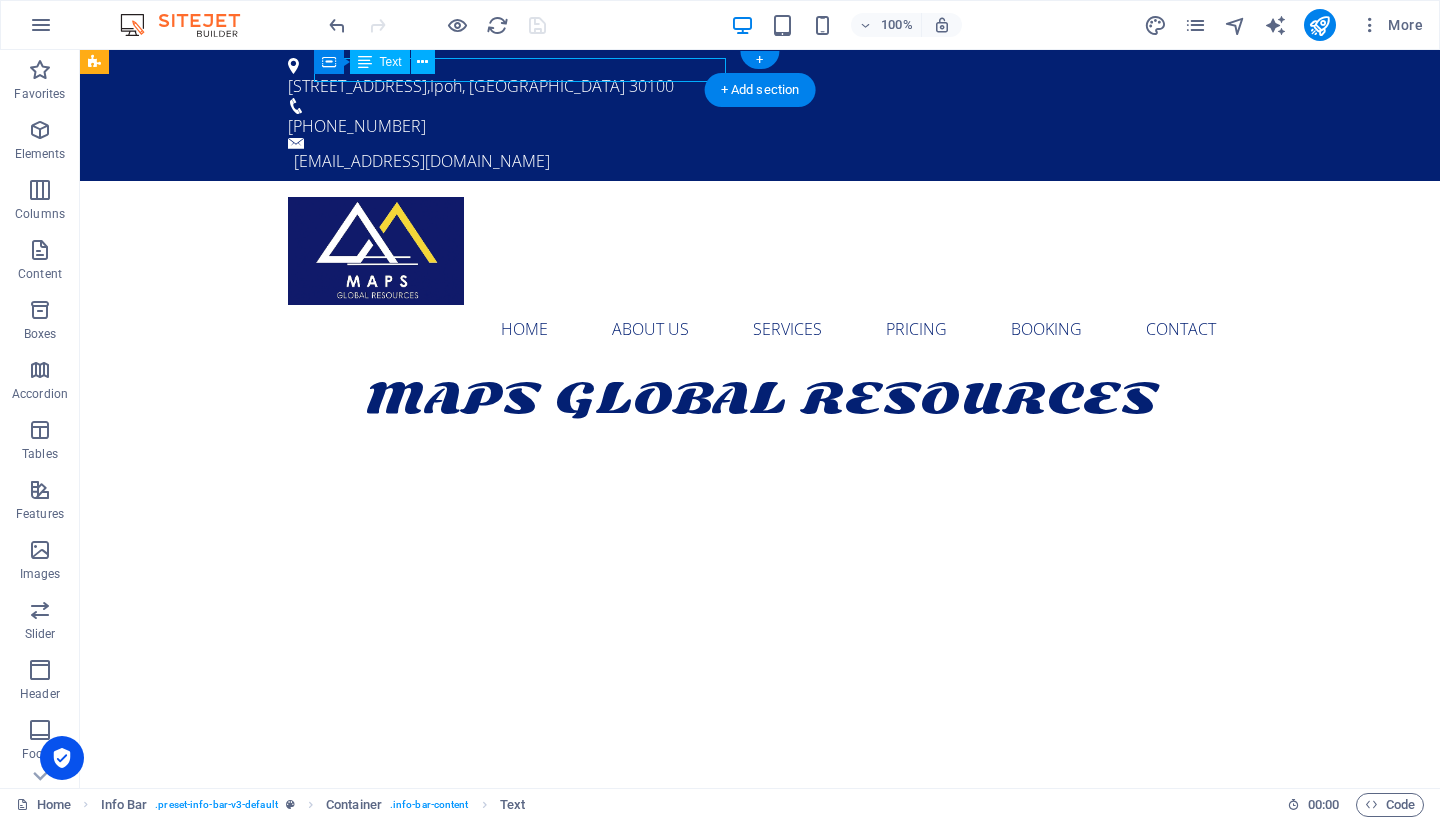 click on "[STREET_ADDRESS]" at bounding box center (357, 86) 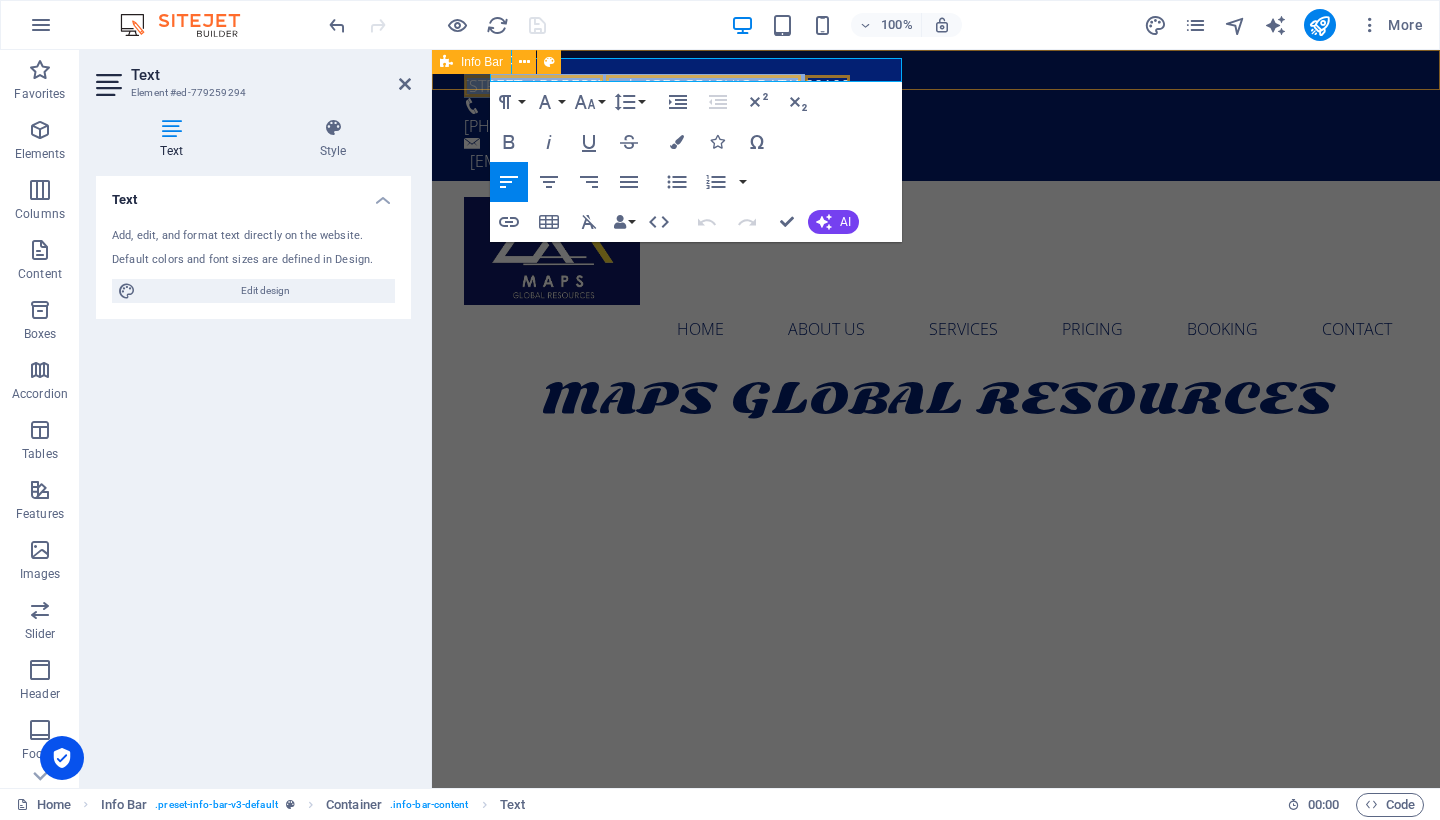 drag, startPoint x: 900, startPoint y: 71, endPoint x: 463, endPoint y: 72, distance: 437.00113 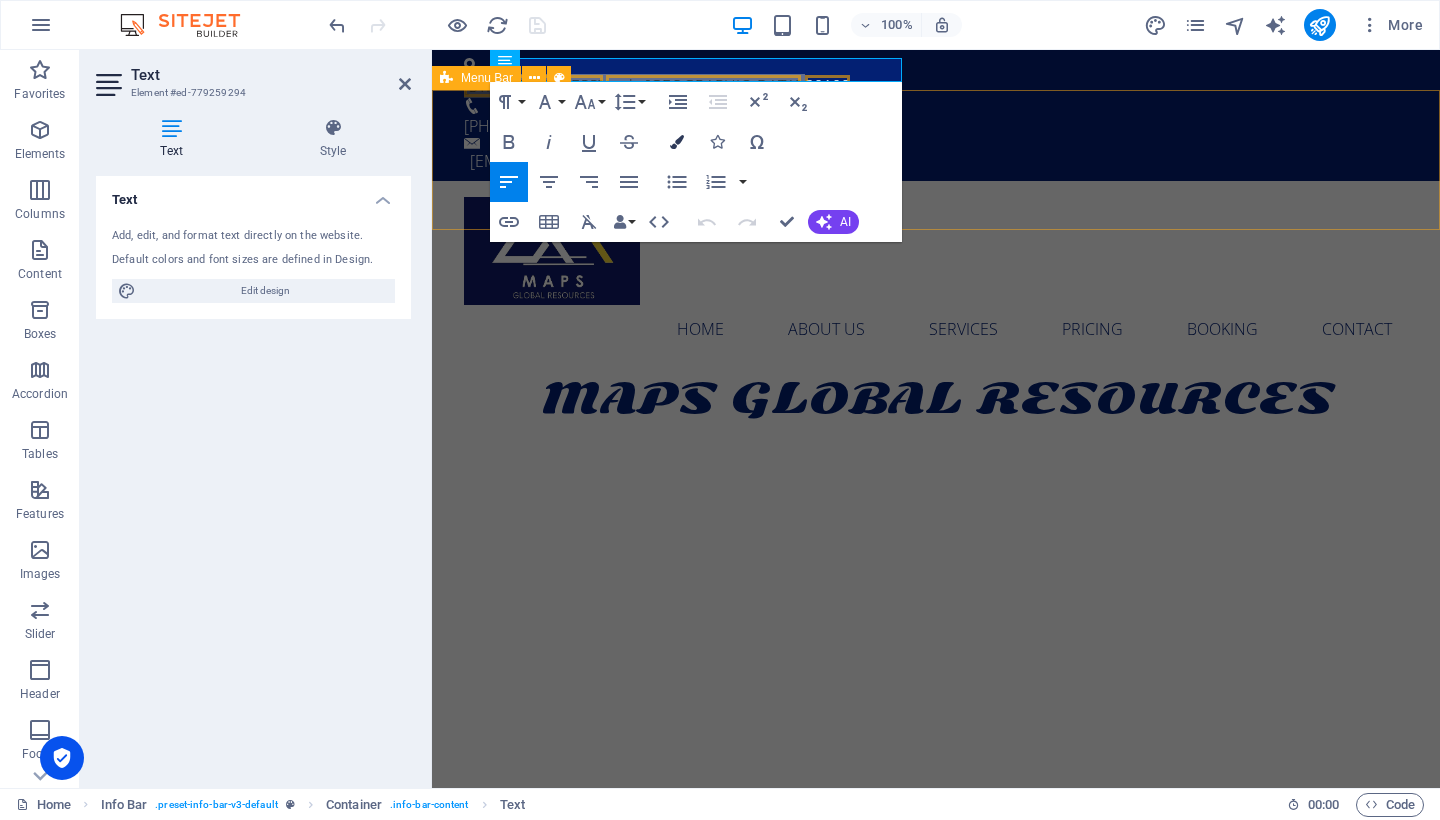 click on "Colors" at bounding box center (677, 142) 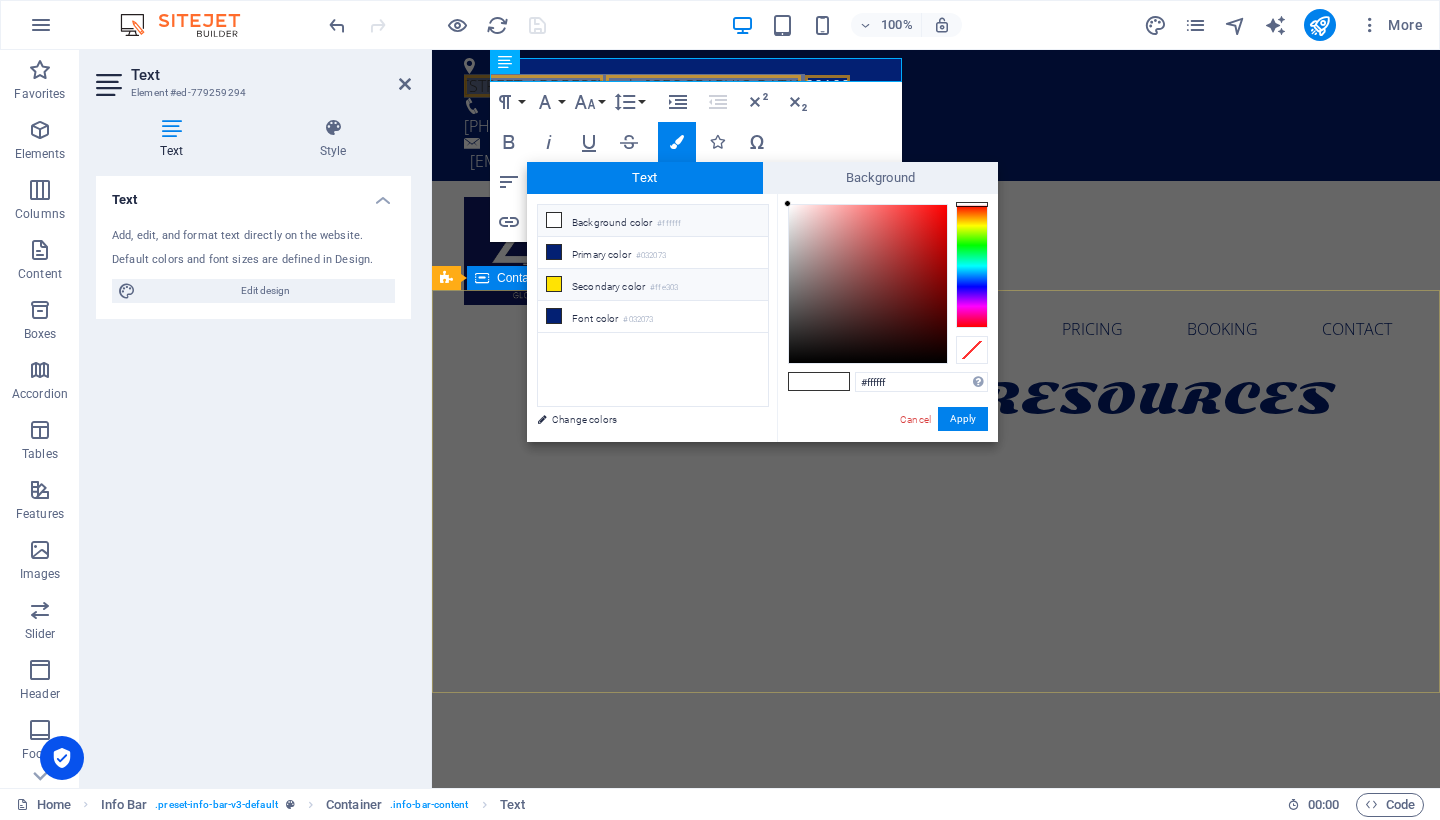 click at bounding box center (554, 284) 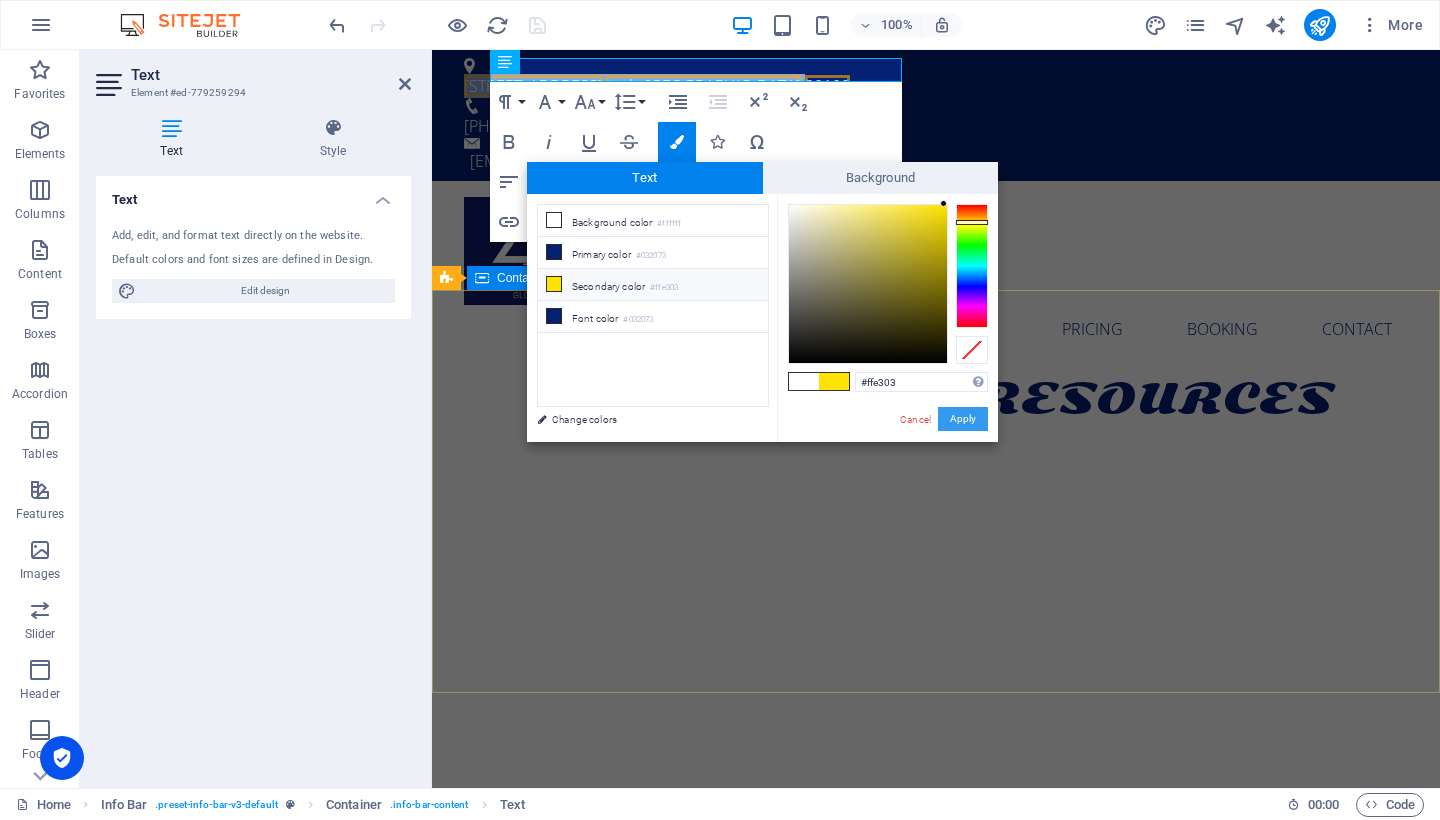 click on "Apply" at bounding box center [963, 419] 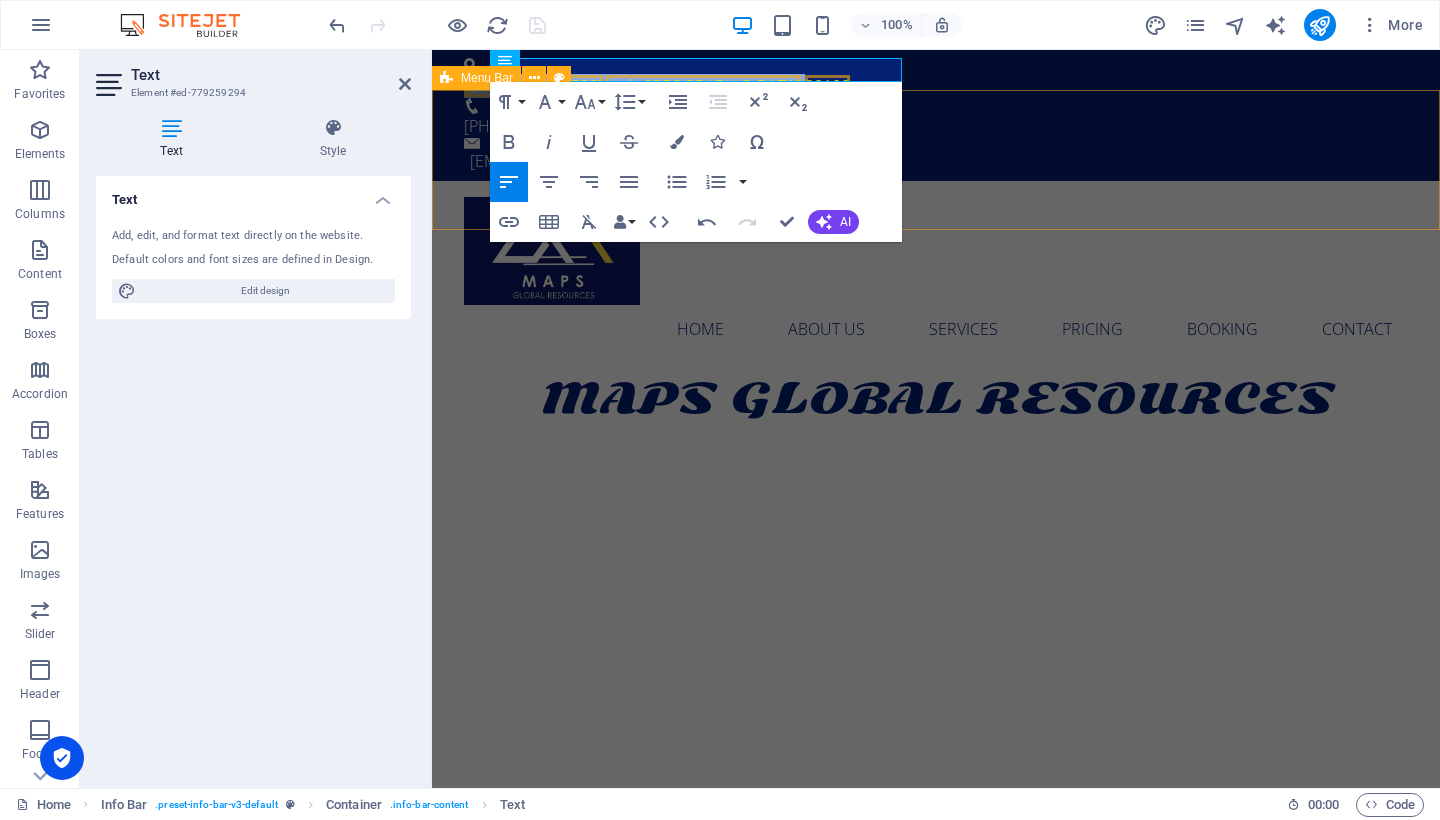 click on "Home About us Services Pricing Booking Contact" at bounding box center [936, 275] 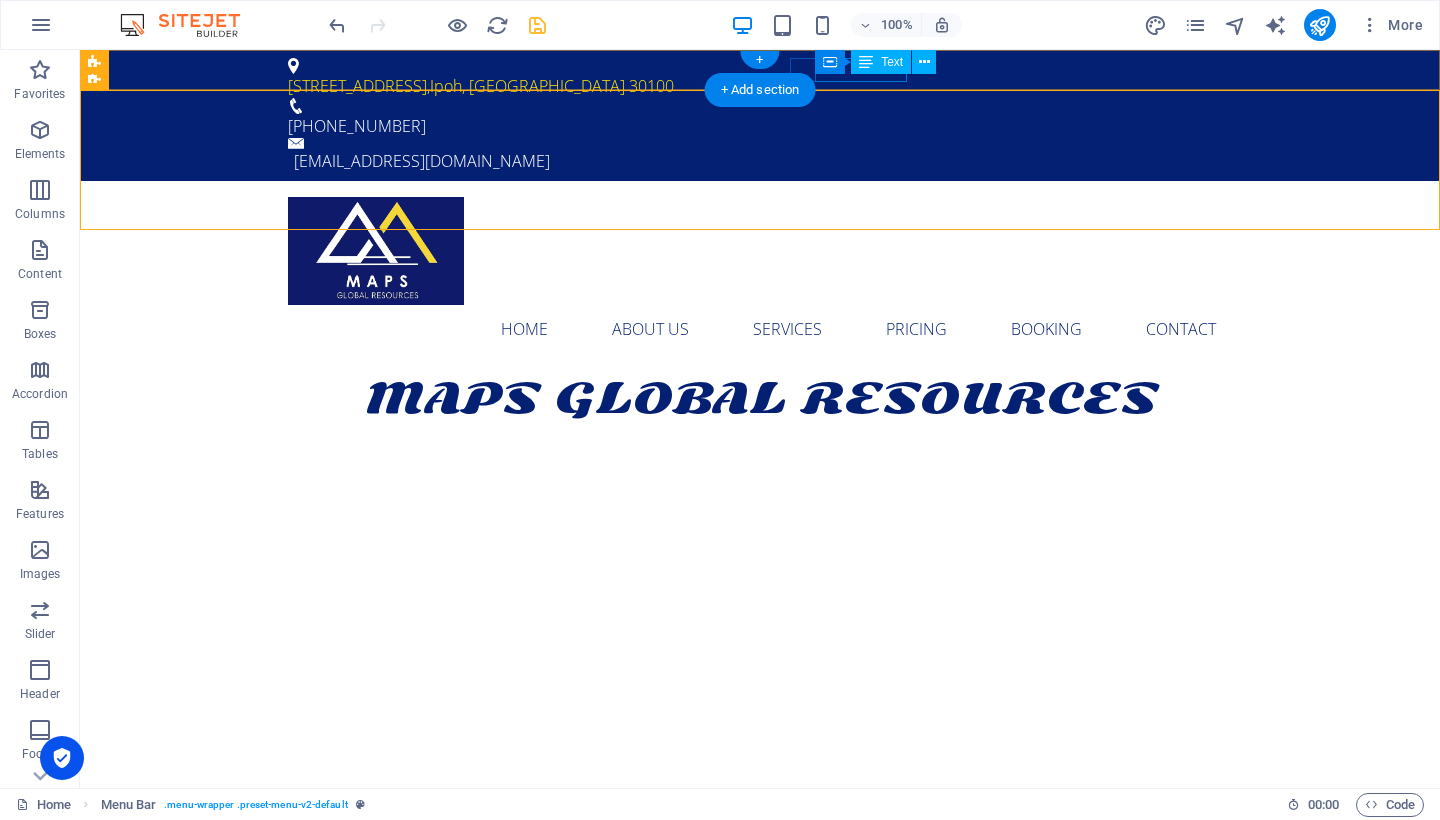 click on "[PHONE_NUMBER]" at bounding box center (752, 126) 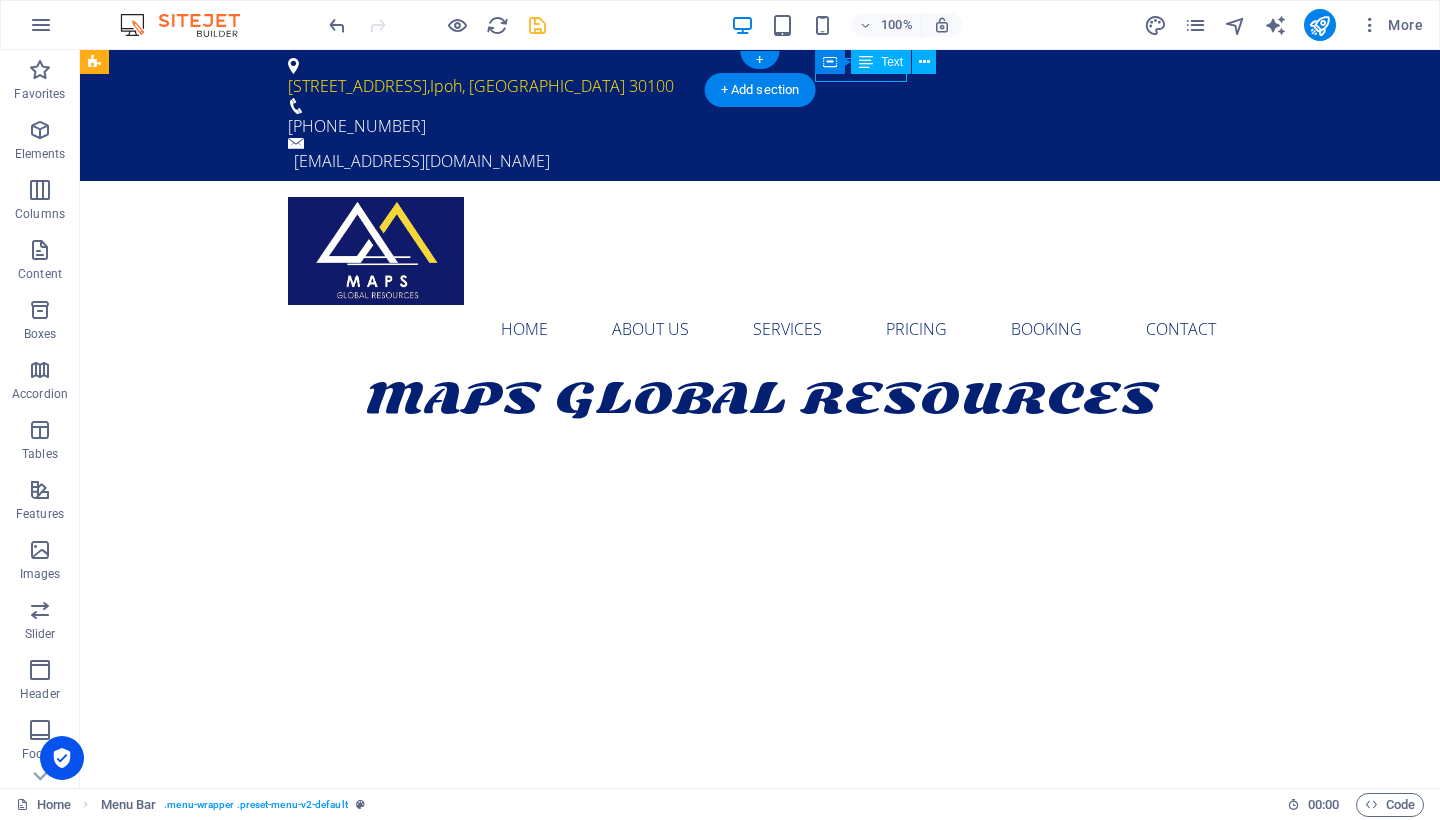 click on "[PHONE_NUMBER]" at bounding box center [752, 126] 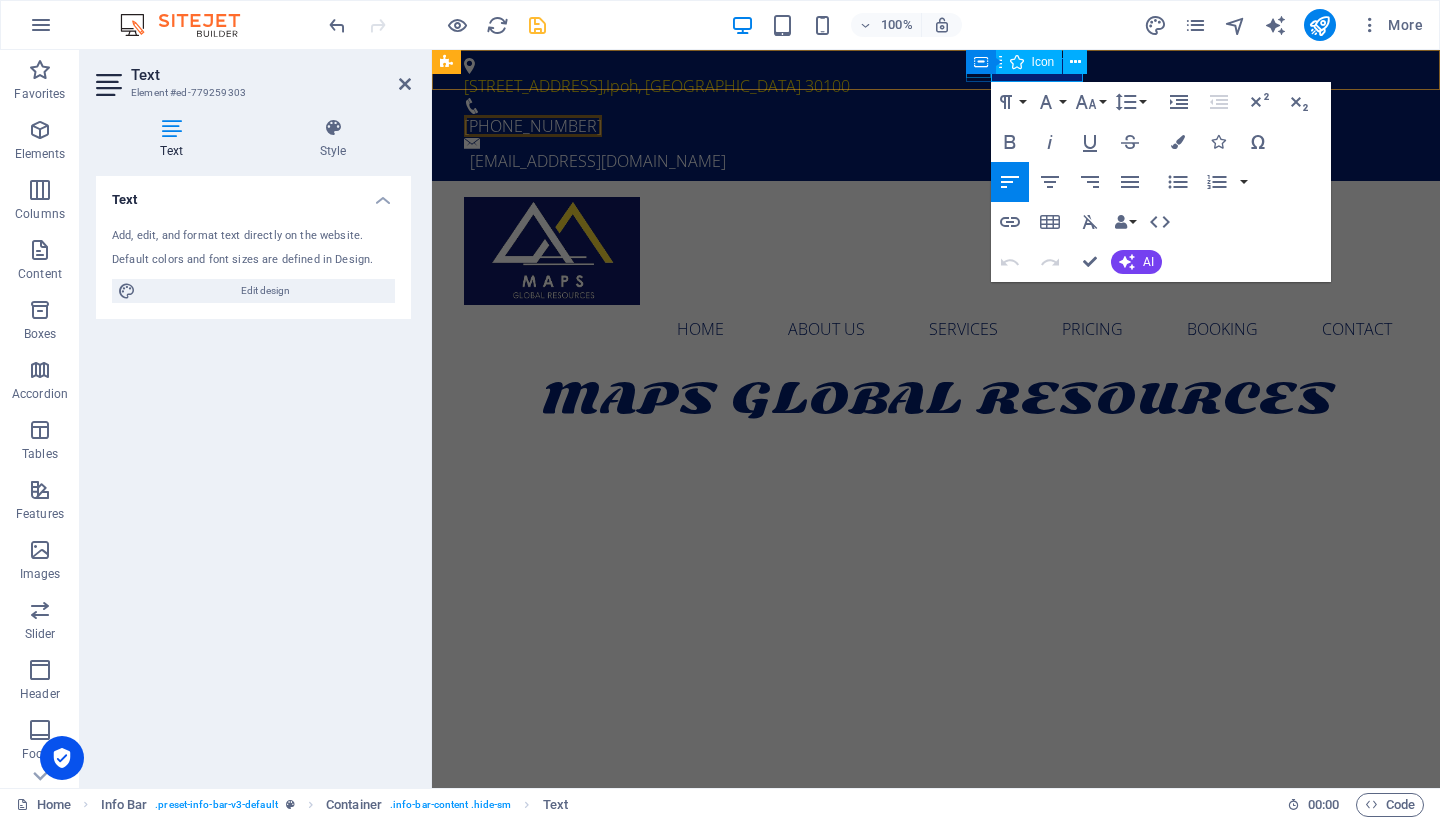 drag, startPoint x: 1079, startPoint y: 74, endPoint x: 988, endPoint y: 76, distance: 91.02197 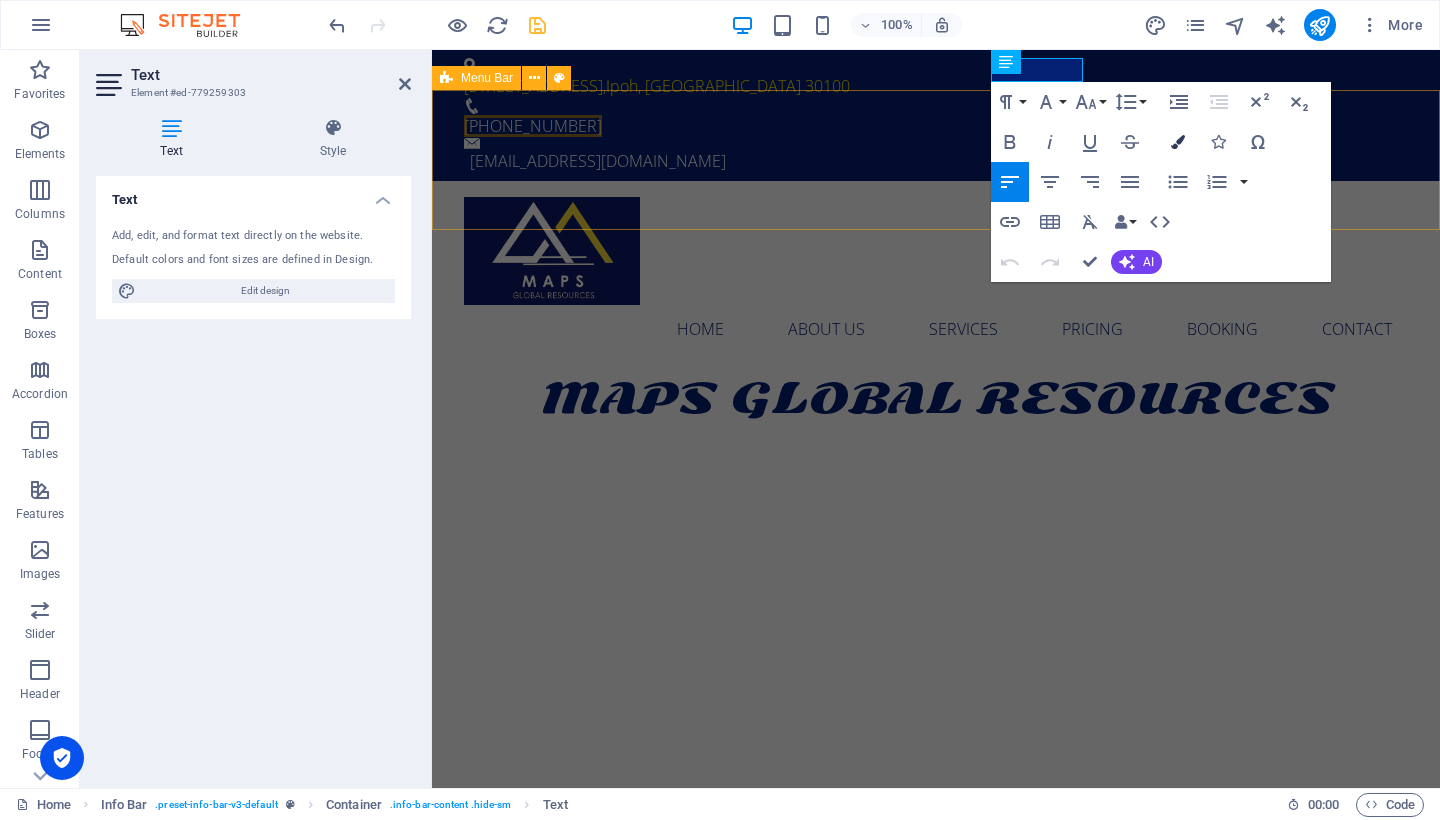 click on "Colors" at bounding box center [1178, 142] 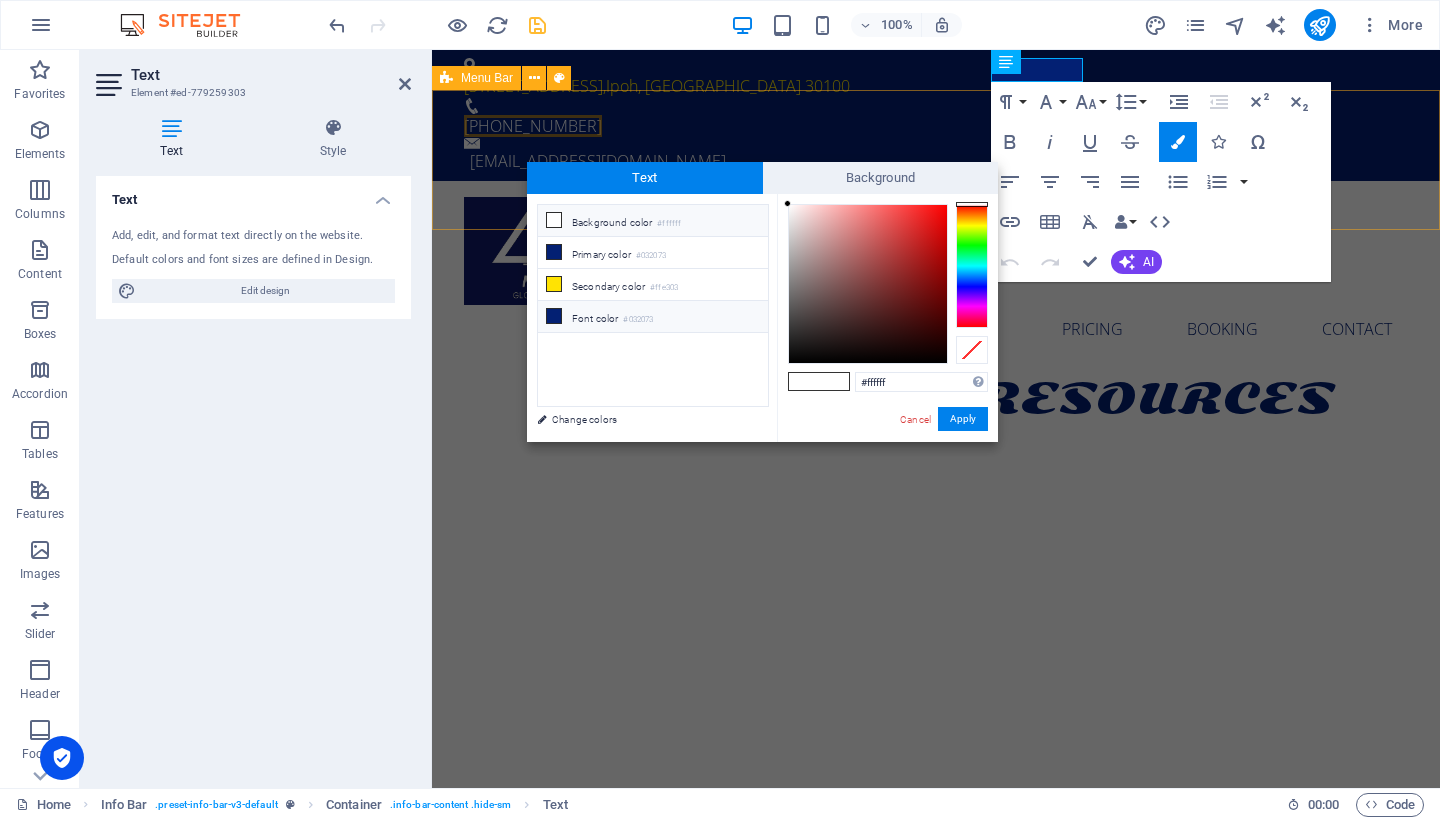 drag, startPoint x: 632, startPoint y: 291, endPoint x: 709, endPoint y: 311, distance: 79.555016 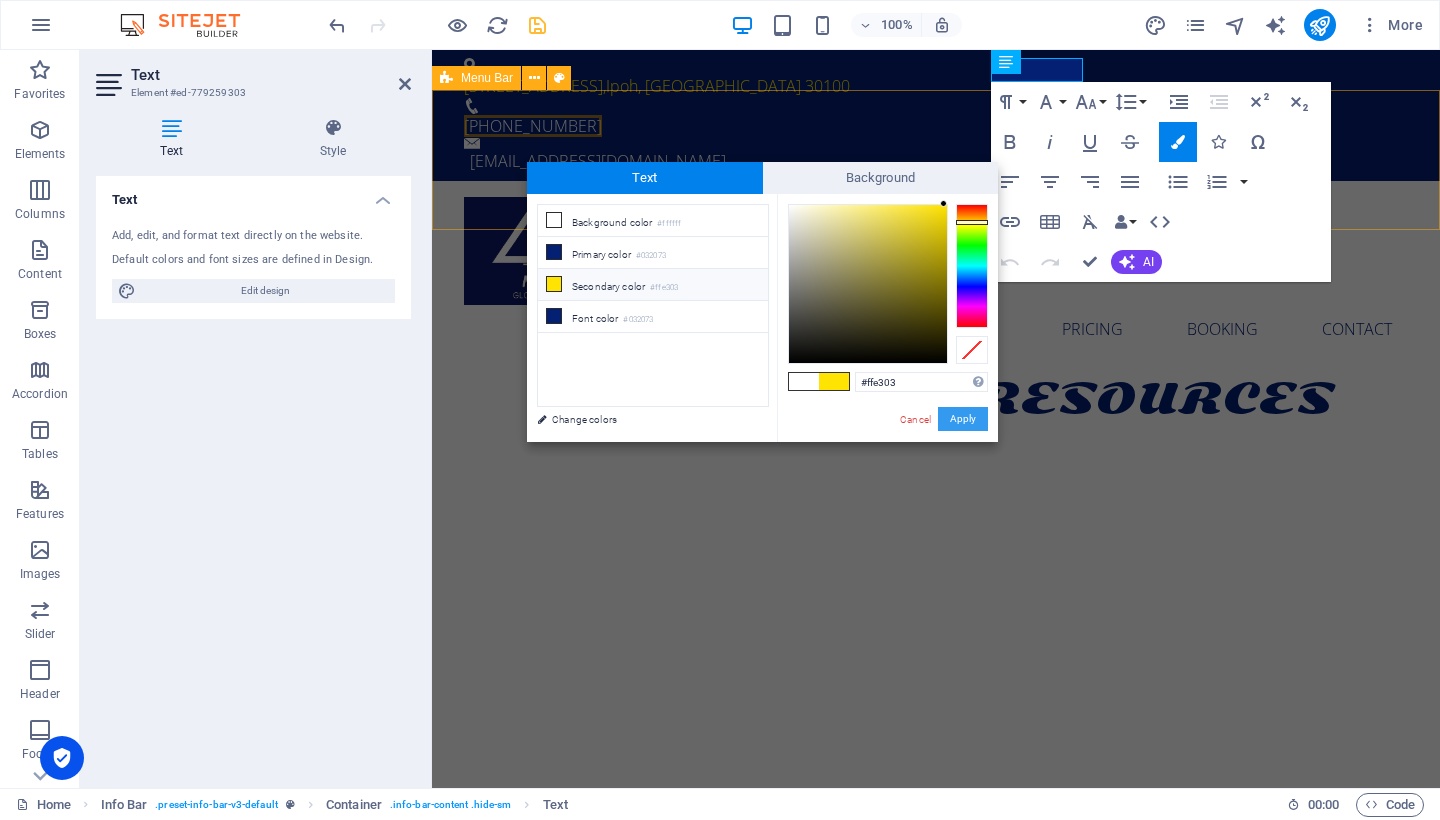 click on "Apply" at bounding box center (963, 419) 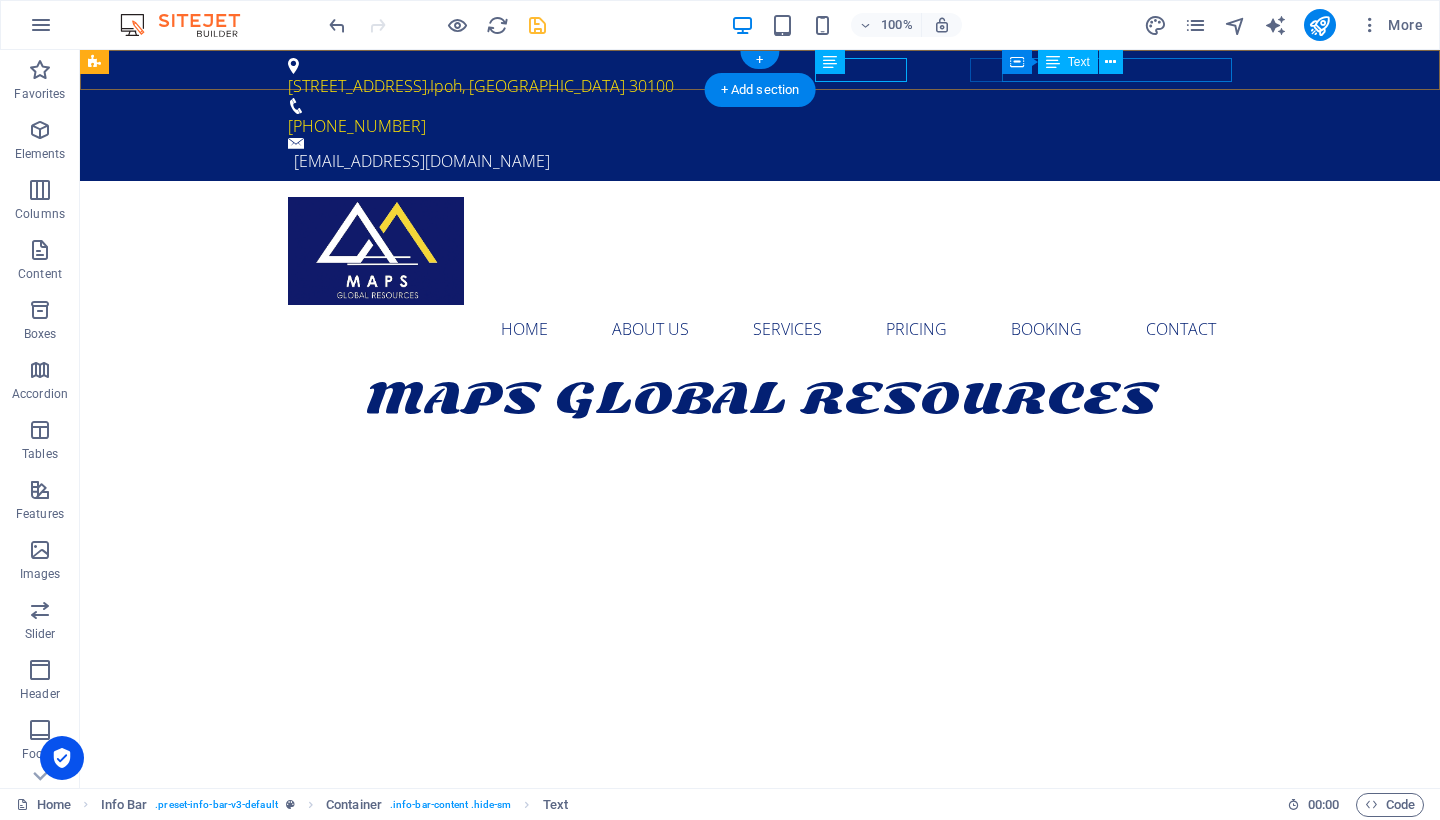 click on "[EMAIL_ADDRESS][DOMAIN_NAME]" at bounding box center (763, 161) 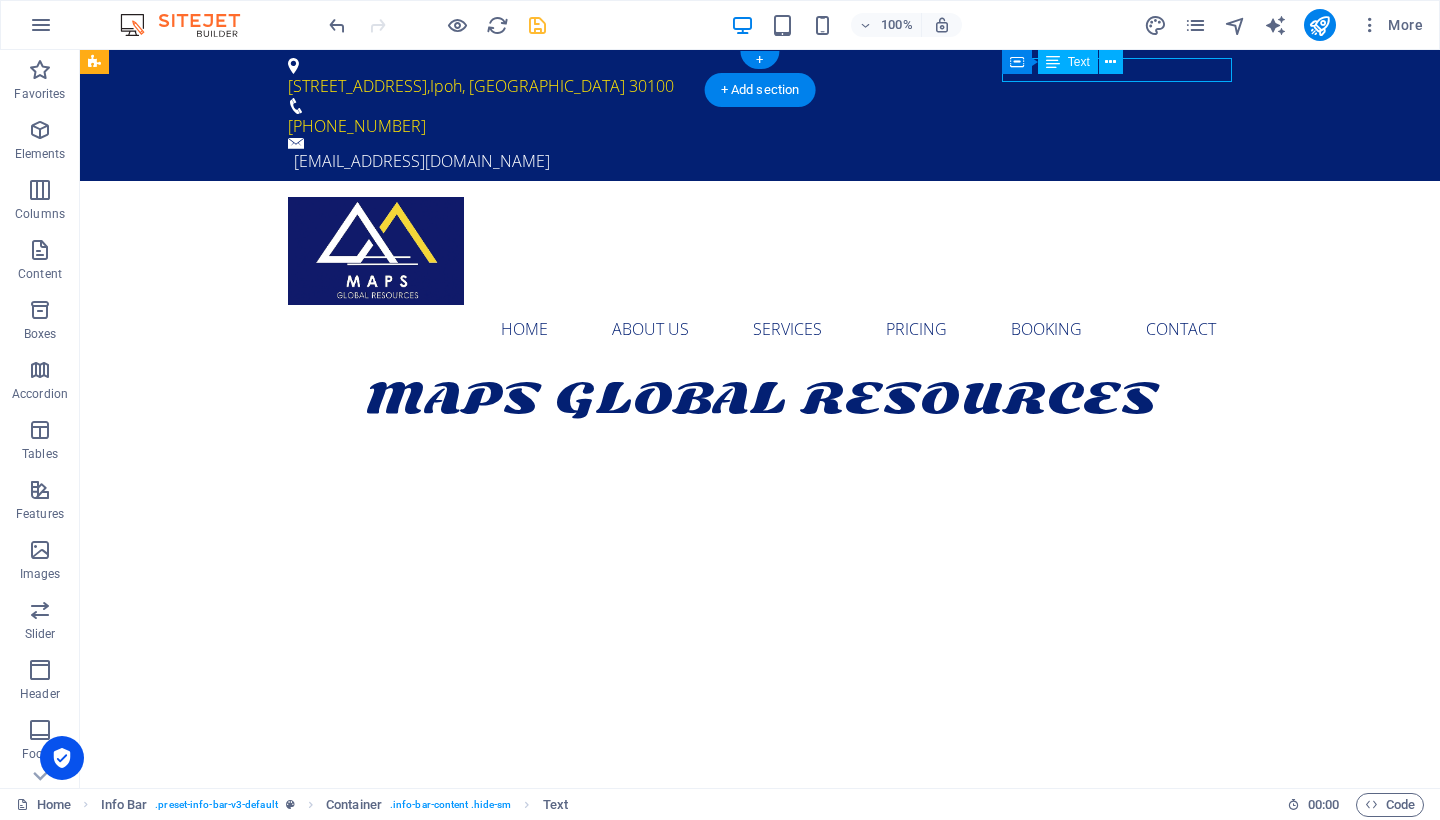 click on "[EMAIL_ADDRESS][DOMAIN_NAME]" at bounding box center [763, 161] 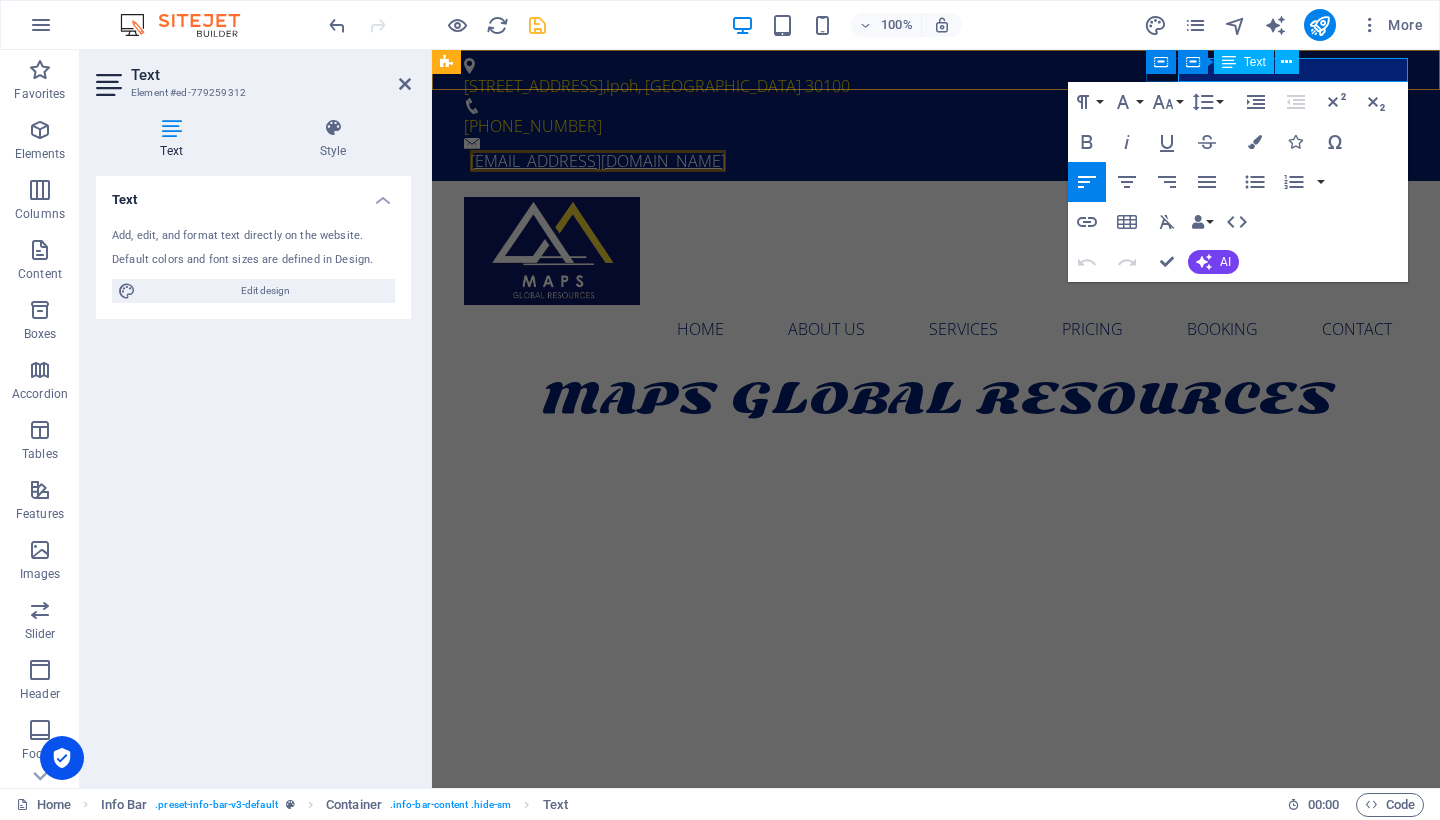 click on "[EMAIL_ADDRESS][DOMAIN_NAME]" at bounding box center (598, 161) 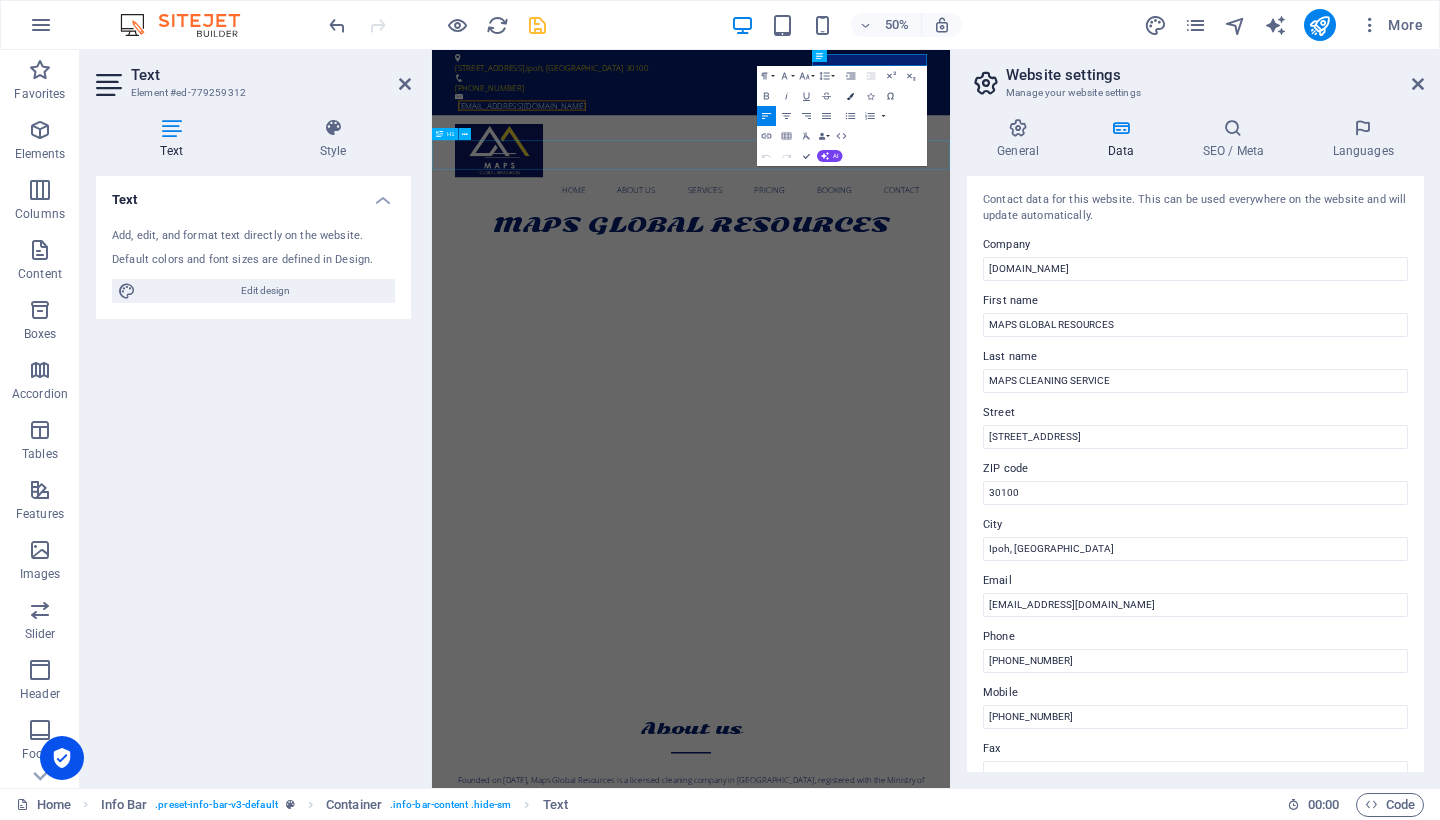 click on "Colors" at bounding box center (850, 96) 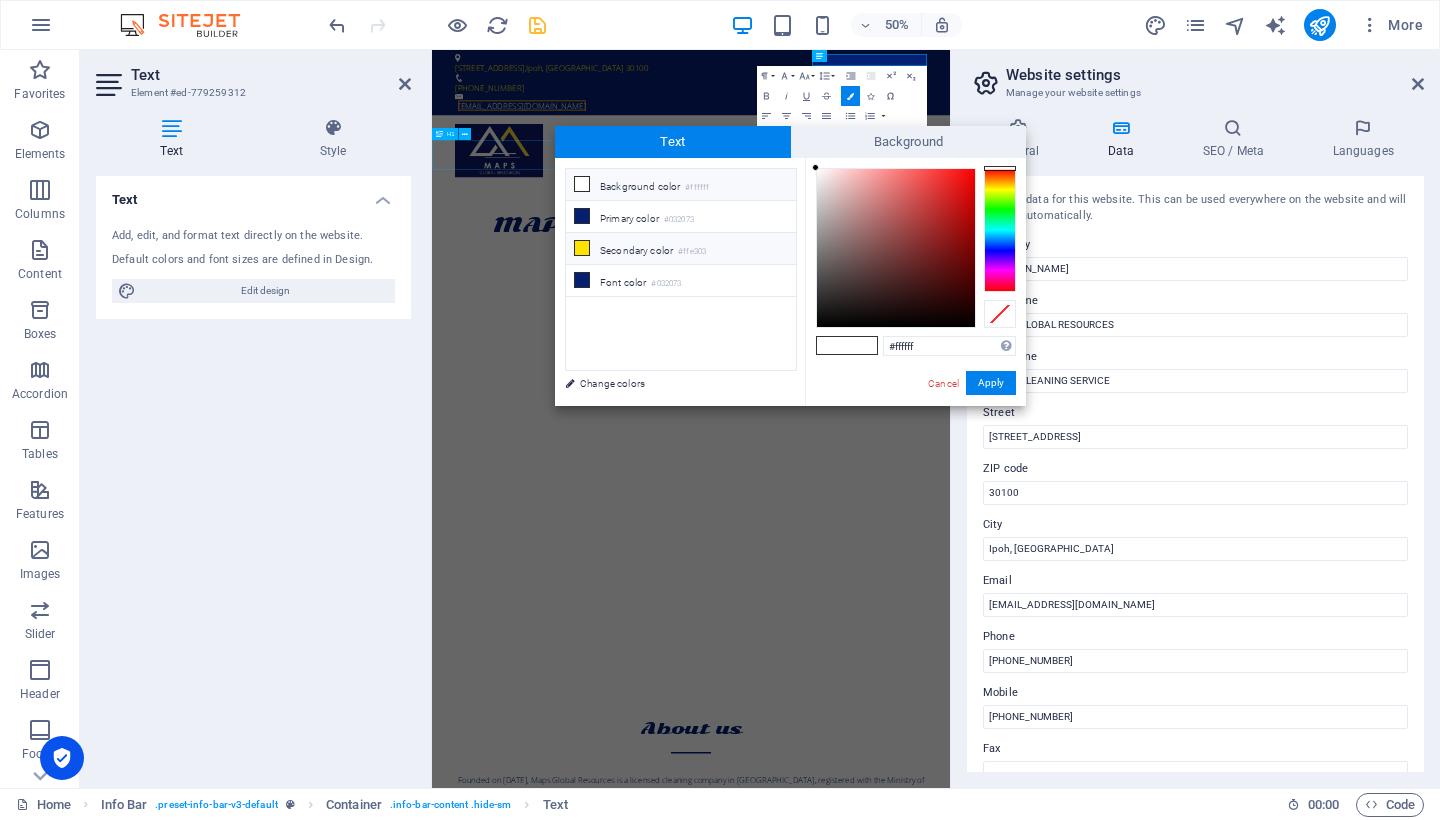 click on "#ffe303" at bounding box center [692, 252] 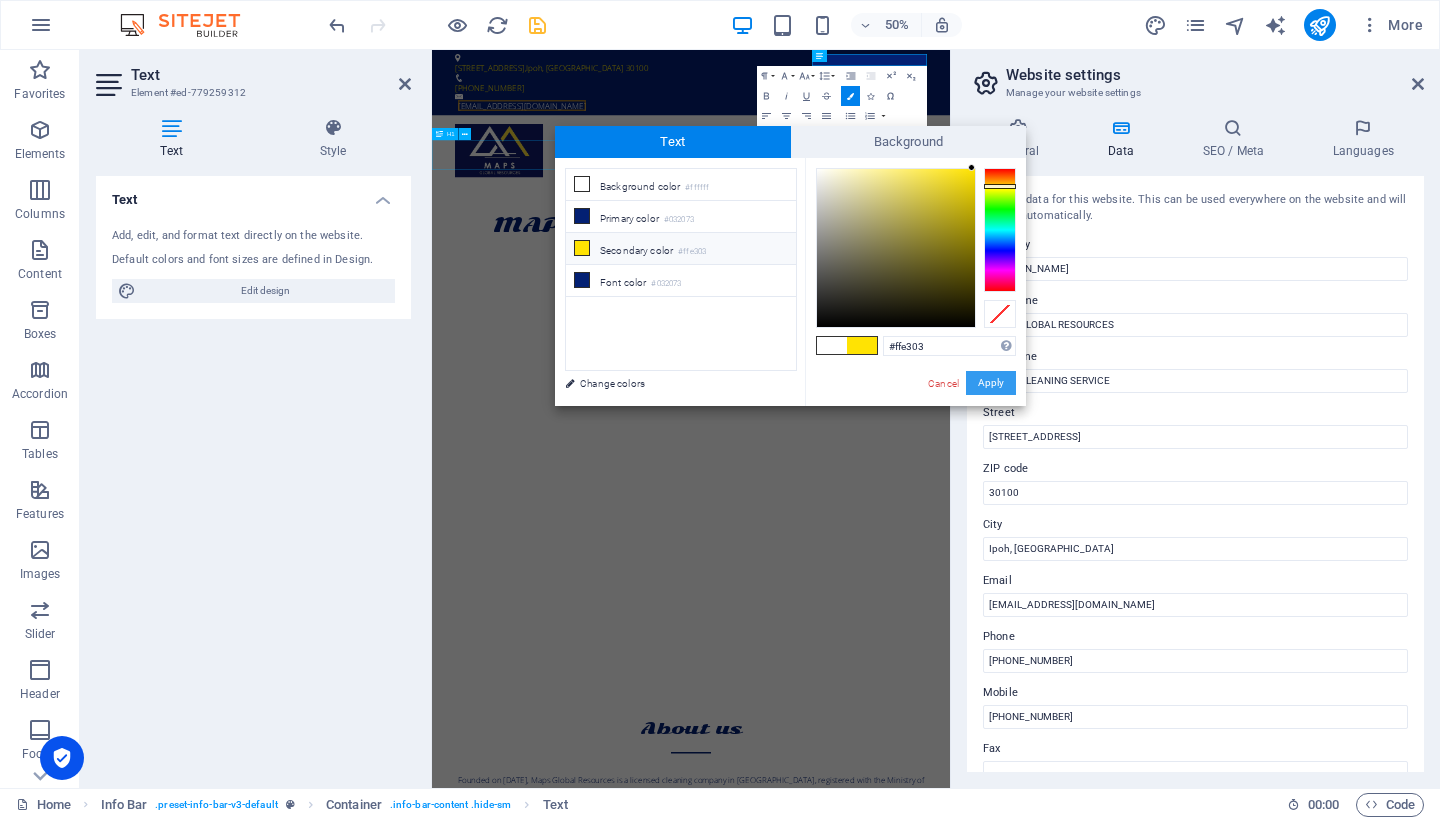 click on "Apply" at bounding box center [991, 383] 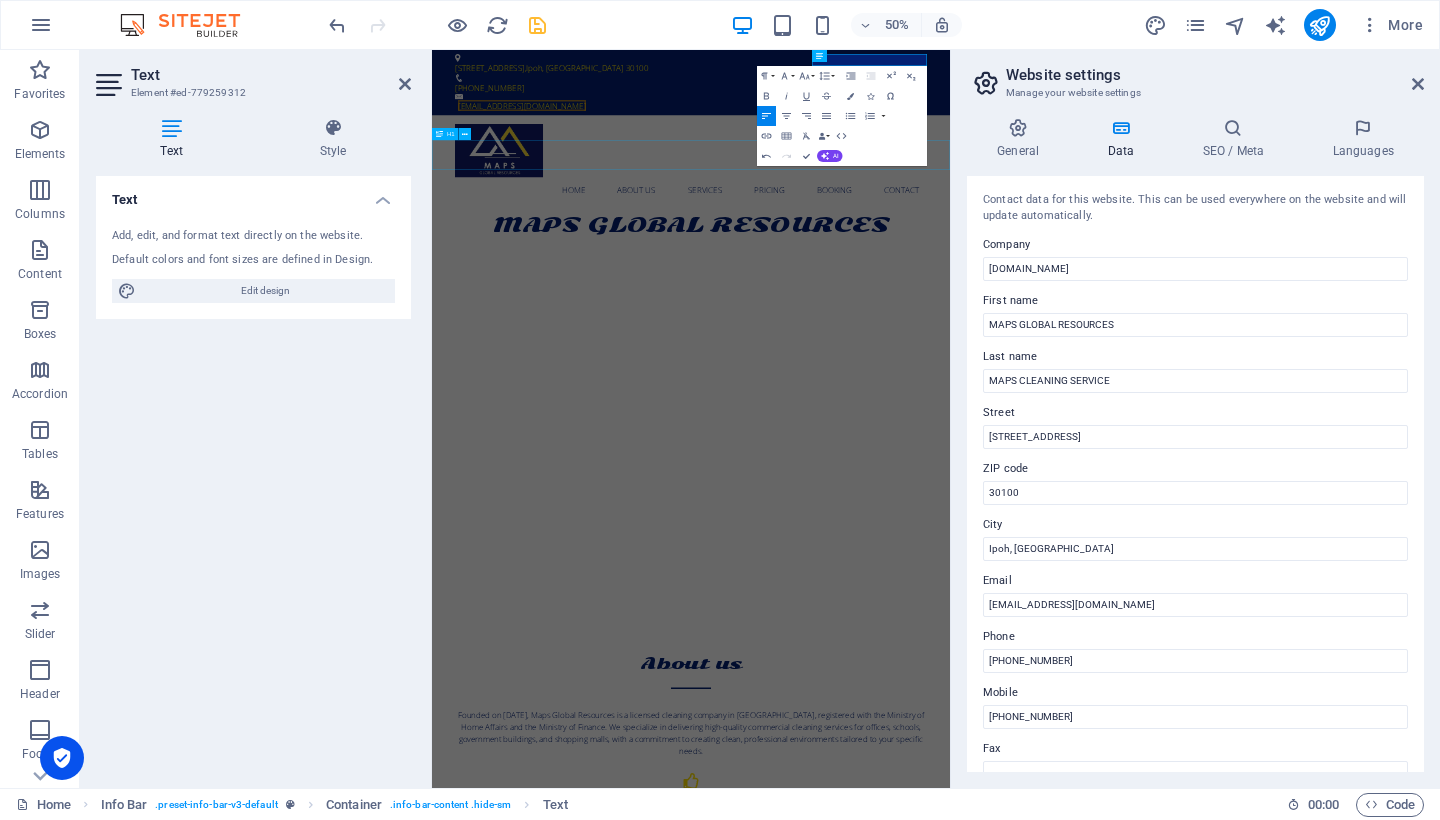 click on "Website settings Manage your website settings  General  Data  SEO / Meta  Languages Website name [DOMAIN_NAME] Logo Drag files here, click to choose files or select files from Files or our free stock photos & videos Select files from the file manager, stock photos, or upload file(s) Upload Favicon Set the favicon of your website here. A favicon is a small icon shown in the browser tab next to your website title. It helps visitors identify your website. Drag files here, click to choose files or select files from Files or our free stock photos & videos Select files from the file manager, stock photos, or upload file(s) Upload Preview Image (Open Graph) This image will be shown when the website is shared on social networks Drag files here, click to choose files or select files from Files or our free stock photos & videos Select files from the file manager, stock photos, or upload file(s) Upload Contact data for this website. This can be used everywhere on the website and will update automatically. City" at bounding box center [1195, 419] 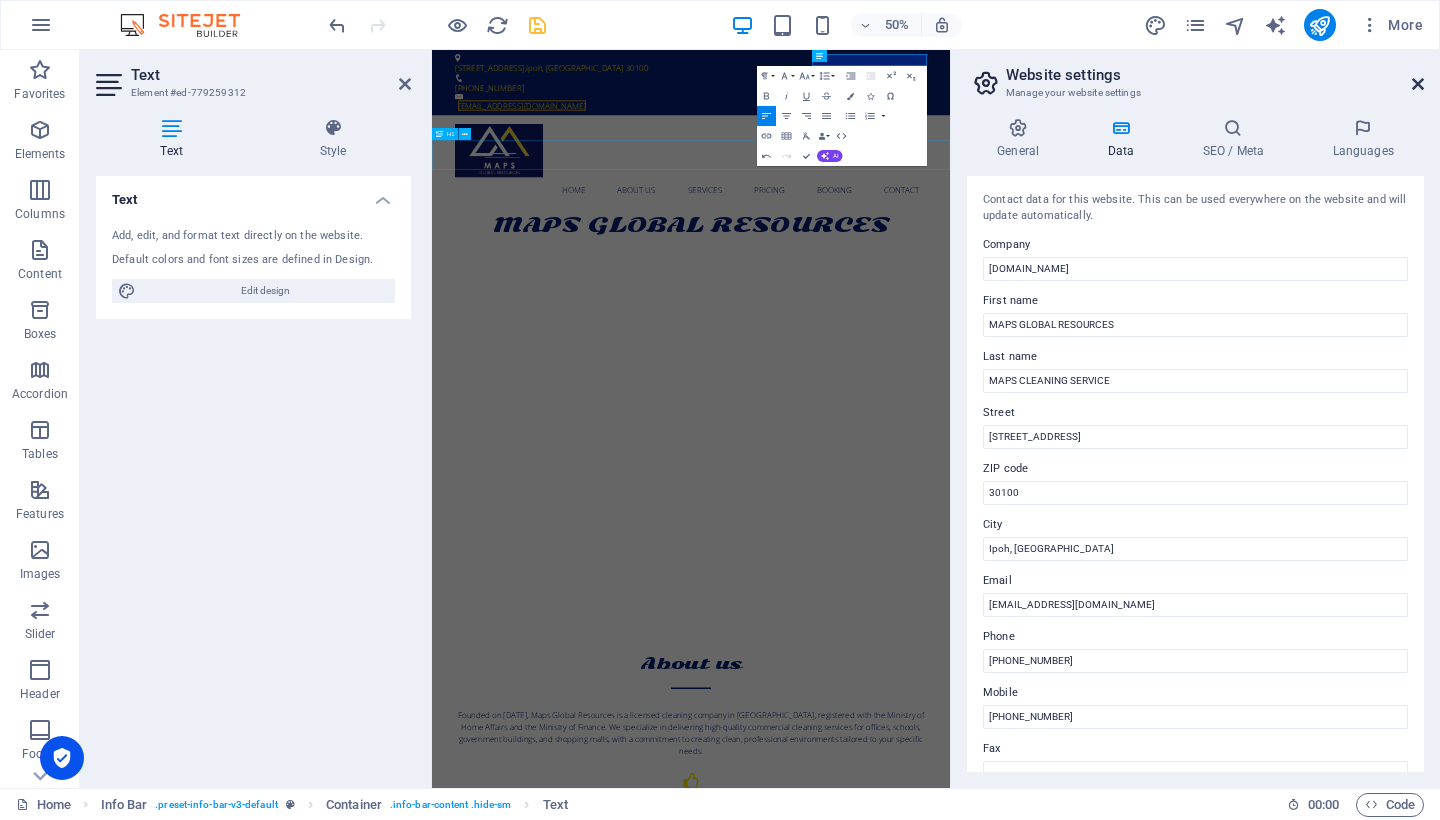 click at bounding box center [1418, 84] 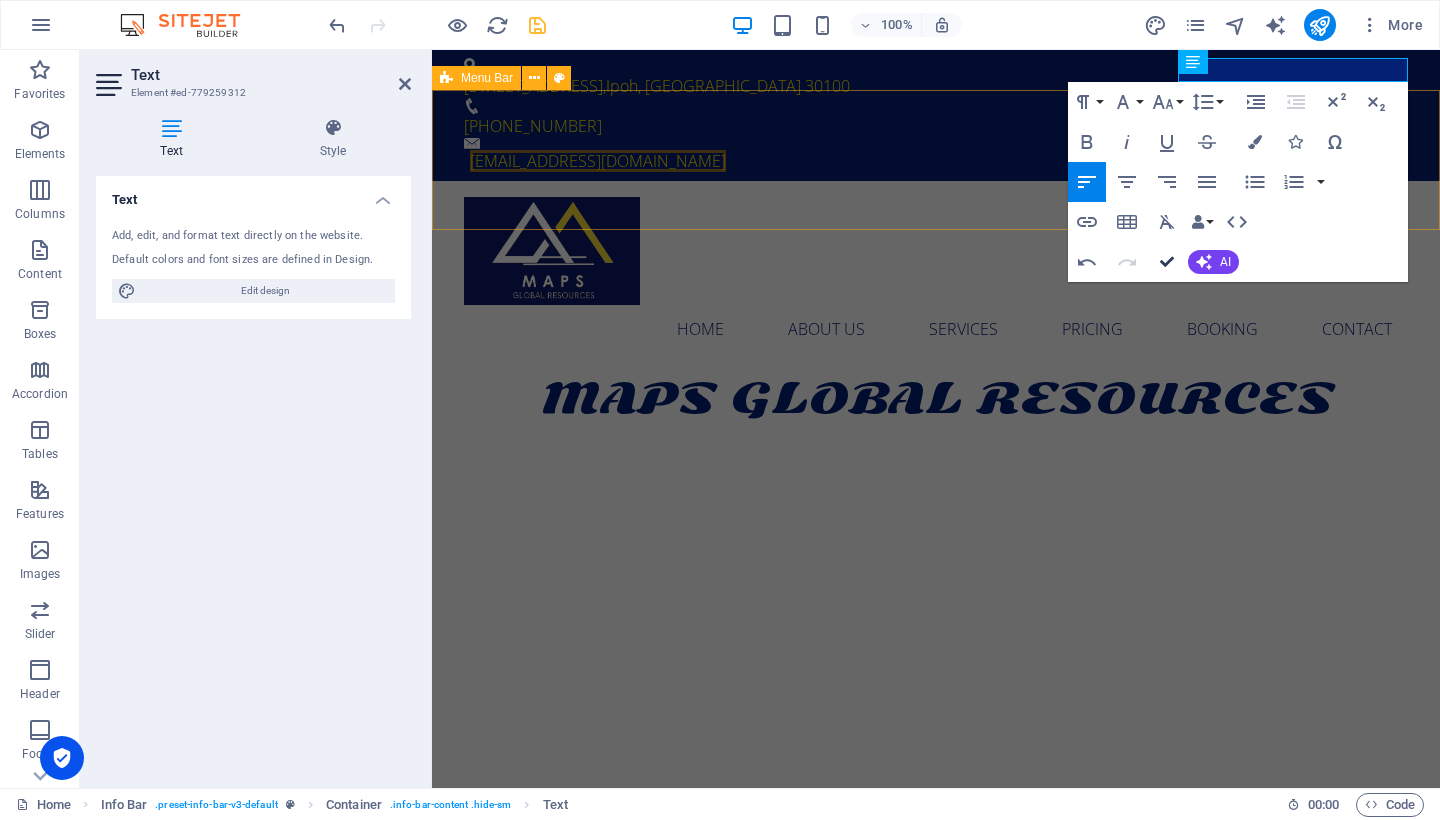 drag, startPoint x: 1167, startPoint y: 258, endPoint x: 1087, endPoint y: 208, distance: 94.33981 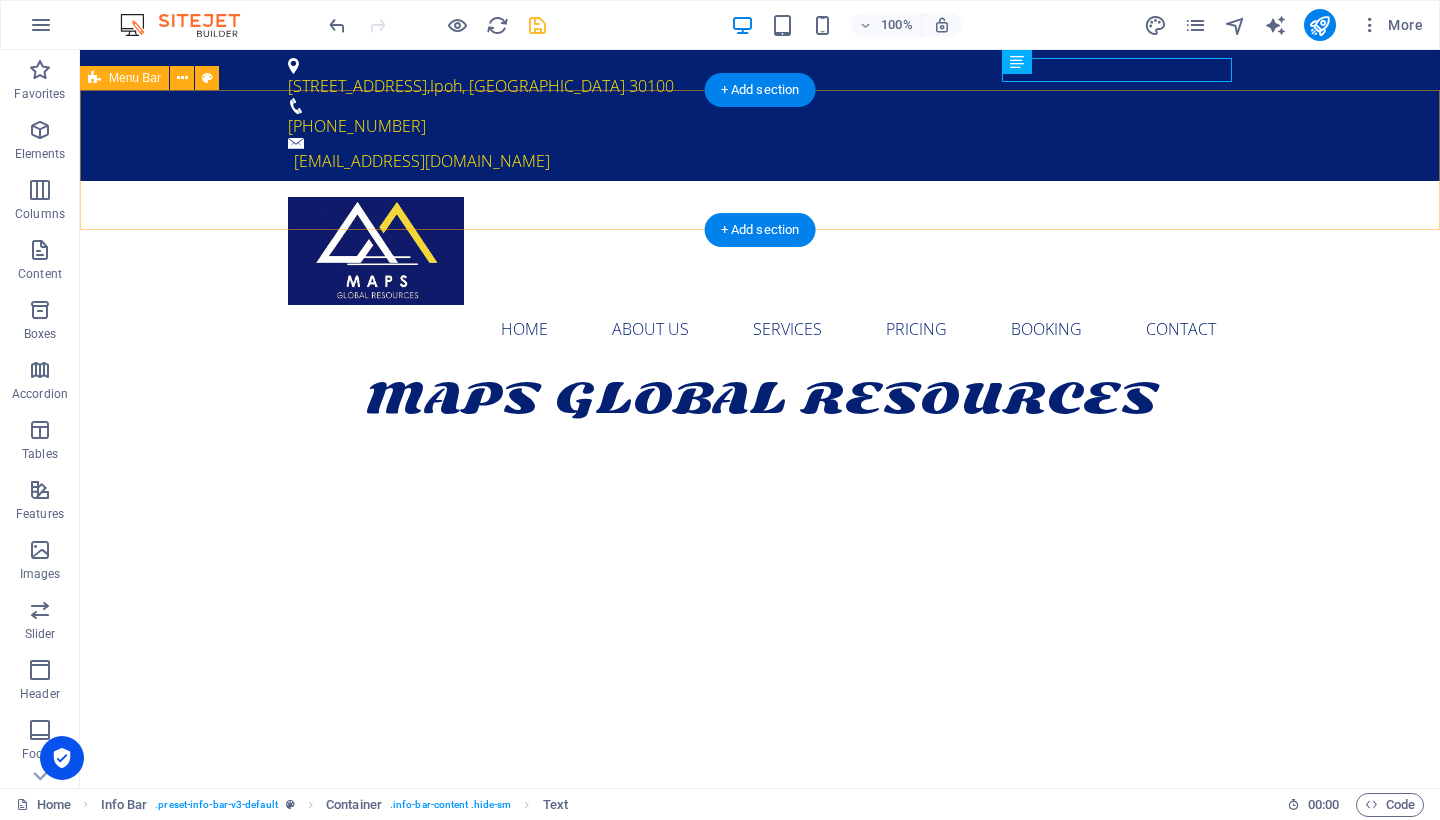 click on "Home About us Services Pricing Booking Contact" at bounding box center (760, 275) 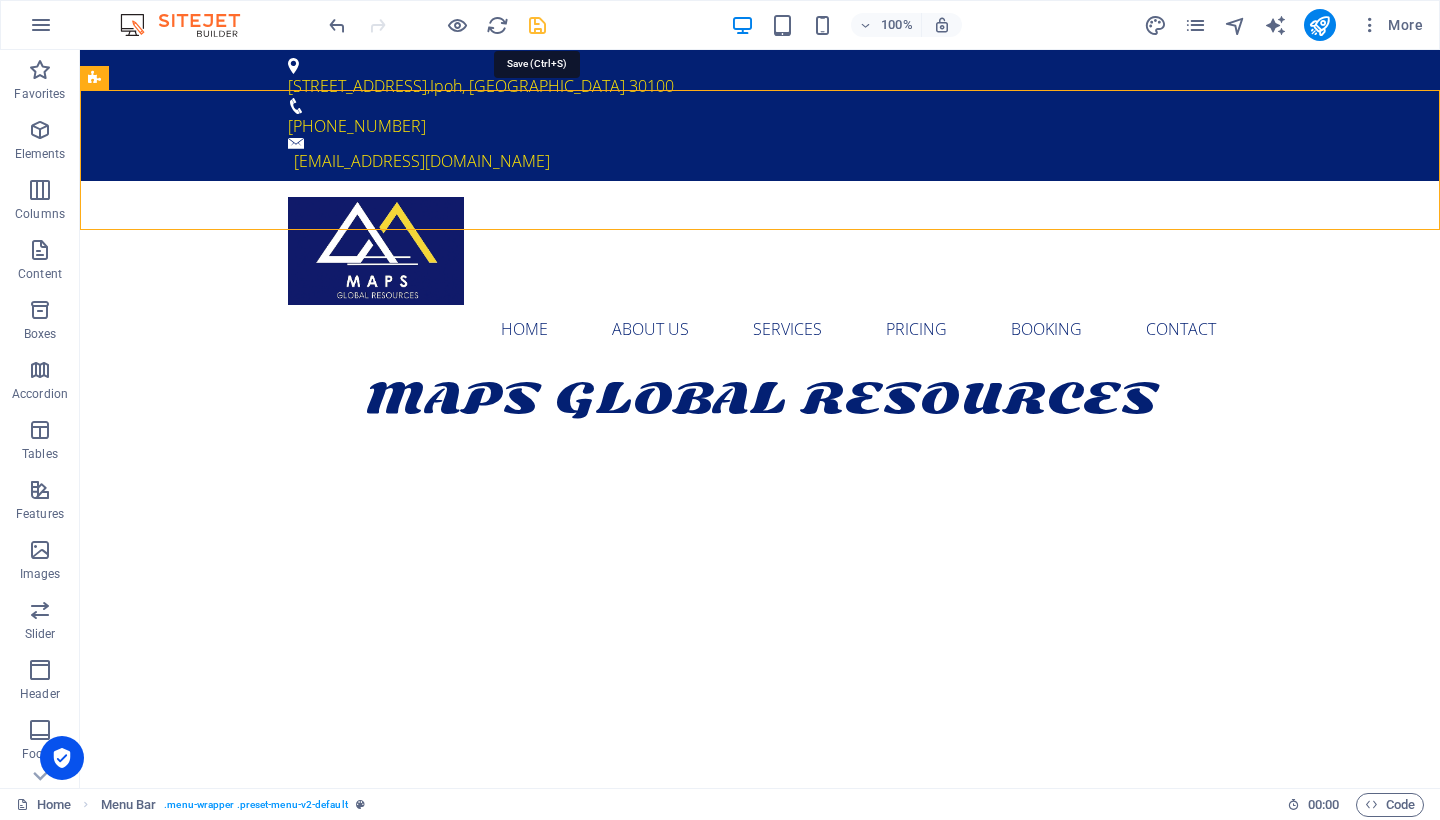 click at bounding box center [537, 25] 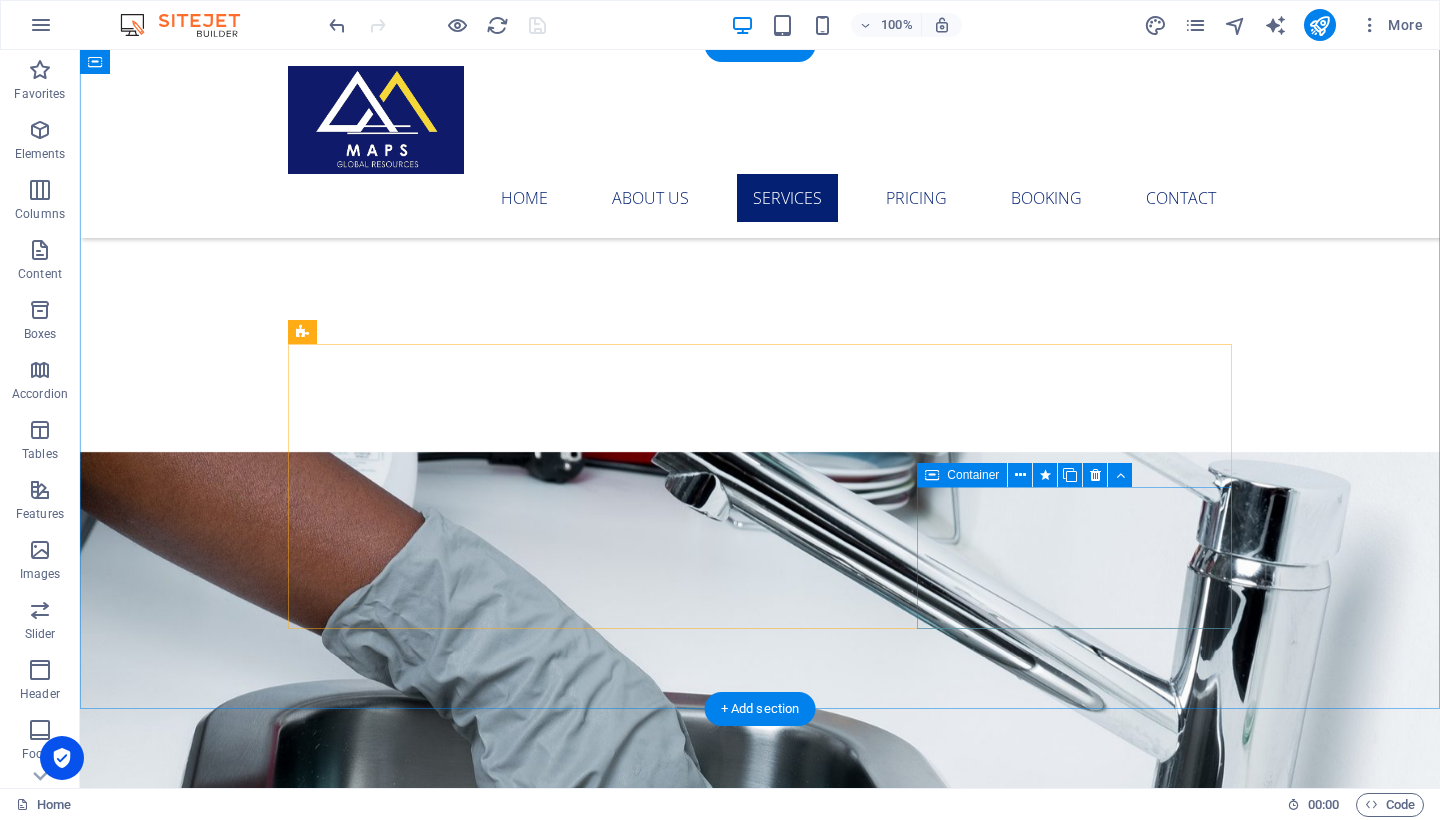 scroll, scrollTop: 2355, scrollLeft: 0, axis: vertical 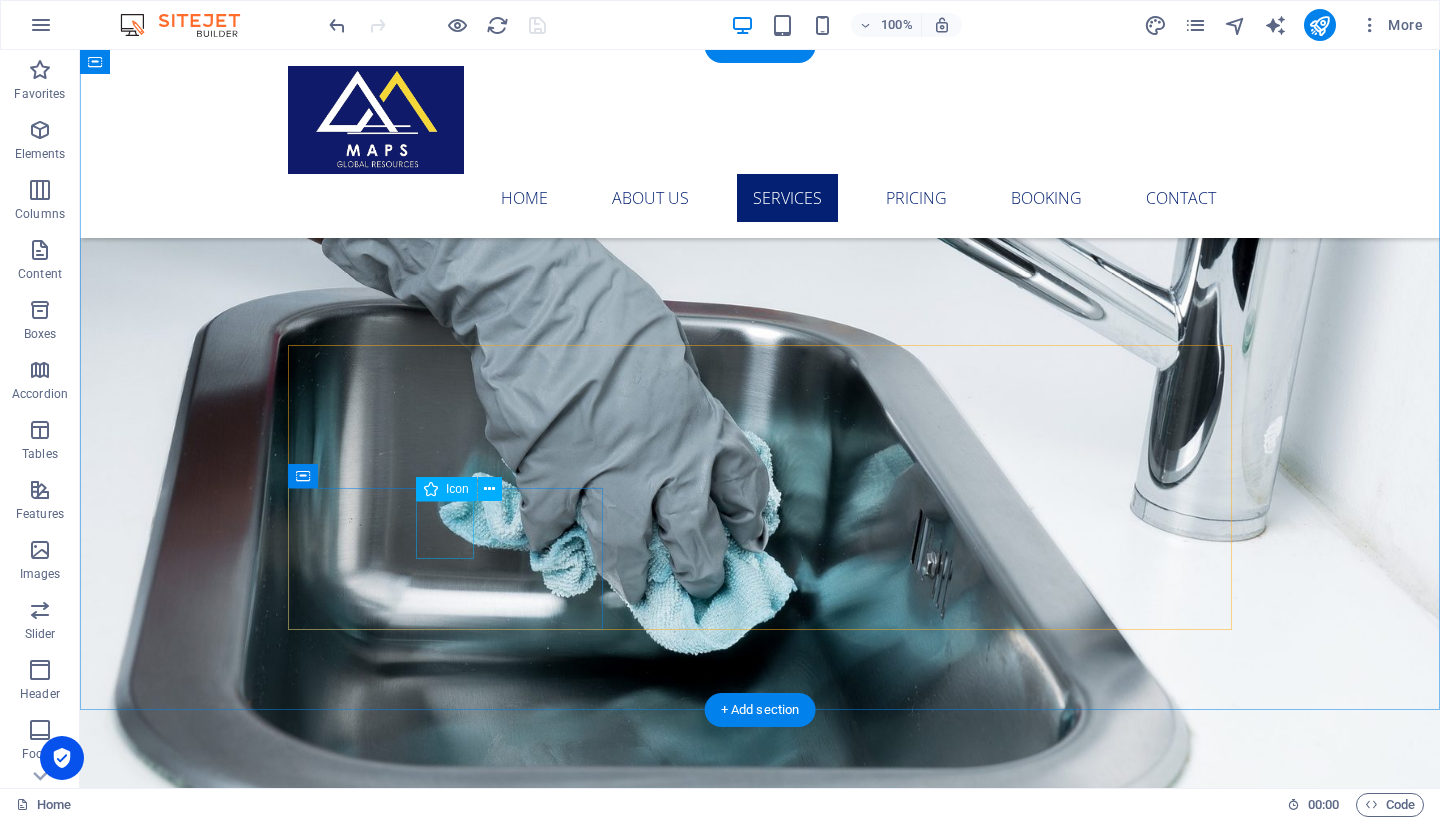 click at bounding box center (759, 2623) 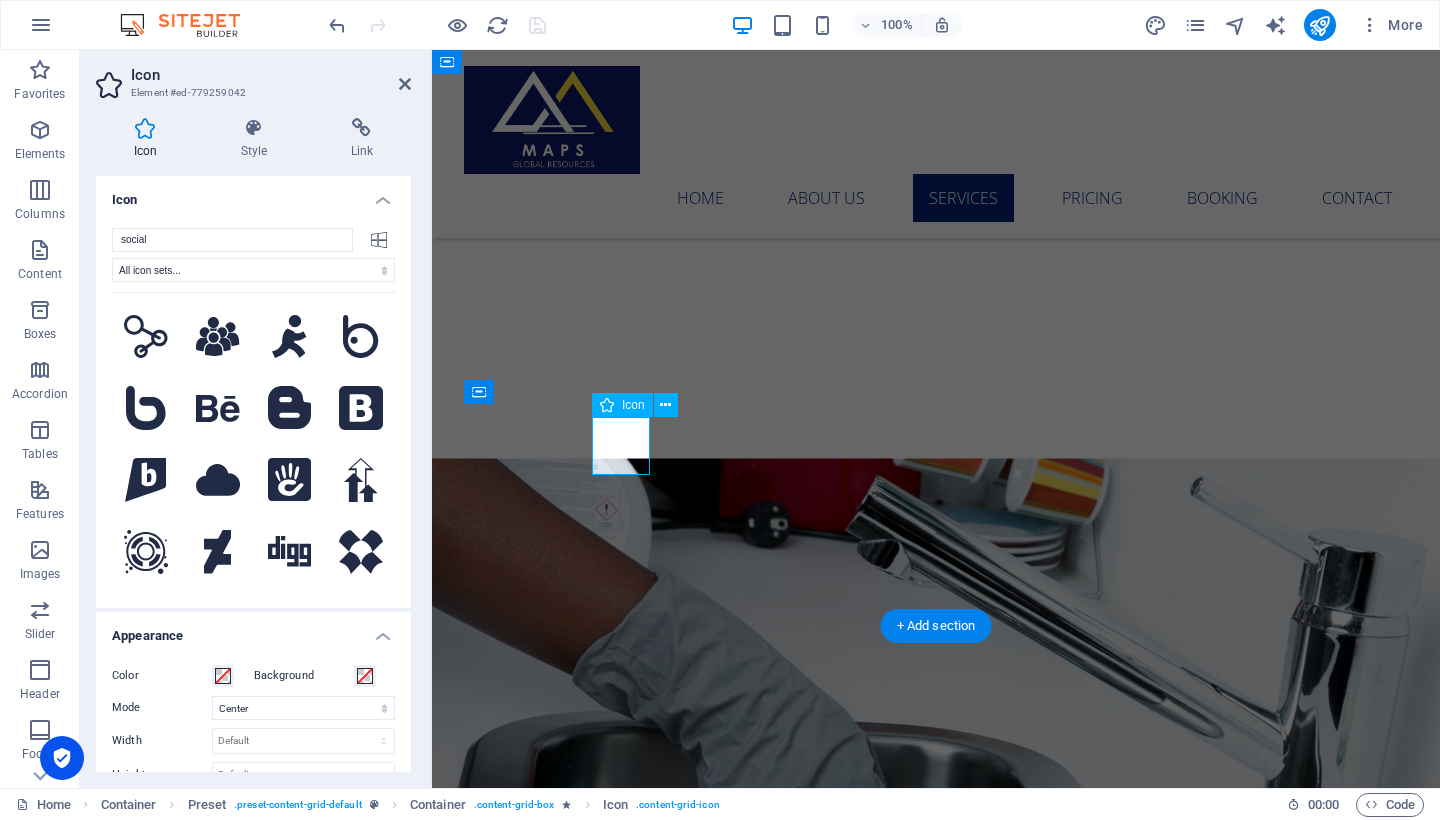 scroll, scrollTop: 2346, scrollLeft: 0, axis: vertical 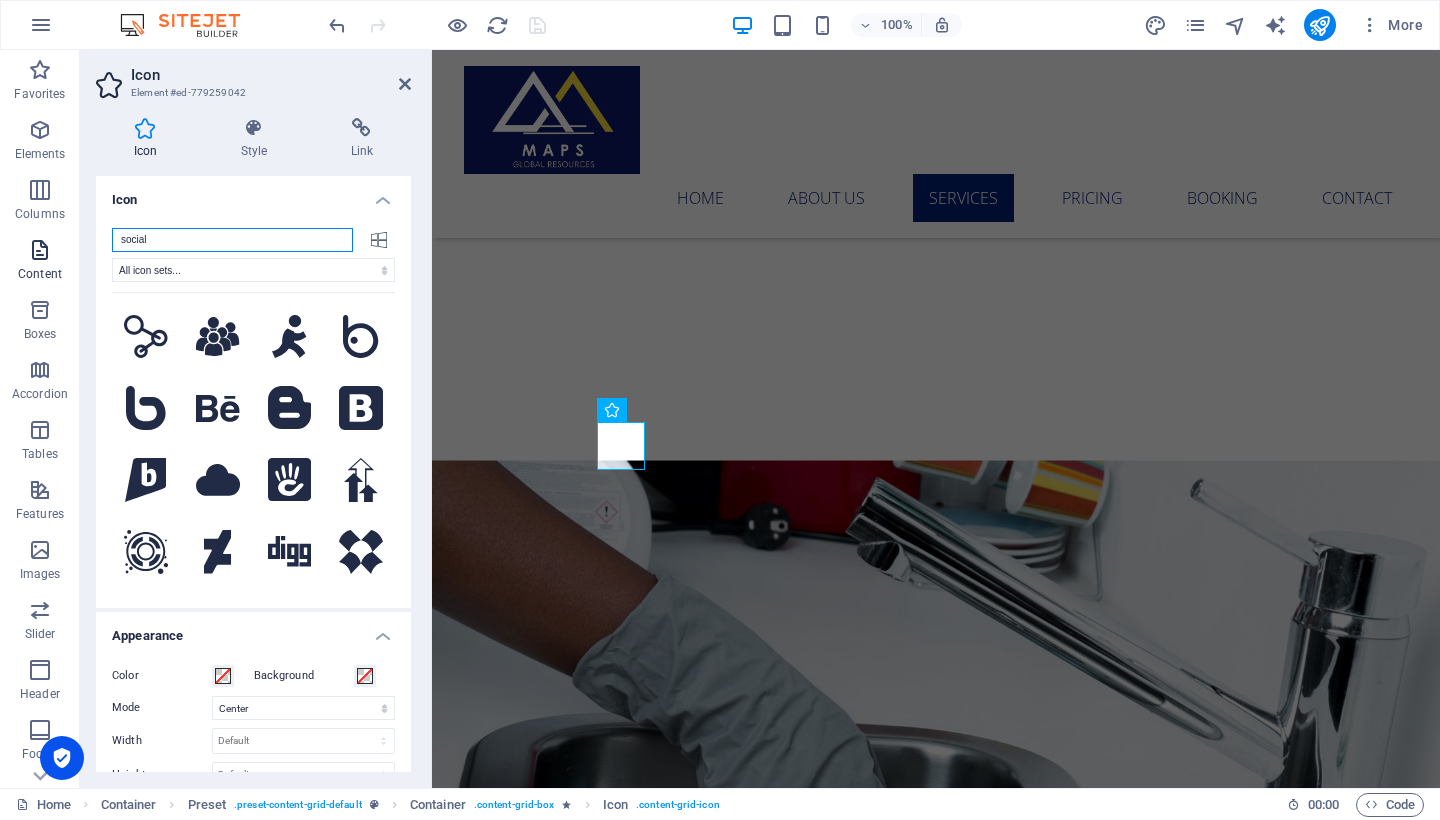 drag, startPoint x: 192, startPoint y: 243, endPoint x: 50, endPoint y: 230, distance: 142.59383 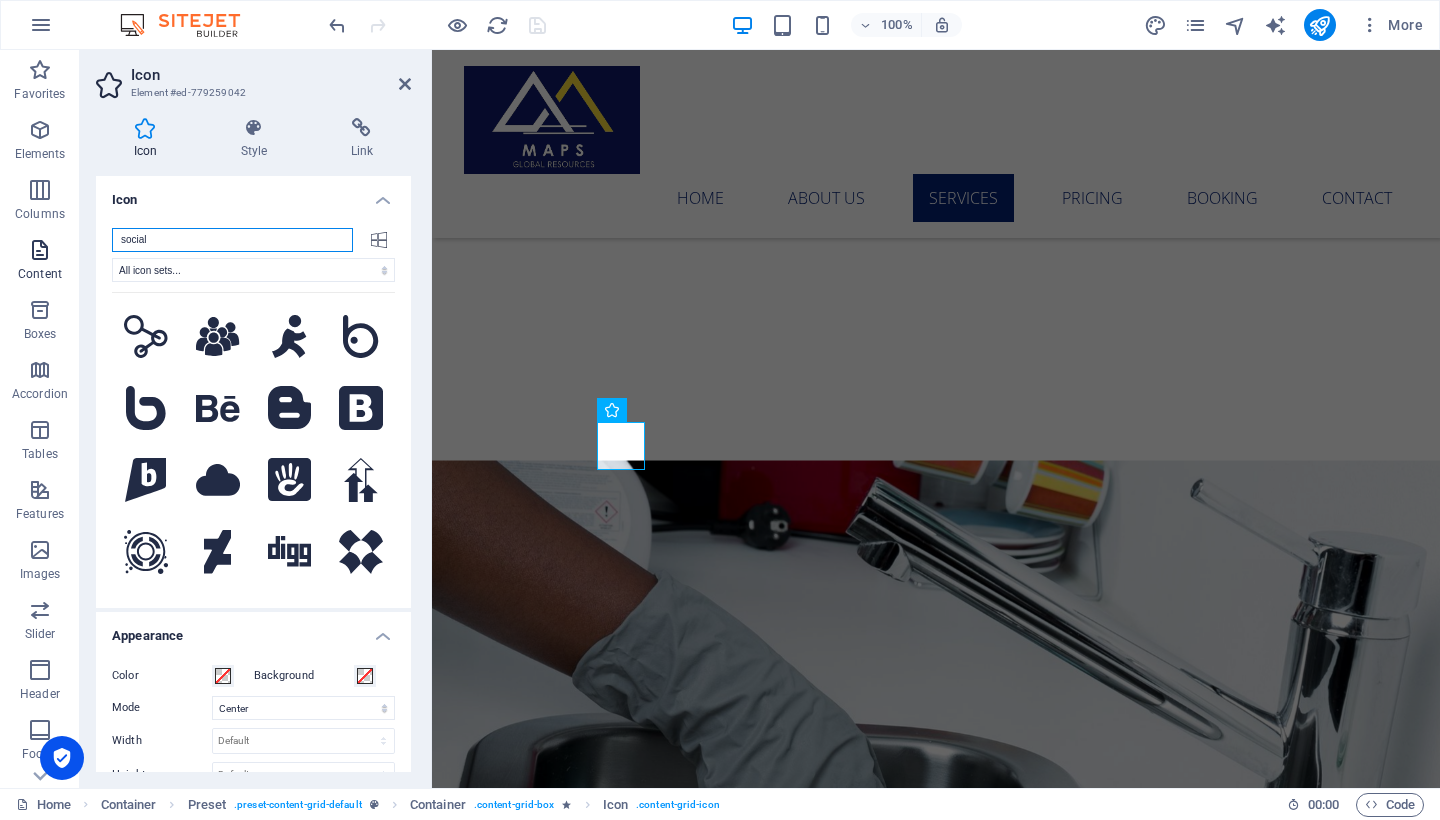 click on "Favorites Elements Columns Content Boxes Accordion Tables Features Images Slider Header Footer Forms Marketing Collections Icon Element #ed-779259042 Icon Style Link Icon social All icon sets... IcoFont Ionicons FontAwesome Brands FontAwesome Duotone FontAwesome Solid FontAwesome Regular FontAwesome Light FontAwesome Thin FontAwesome Sharp Solid FontAwesome Sharp Regular FontAwesome Sharp Light FontAwesome Sharp Thin Appearance Color Background Mode Scale Left Center Right Width Default auto px rem % em vh vw Height Default auto px rem em vh vw Padding Default px rem % em vh vw Stroke width Default px rem % em vh vw Stroke color Overflow Alignment Alignment Shadow Default None Outside Color X offset 0 px rem vh vw Y offset 0 px rem vh vw Blur 0 px rem % vh vw Text Alternative text The alternative text is used by devices that cannot display images (e.g. image search engines) and should be added to every image to improve website accessibility. Preset Element Layout Size Default auto px % 1/1 1/2 1/3 1/4 1/5 1/6" at bounding box center (720, 419) 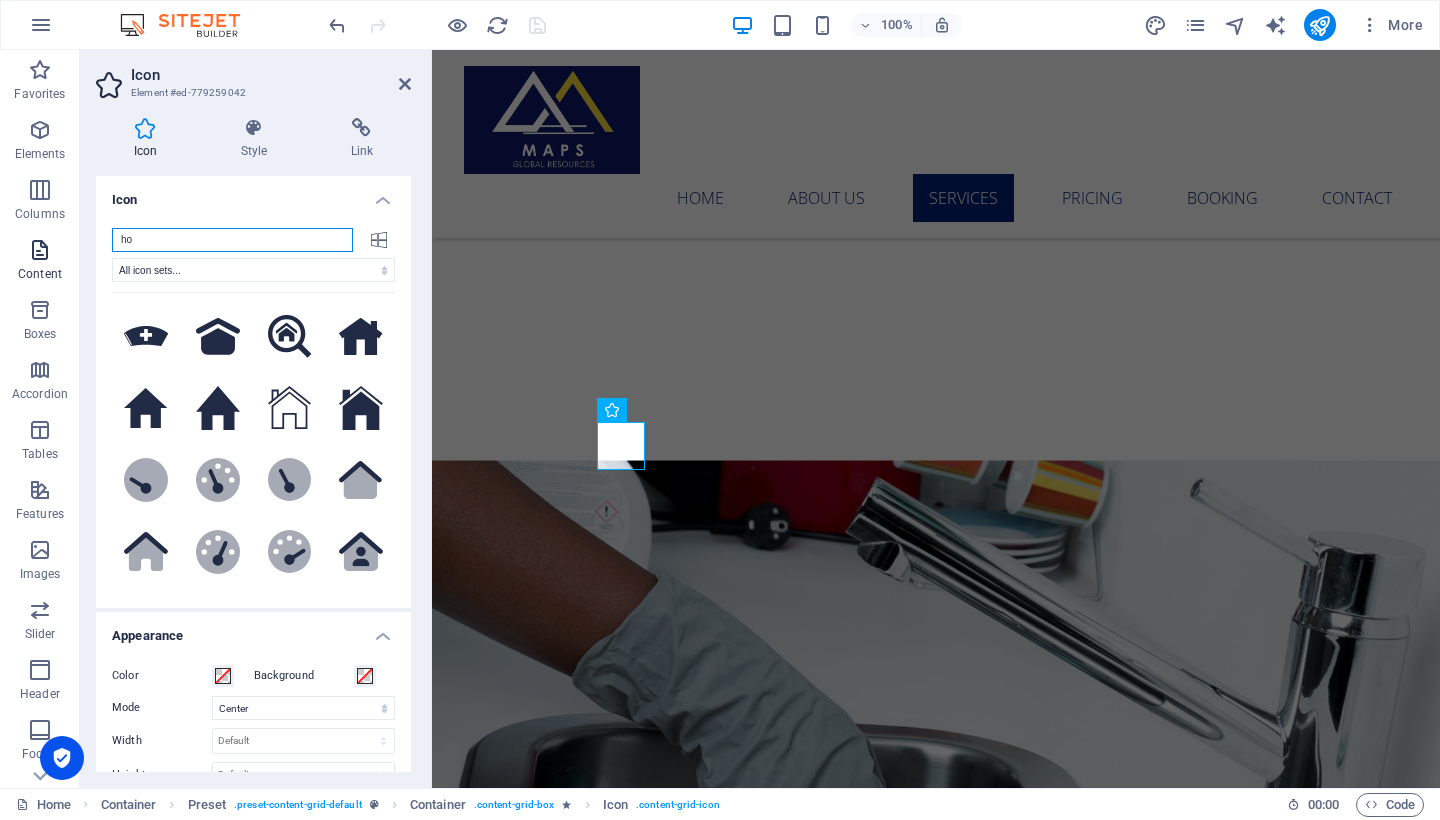type on "h" 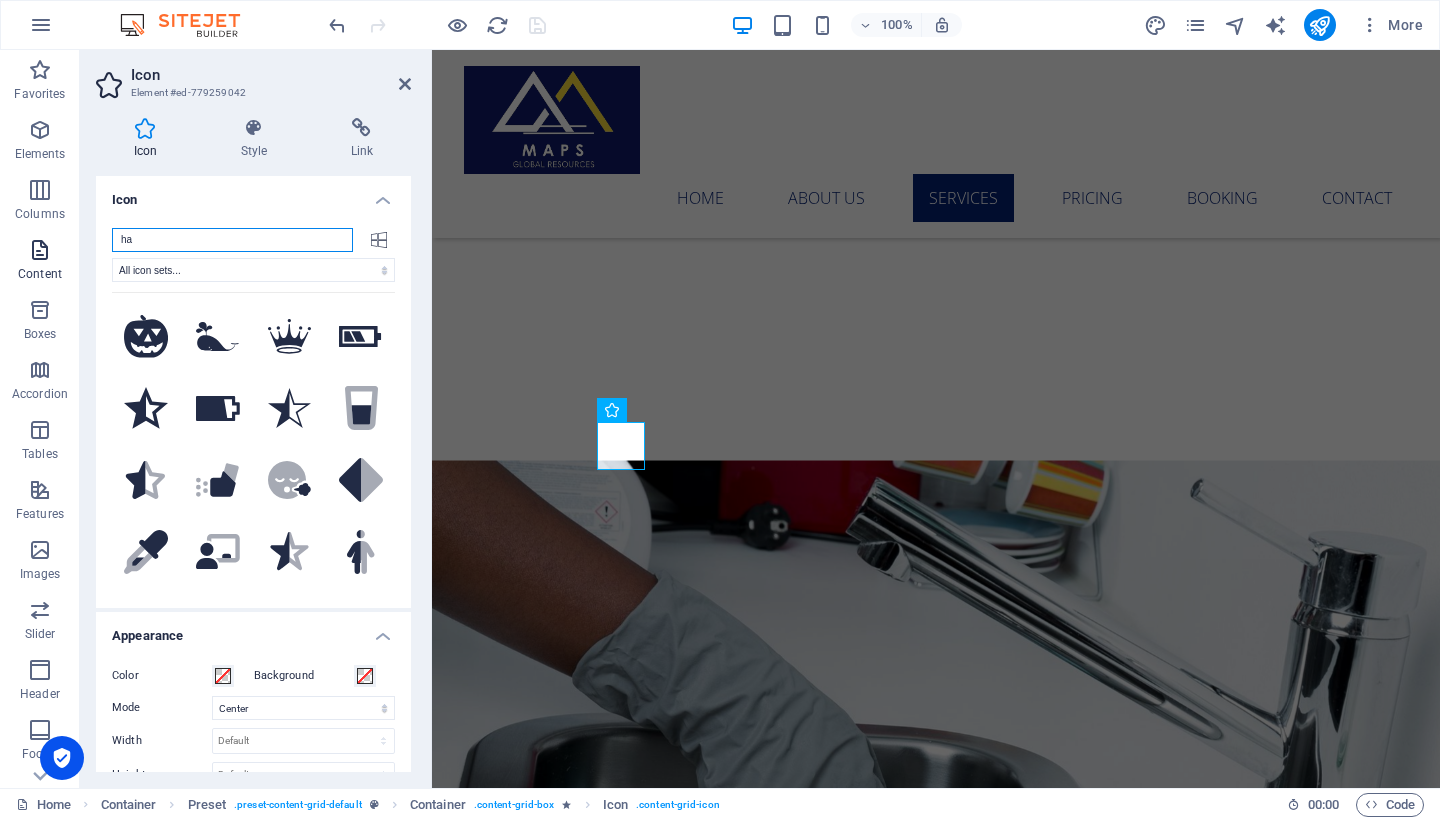 type on "h" 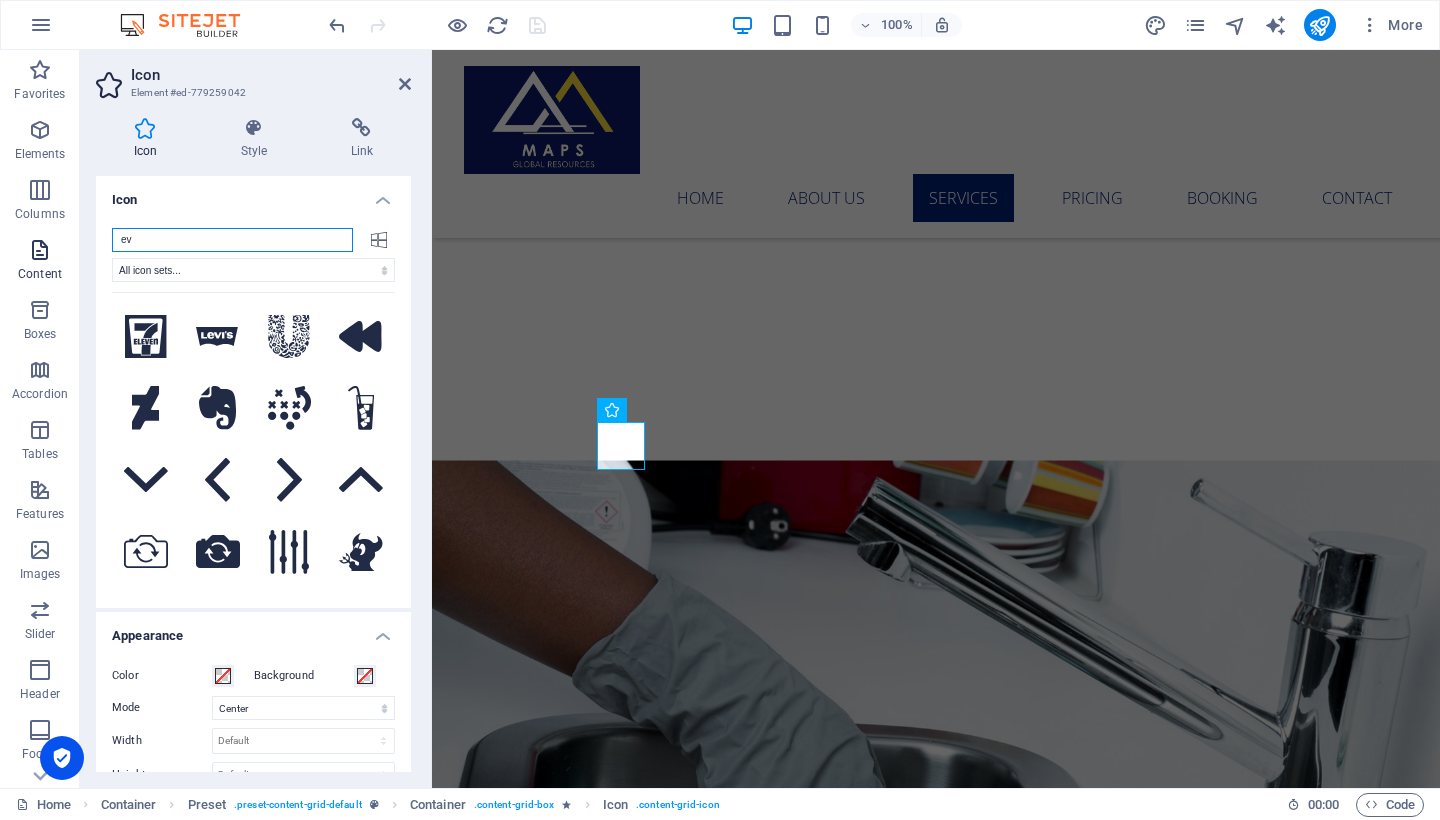 type on "e" 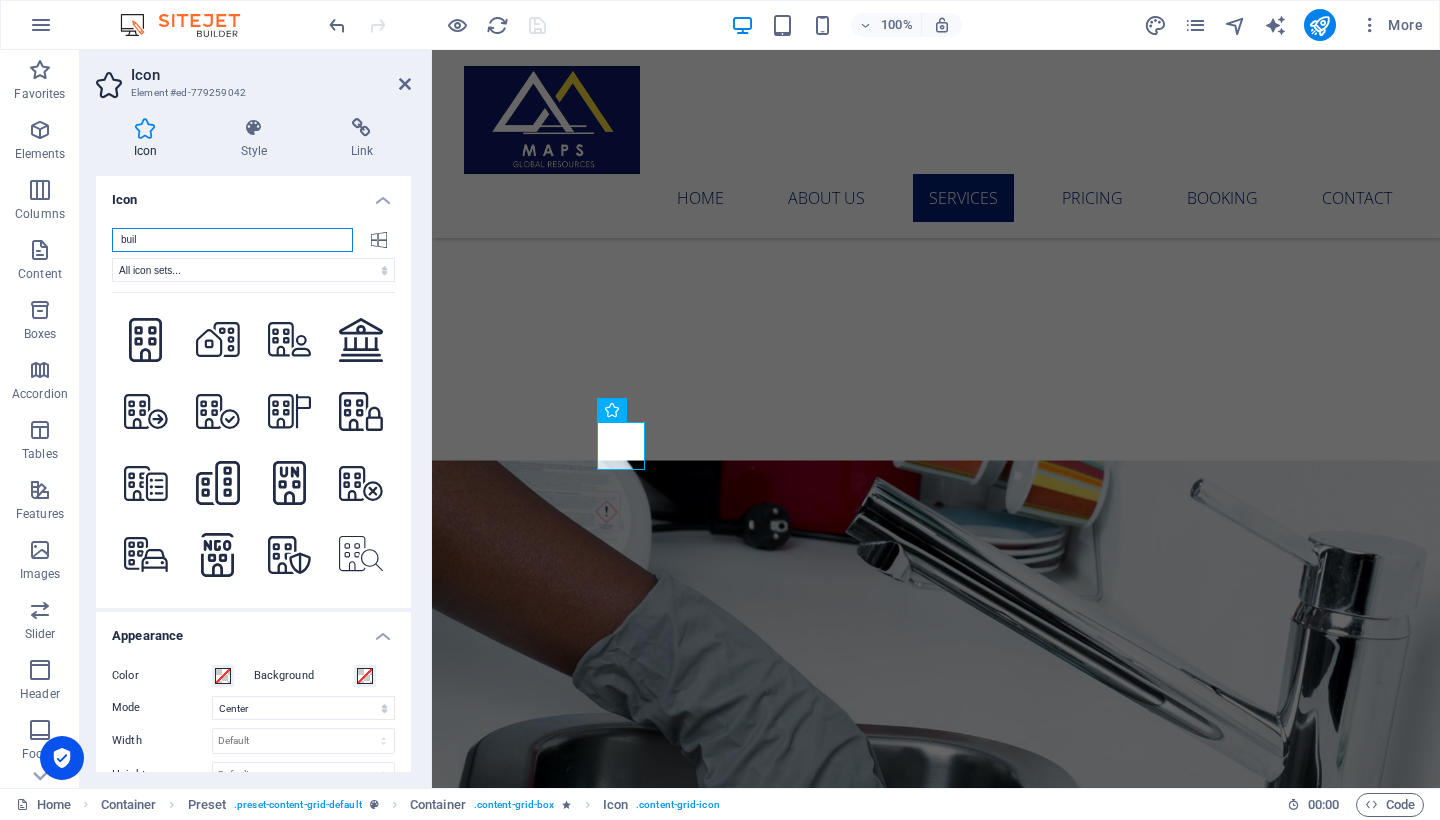 scroll, scrollTop: 1076, scrollLeft: 0, axis: vertical 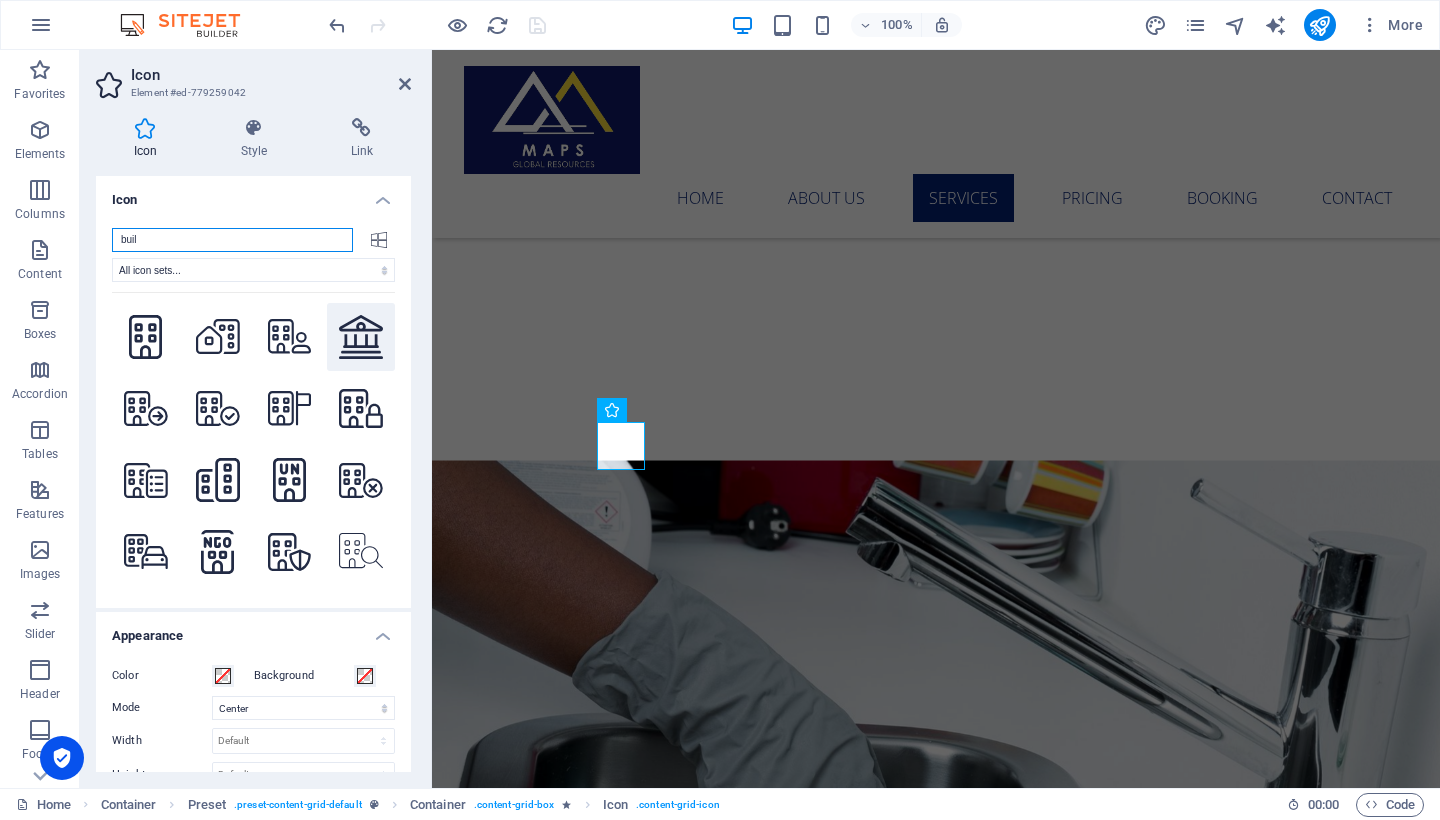 type on "buil" 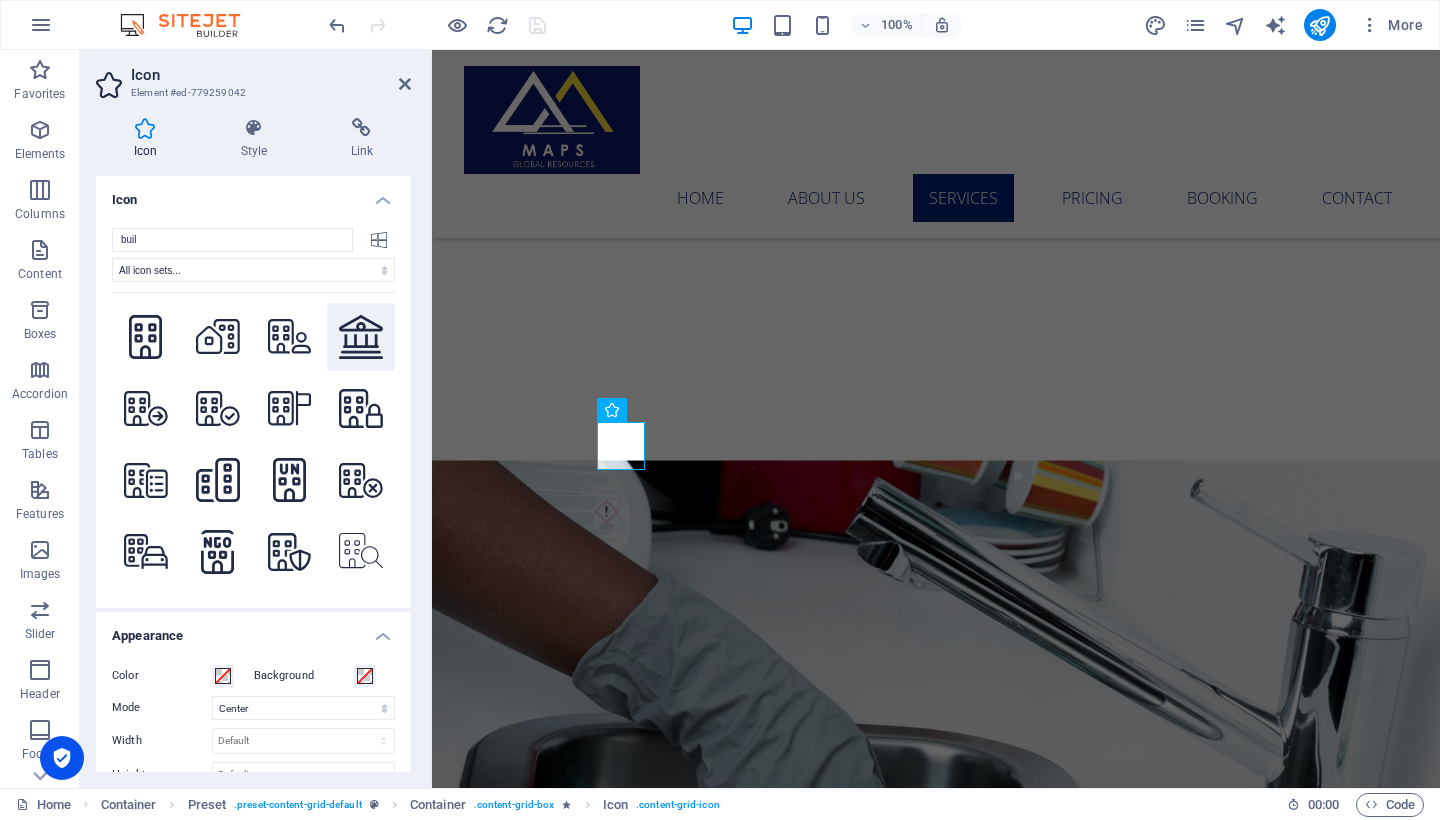click 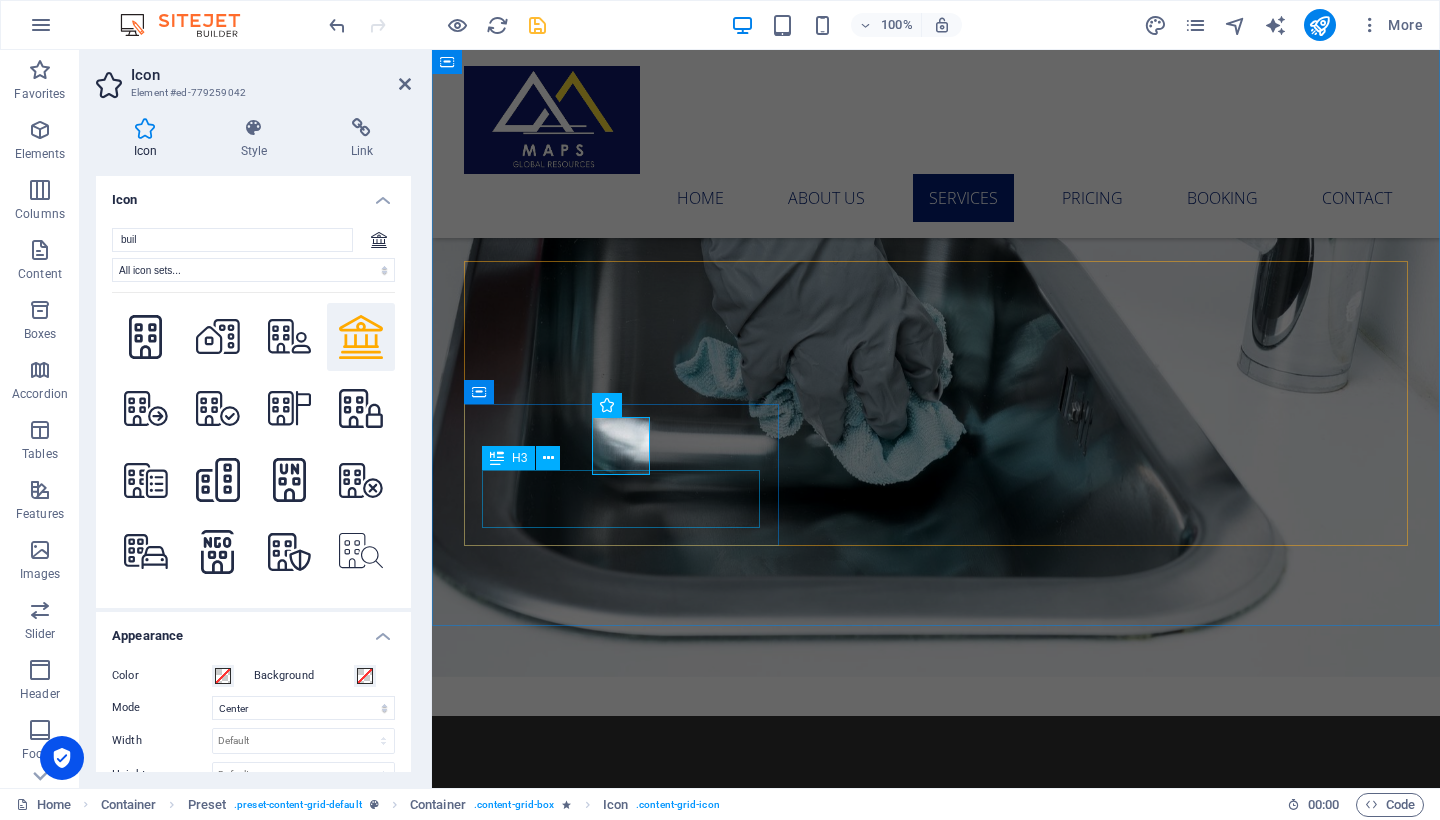click on "Window Cleaning" at bounding box center [935, 2579] 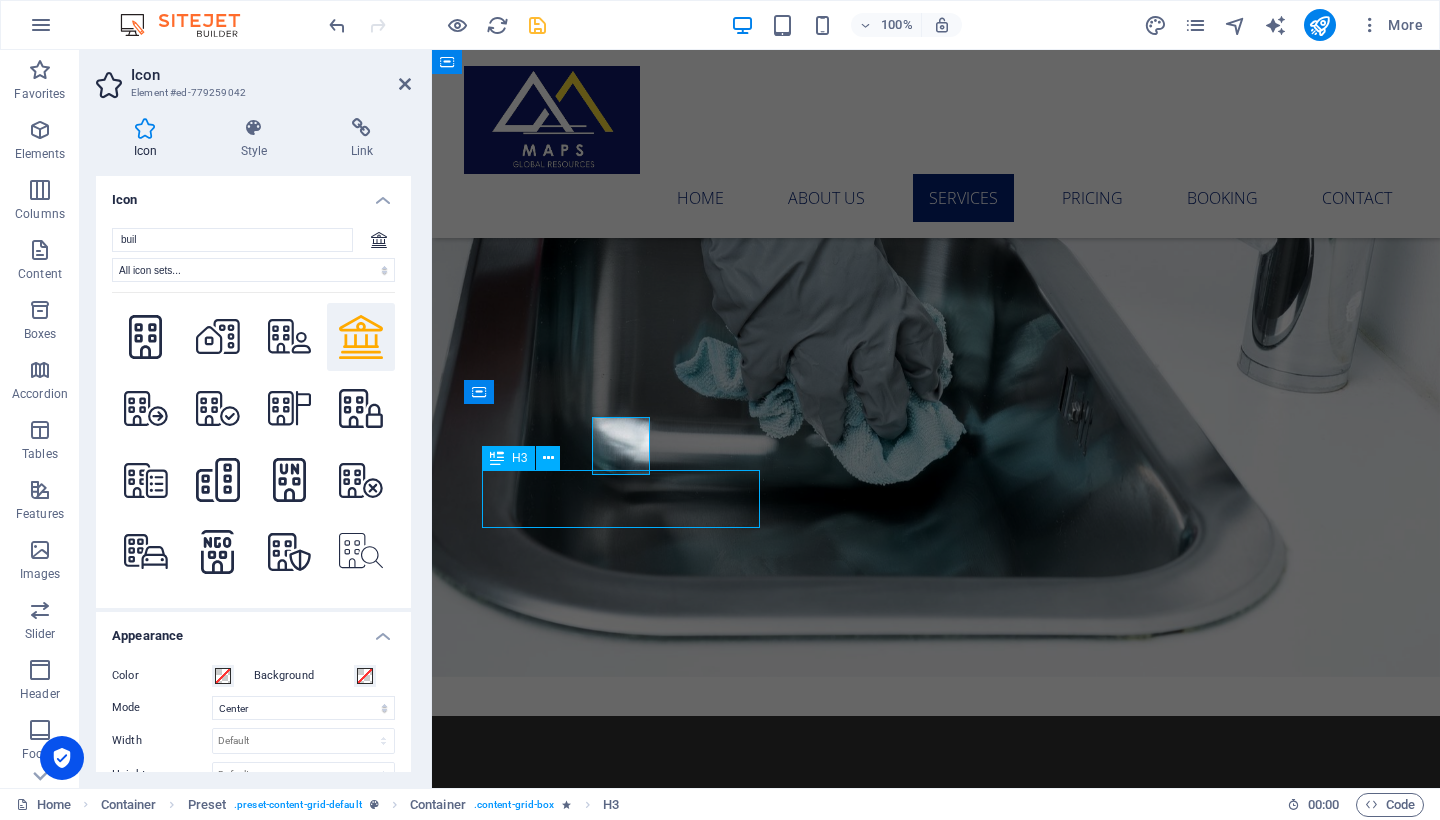 click on "Window Cleaning" at bounding box center [935, 2579] 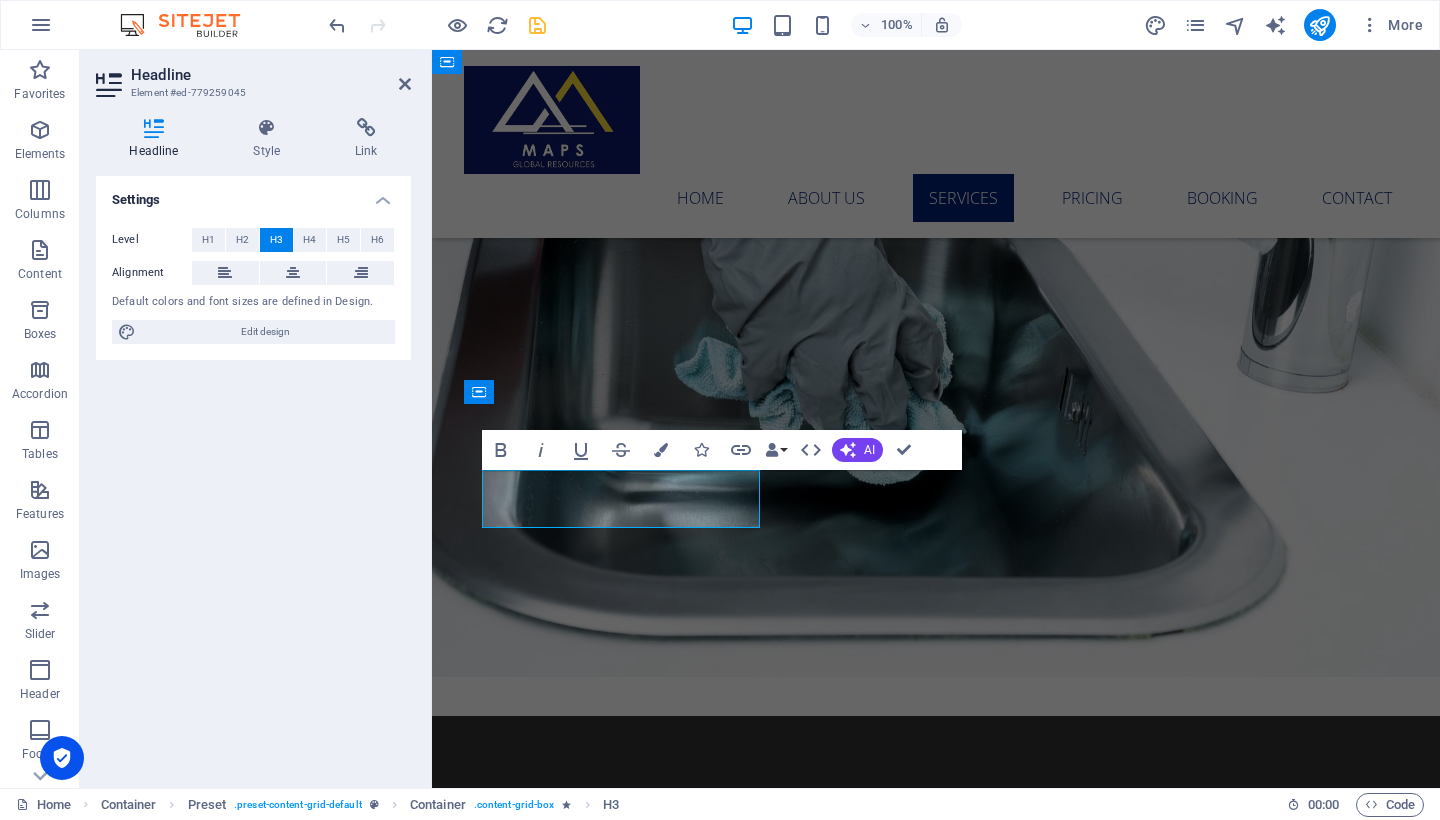 click on "Window Cleaning" at bounding box center (935, 2579) 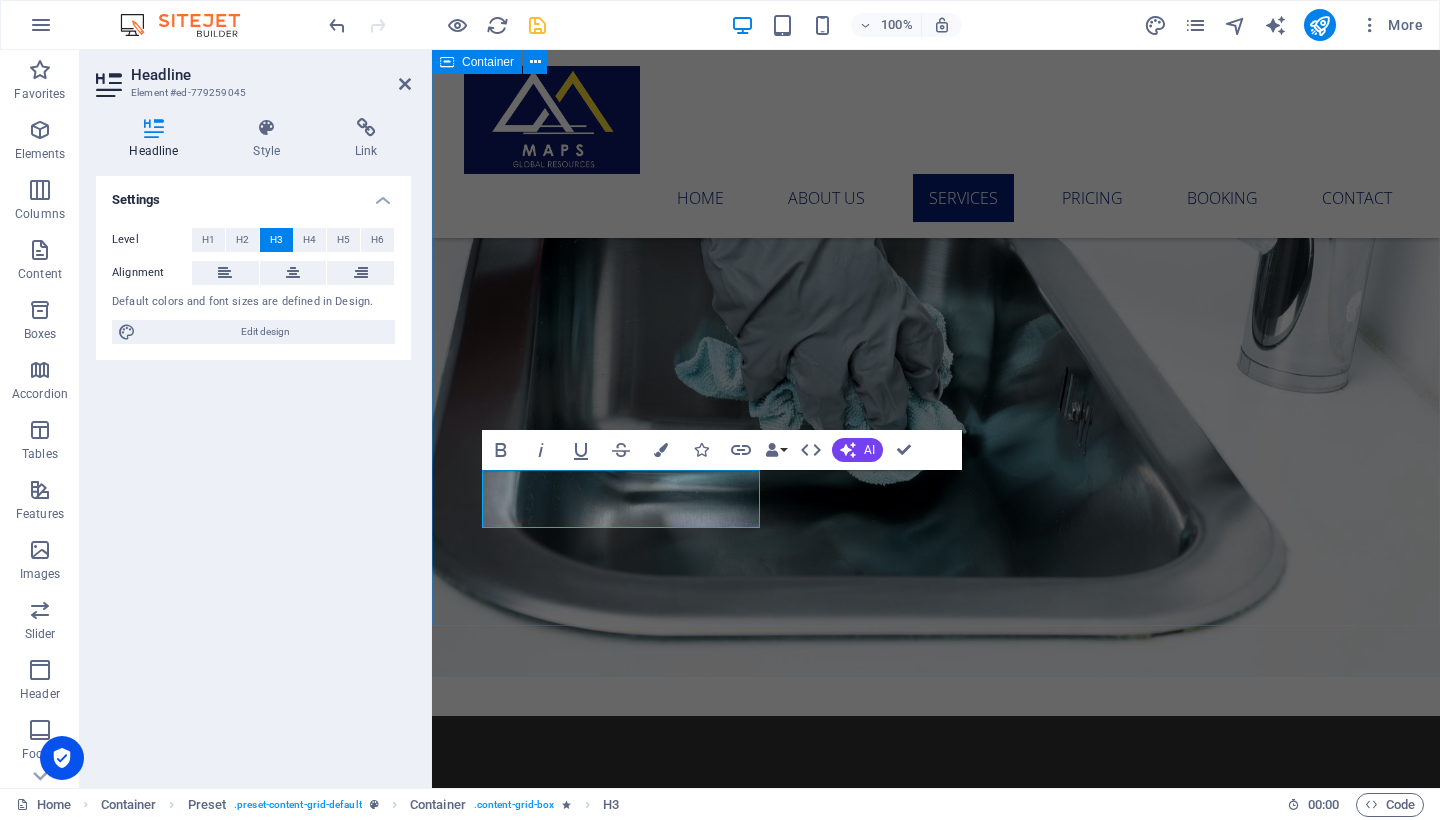 click on "Our Services We provide a diverse array of professional services tailored to meet your specific needs. Our expertise spans multiple areas, guaranteeing high-quality solutions customized for you. Explore our extensive offerings to find out how we can help you achieve your goals effectively and efficiently.  Home Cleaning Building Cleaning Commercial Cleaning Event-Hall Cleaning Apartment Cleaning  Office Cleaning" at bounding box center [936, 2365] 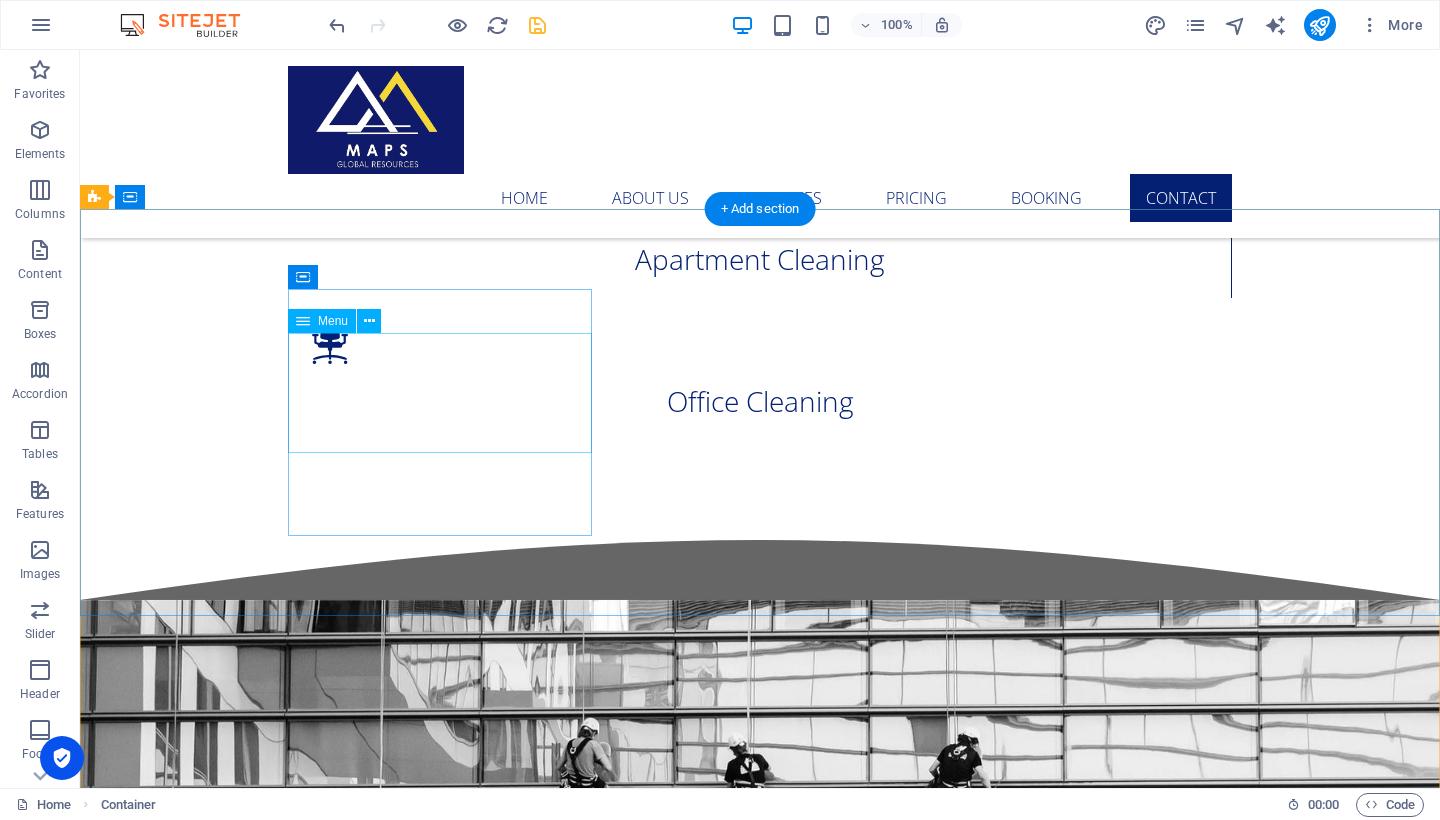 scroll, scrollTop: 4928, scrollLeft: 0, axis: vertical 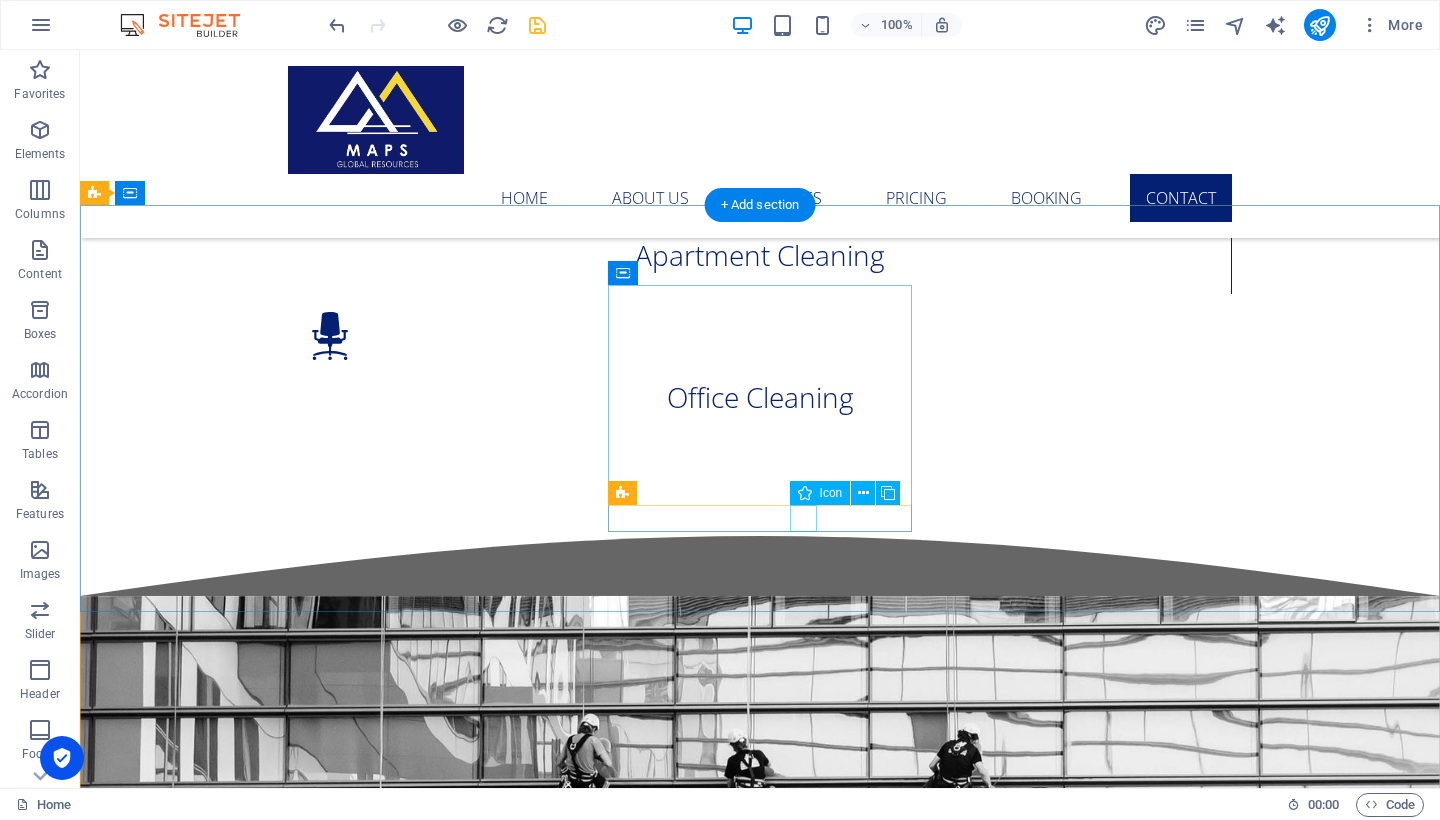 click at bounding box center (568, 4600) 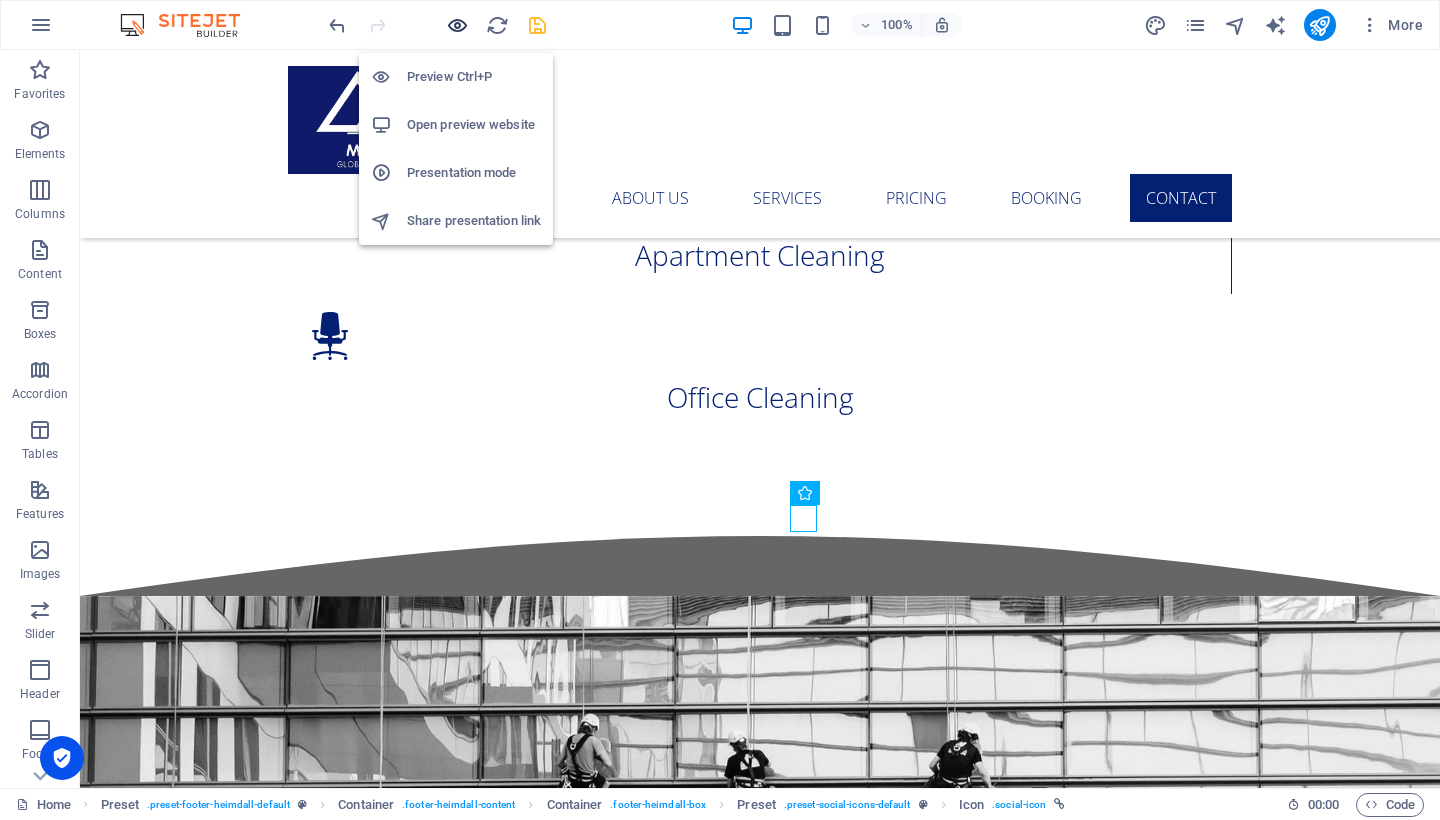 click at bounding box center (457, 25) 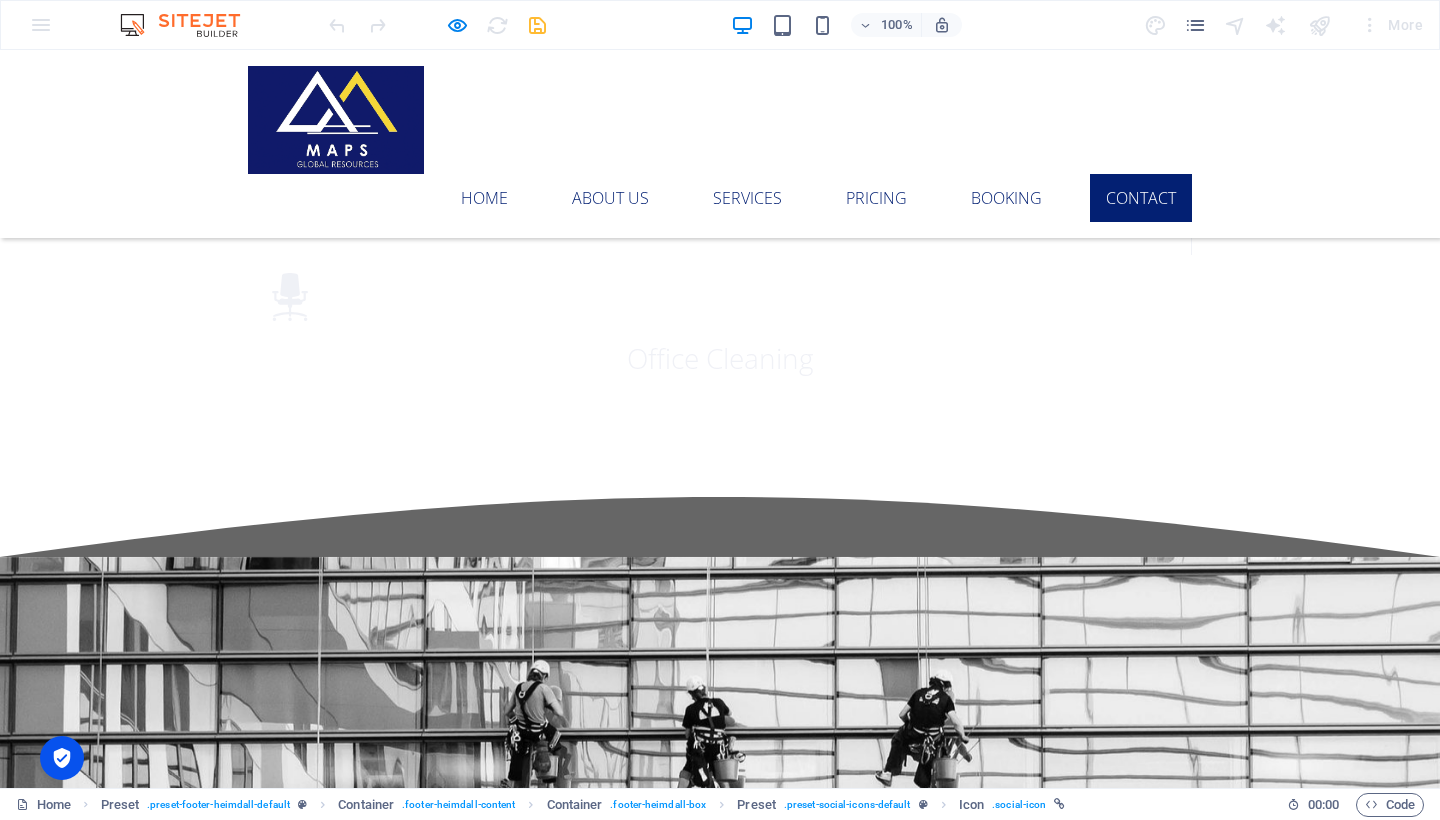 scroll, scrollTop: 5006, scrollLeft: 0, axis: vertical 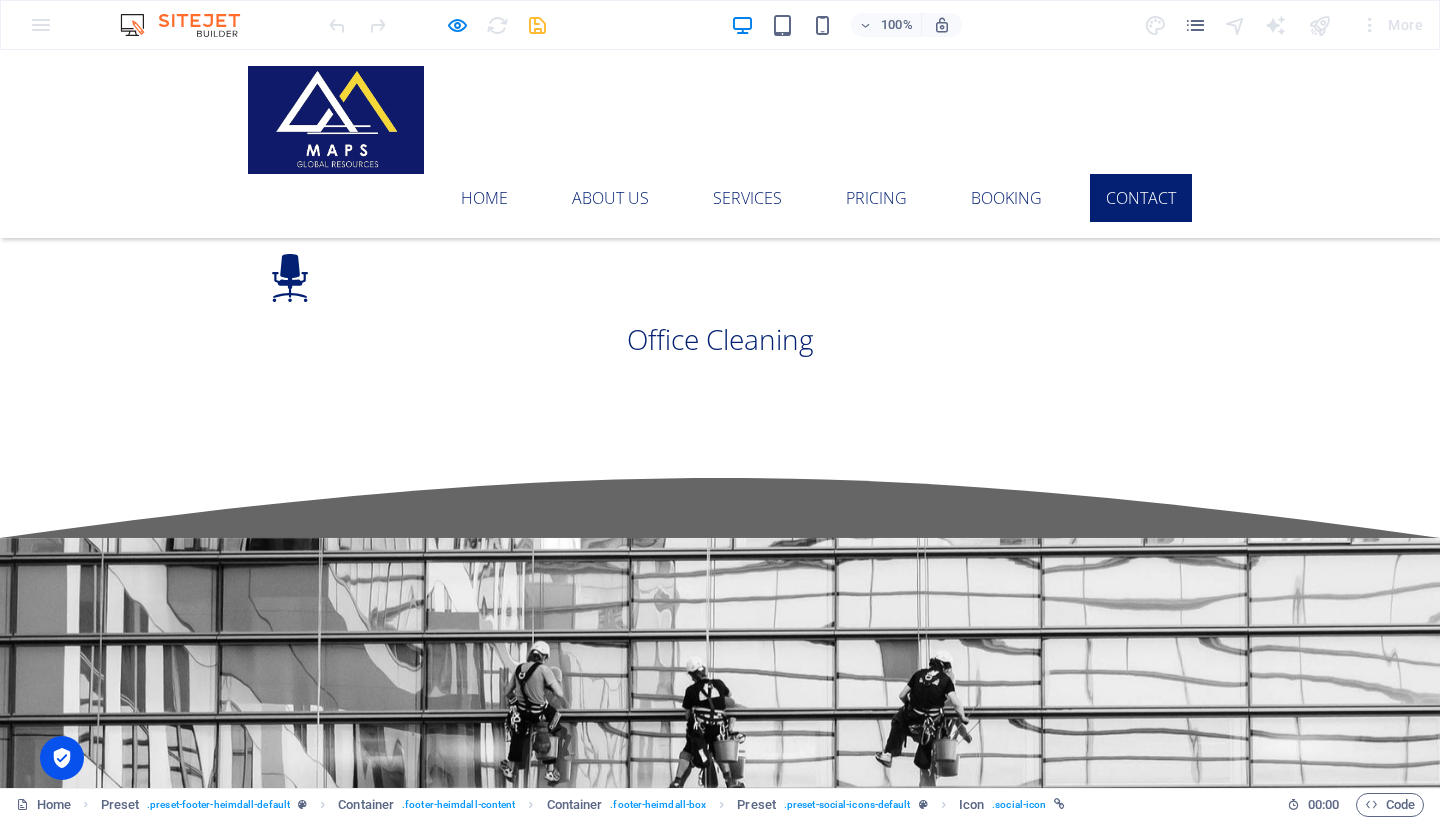 click 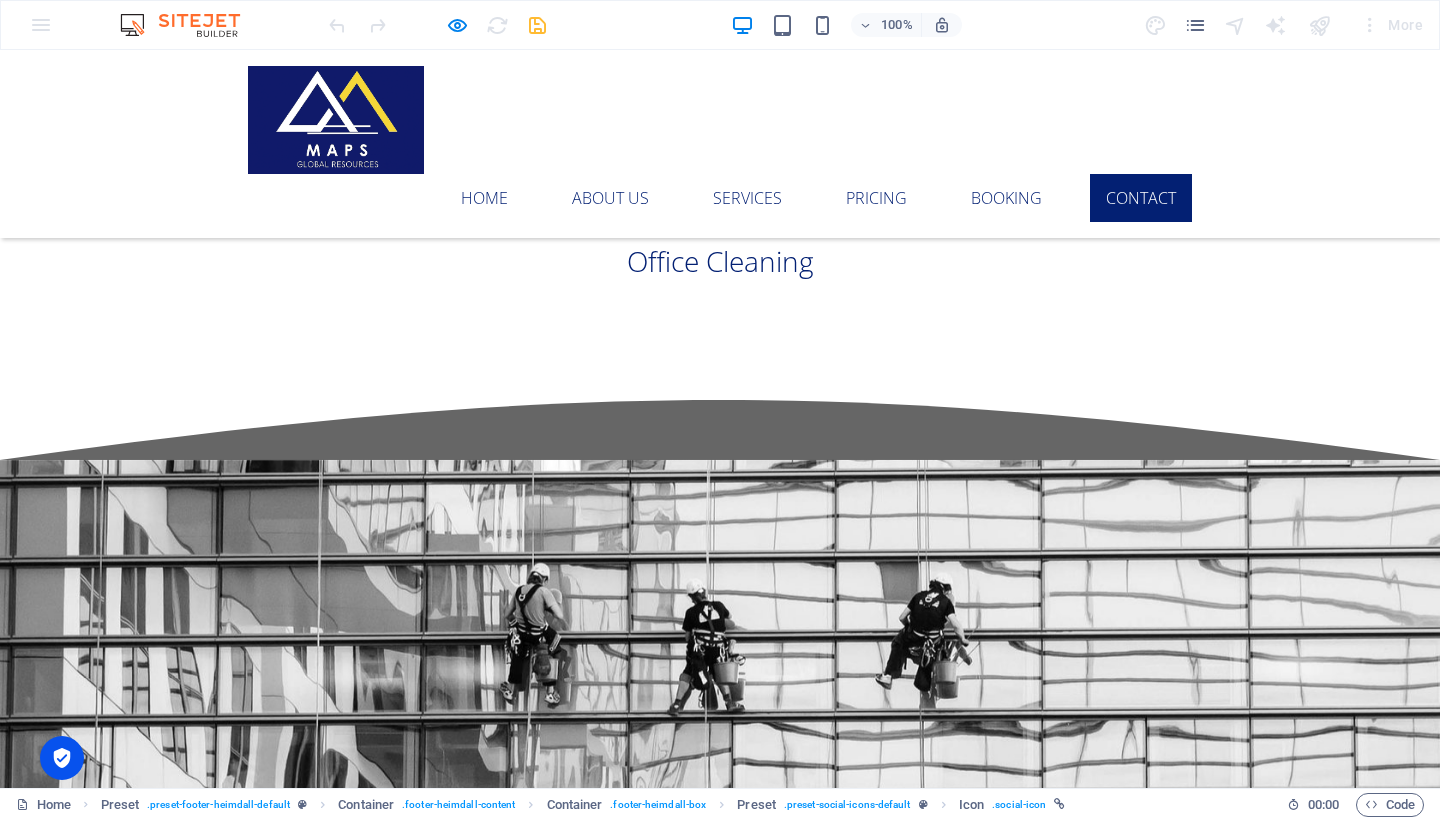 scroll, scrollTop: 5085, scrollLeft: 0, axis: vertical 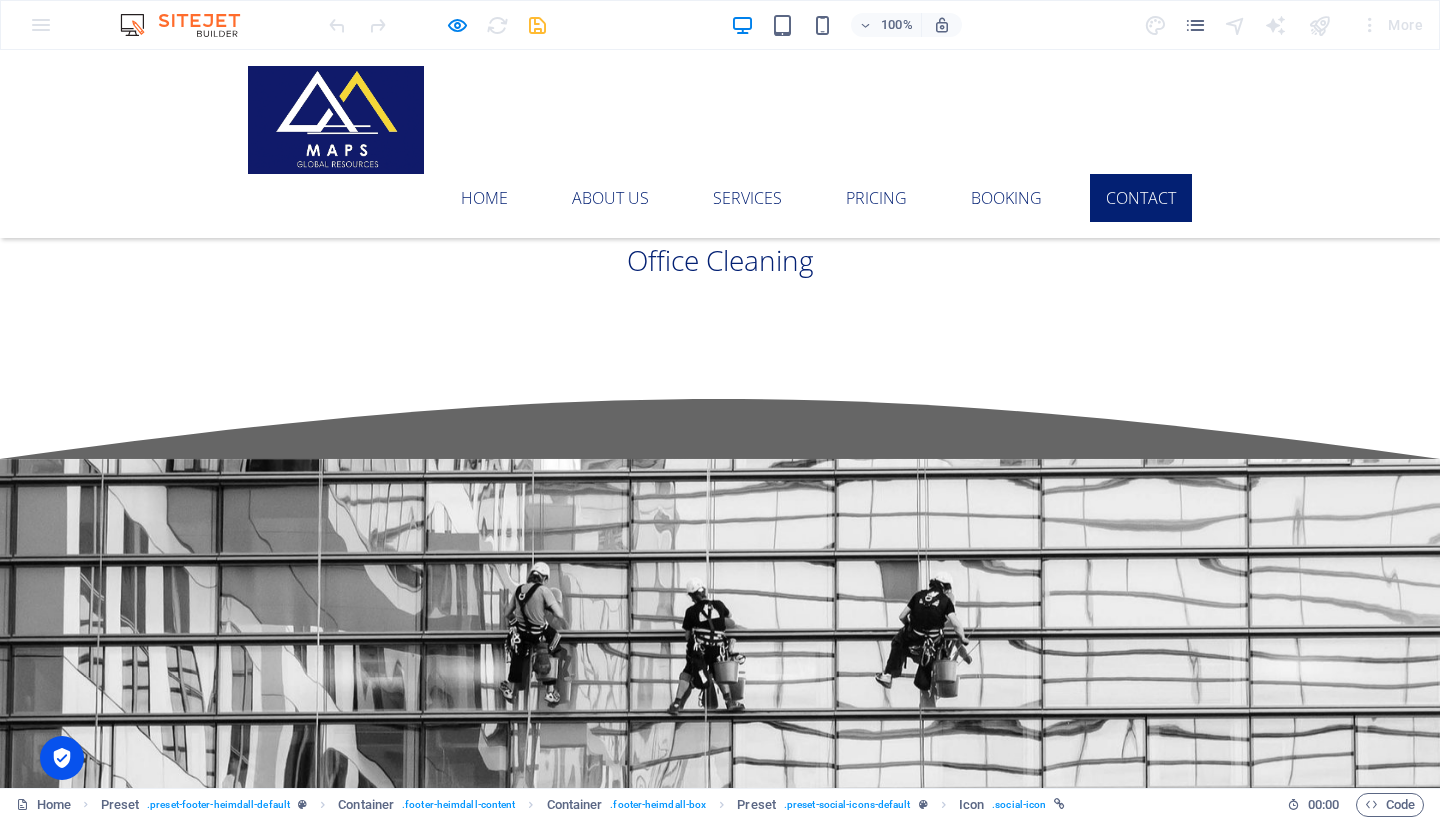 click on "100% More" at bounding box center (720, 25) 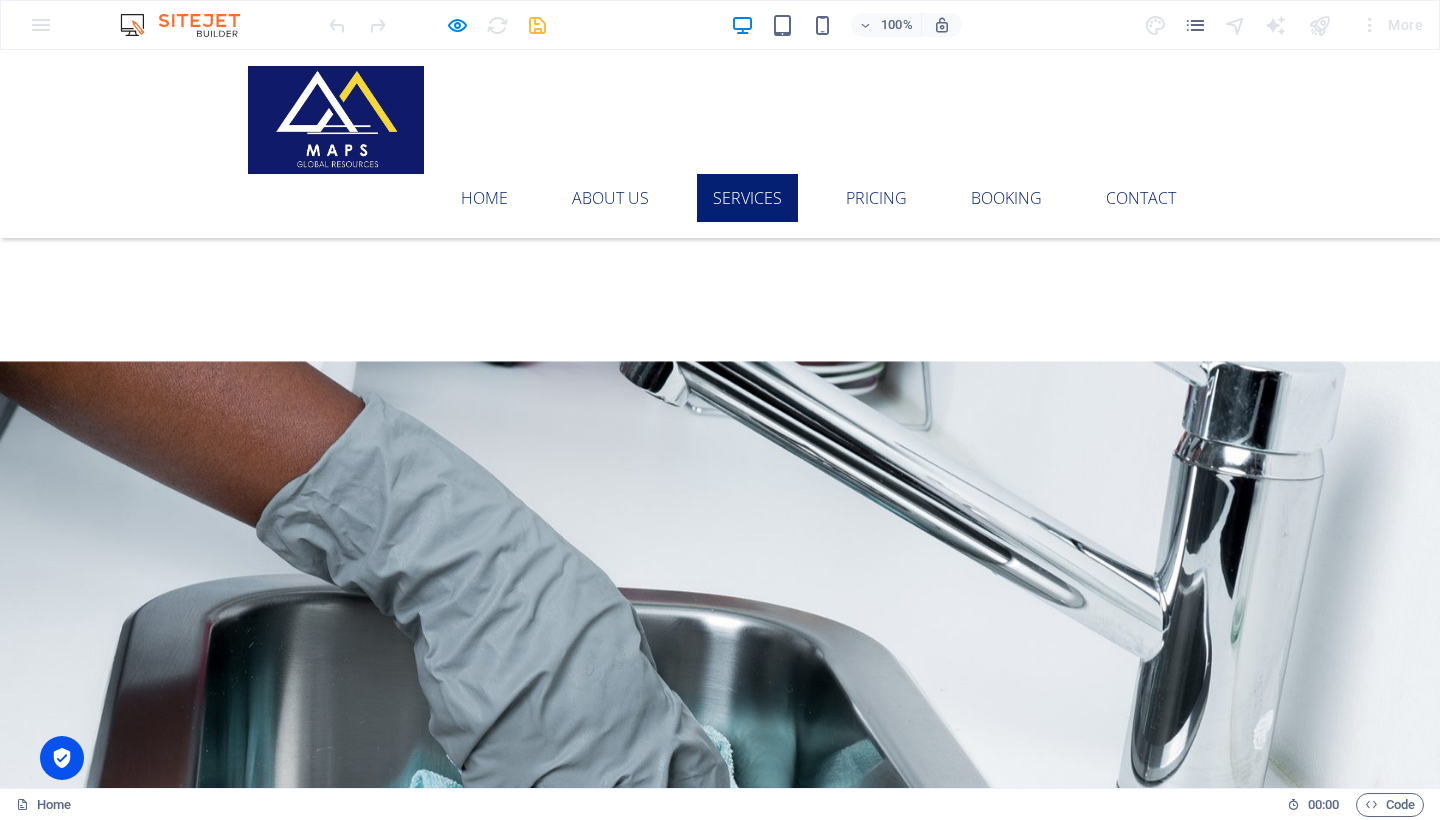 scroll, scrollTop: 2493, scrollLeft: 0, axis: vertical 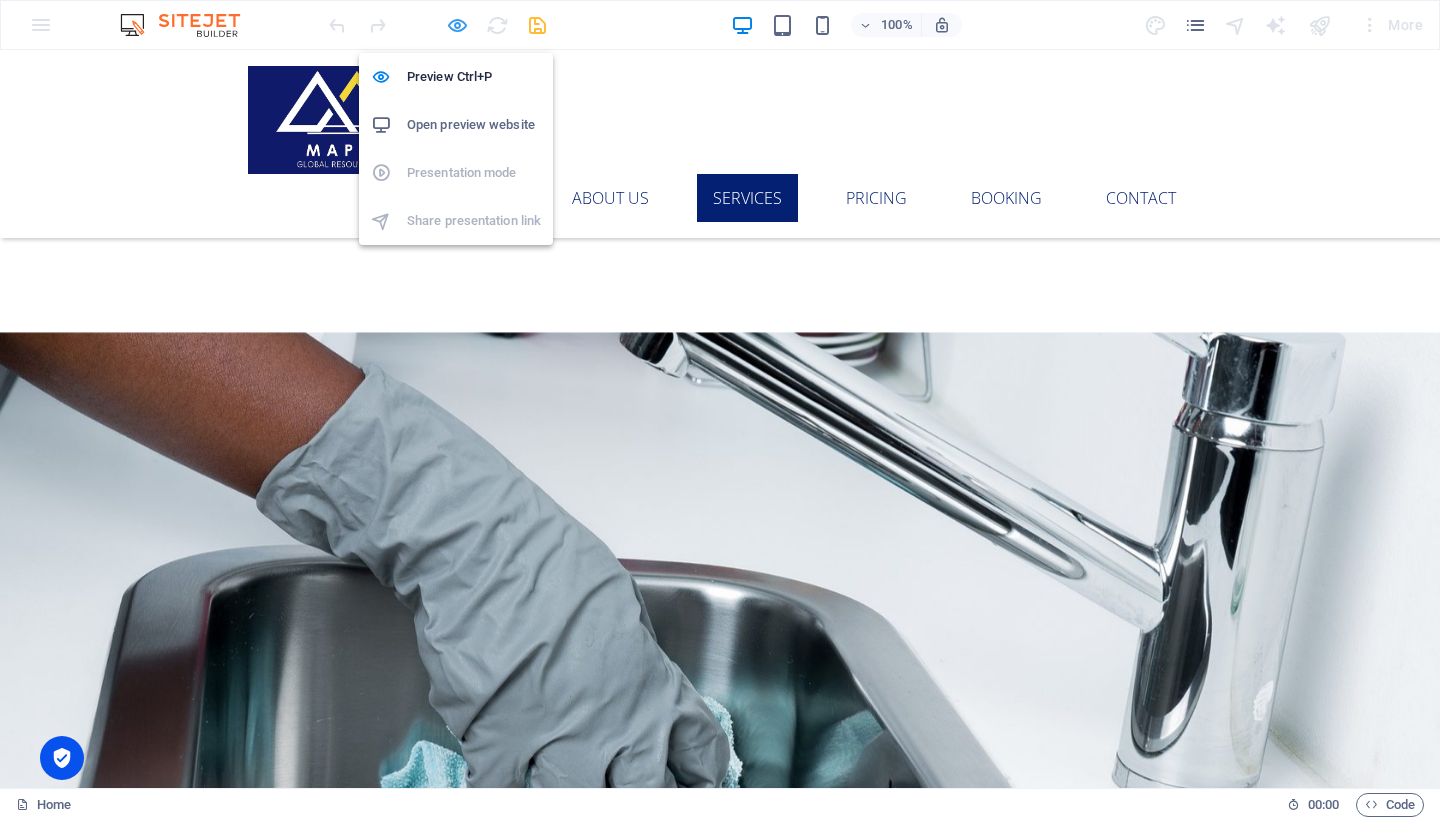 click at bounding box center (457, 25) 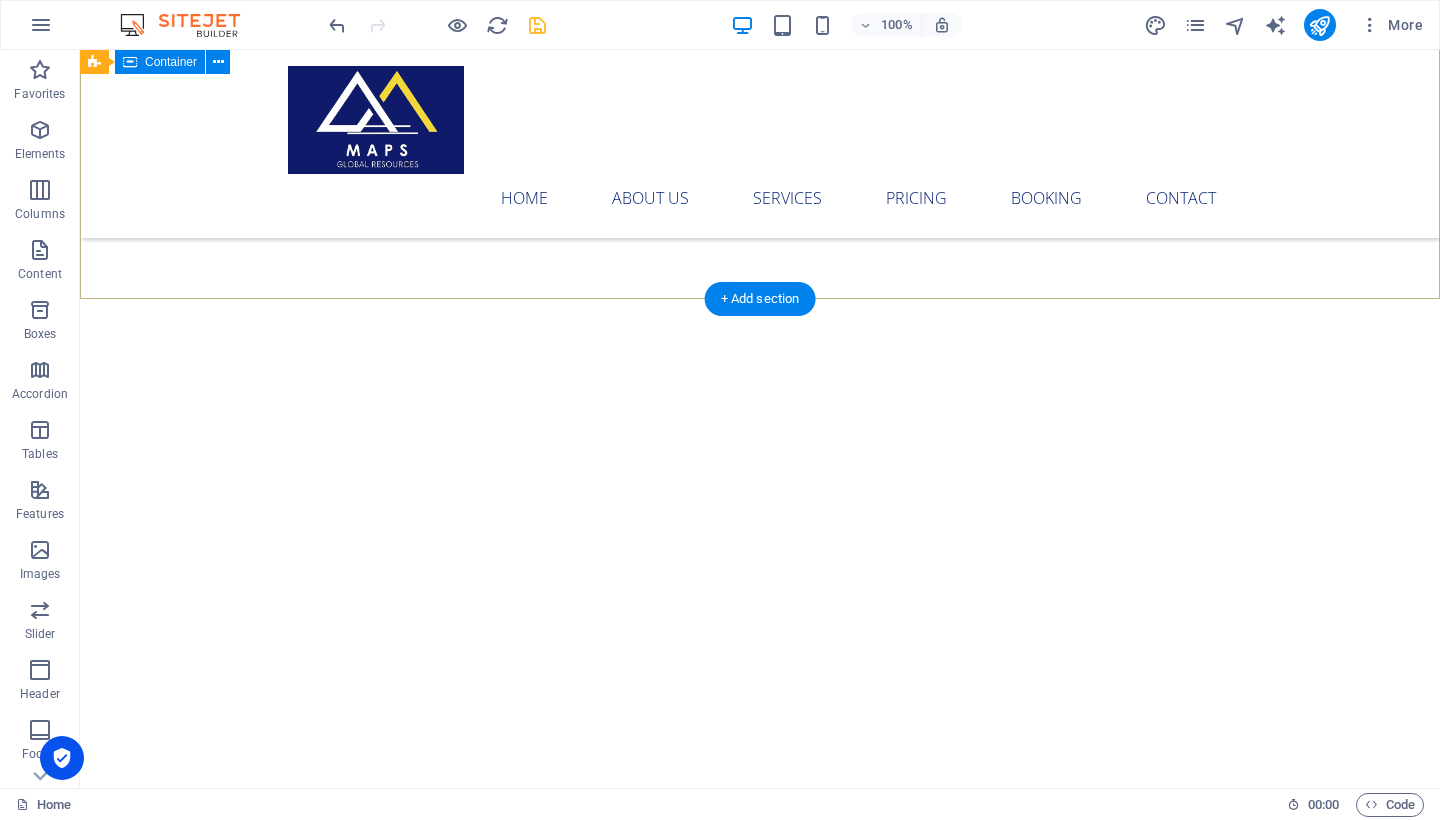 scroll, scrollTop: 0, scrollLeft: 0, axis: both 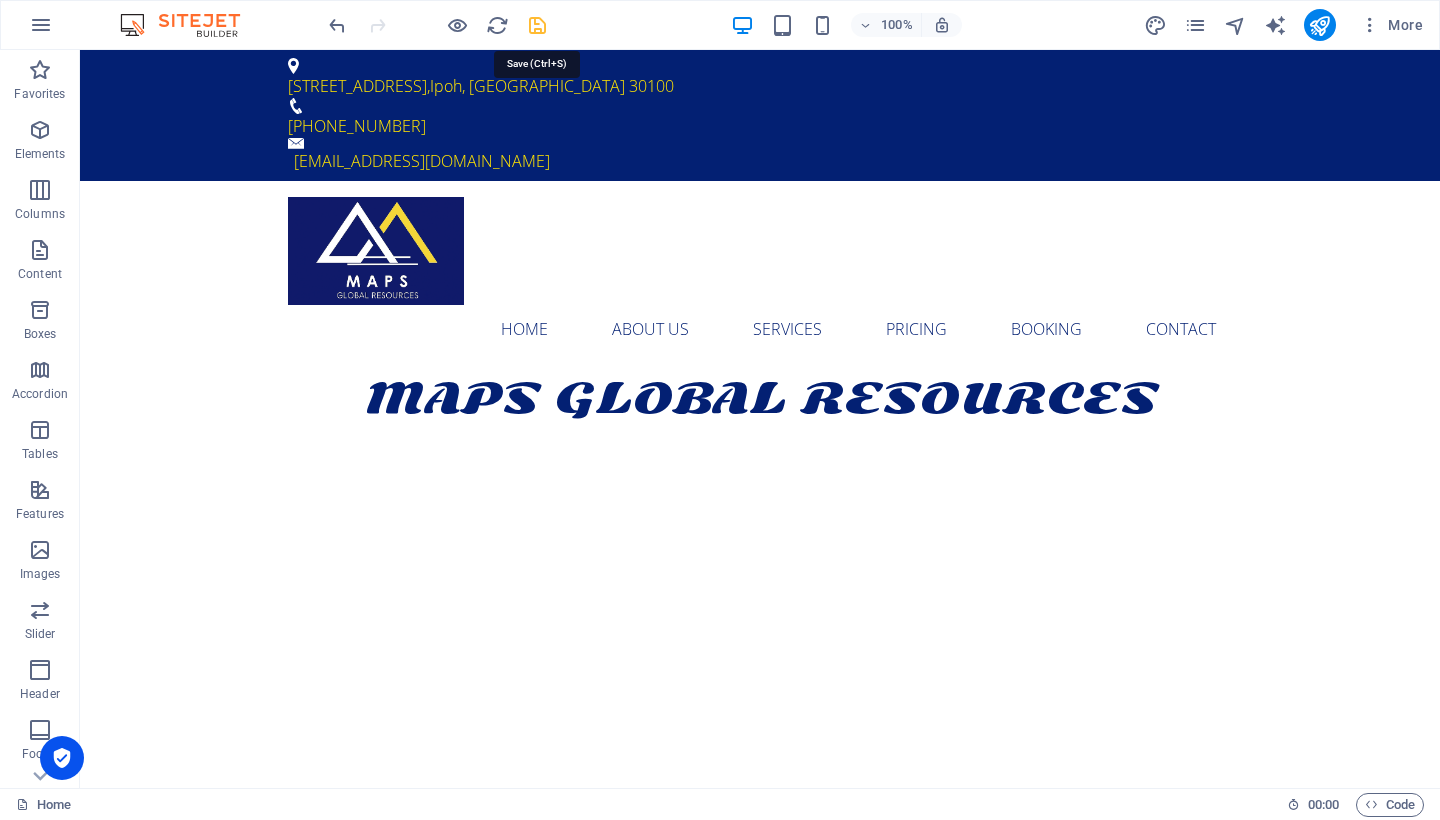 click at bounding box center (537, 25) 